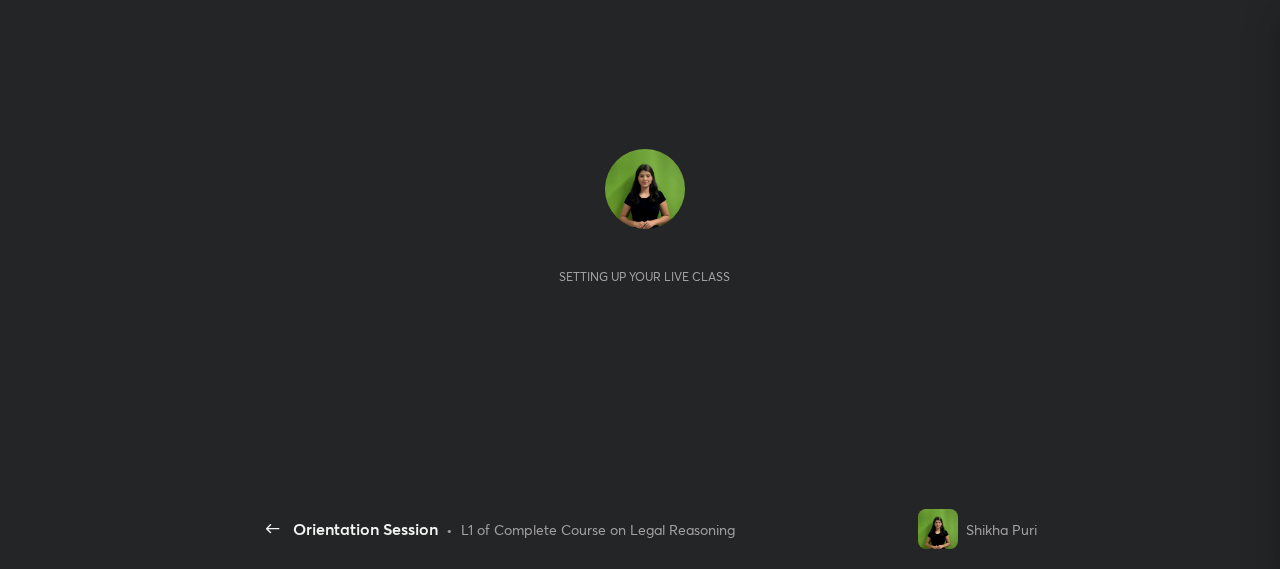 scroll, scrollTop: 0, scrollLeft: 0, axis: both 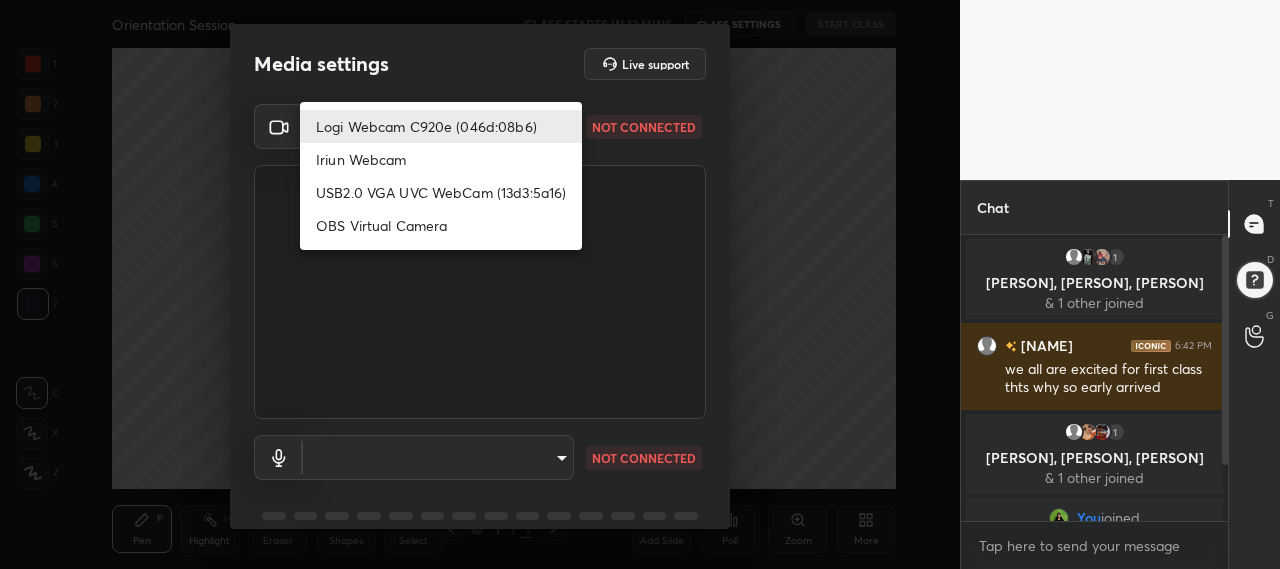 click on "Aarchi, [NAME], [NAME] &  1 other  joined [NAME] 6:42 PM we all are excited for first class thts why so early arrived 1 Bhoomika, [NAME], [NAME] &  1 other  joined You  joined [NAME]  joined 2 NEW MESSAGES Enable hand raising Enable raise hand to speak to learners. Once enabled, chat will be turned off temporarily. Enable x   introducing Raise a hand with a doubt Now learners can raise their hand along with a doubt  How it works? Doubts asked by learners will show up here Raise hand disabled You have disabled Raise hand currently. Enable it to invite learners to speak Enable Can't raise hand Looks like educator just invited you to speak. Please wait before you can raise your hand again. Got it T D G ​" at bounding box center [640, 284] 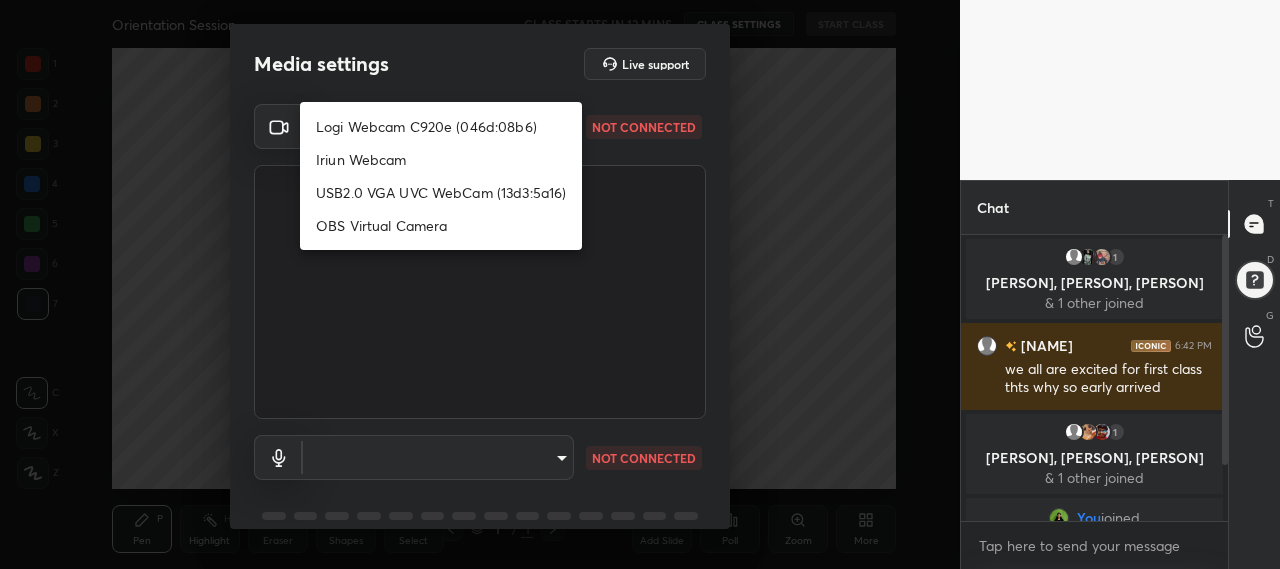 click on "Logi Webcam C920e (046d:08b6)" at bounding box center (441, 126) 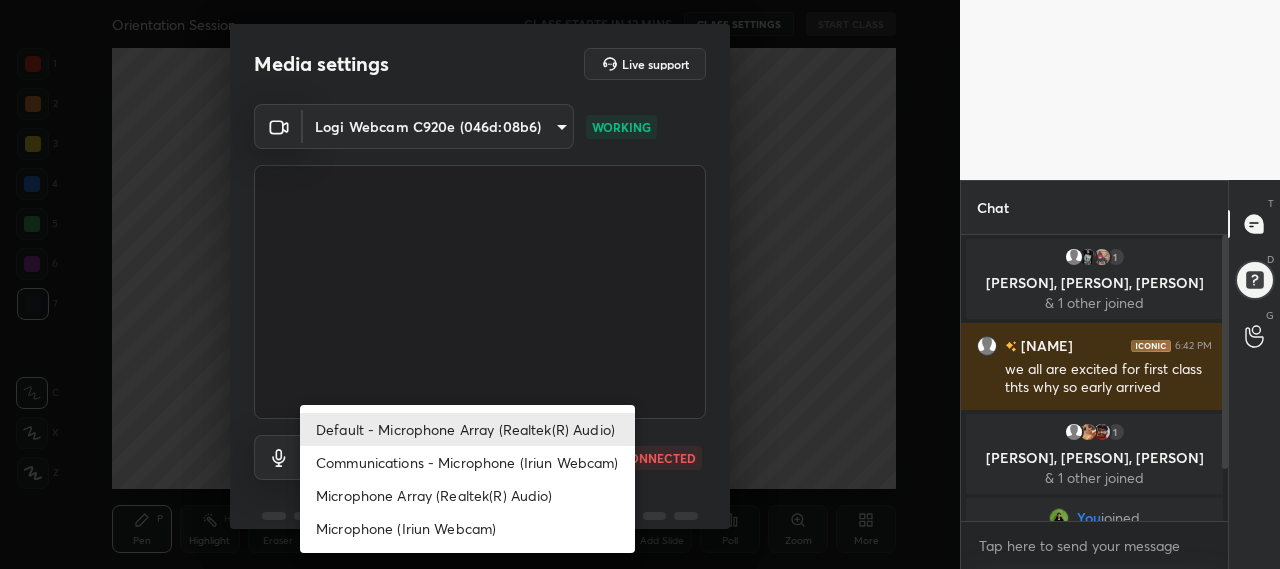 click on "1 2 3 4 5 6 7 C X Z C X Z E E Erase all   H H Orientation Session CLASS STARTS IN 12 MINS CLASS SETTINGS START CLASS Setting up your live class Back Orientation Session • L1 of Complete Course on Legal Reasoning [PERSON] Pen P Highlight H Eraser Shapes L Select S 1 / 1 Add Slide Poll Zoom More Chat [PERSON], [PERSON], [PERSON] &  1 other  joined [PERSON] 6:42 PM we all are excited for first class thts why so early arrived [PERSON], [PERSON], [PERSON] &  1 other  joined You  joined [PERSON], [PERSON]  joined 3 NEW MESSAGES Enable hand raising Enable raise hand to speak to learners. Once enabled, chat will be turned off temporarily. Enable x   introducing Raise a hand with a doubt Now learners can raise their hand along with a doubt  How it works? Doubts asked by learners will show up here Raise hand disabled You have disabled Raise hand currently. Enable it to invite learners to speak Enable Can't raise hand Looks like educator just invited you to speak. Please wait before you can raise your hand again. Got it T" at bounding box center [640, 284] 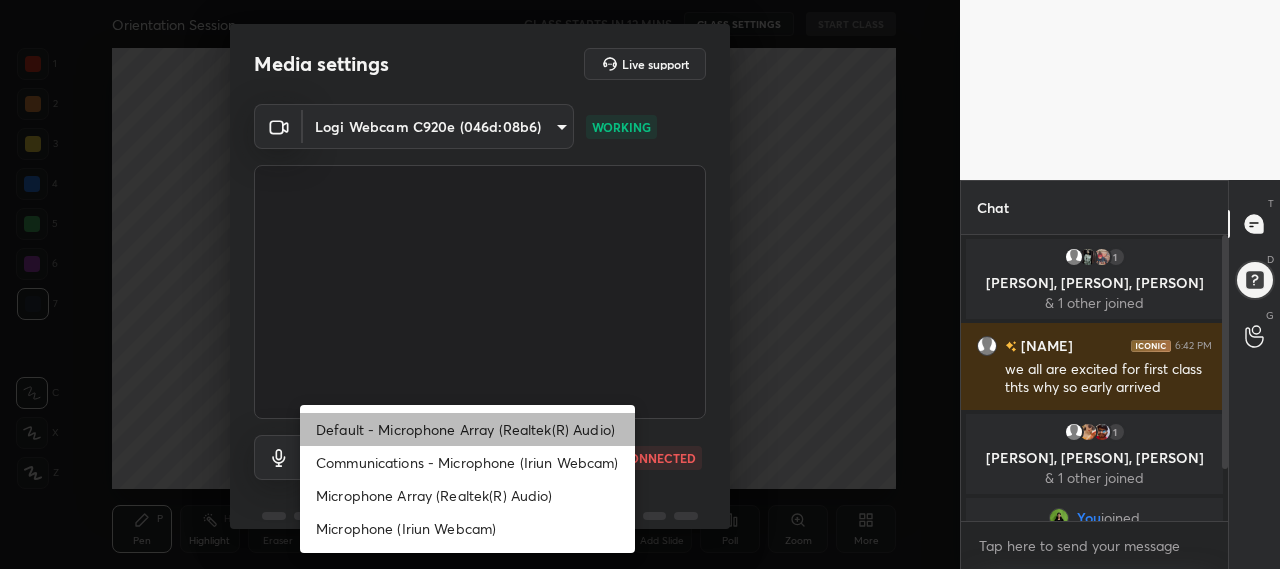 click on "Default - Microphone Array (Realtek(R) Audio)" at bounding box center [467, 429] 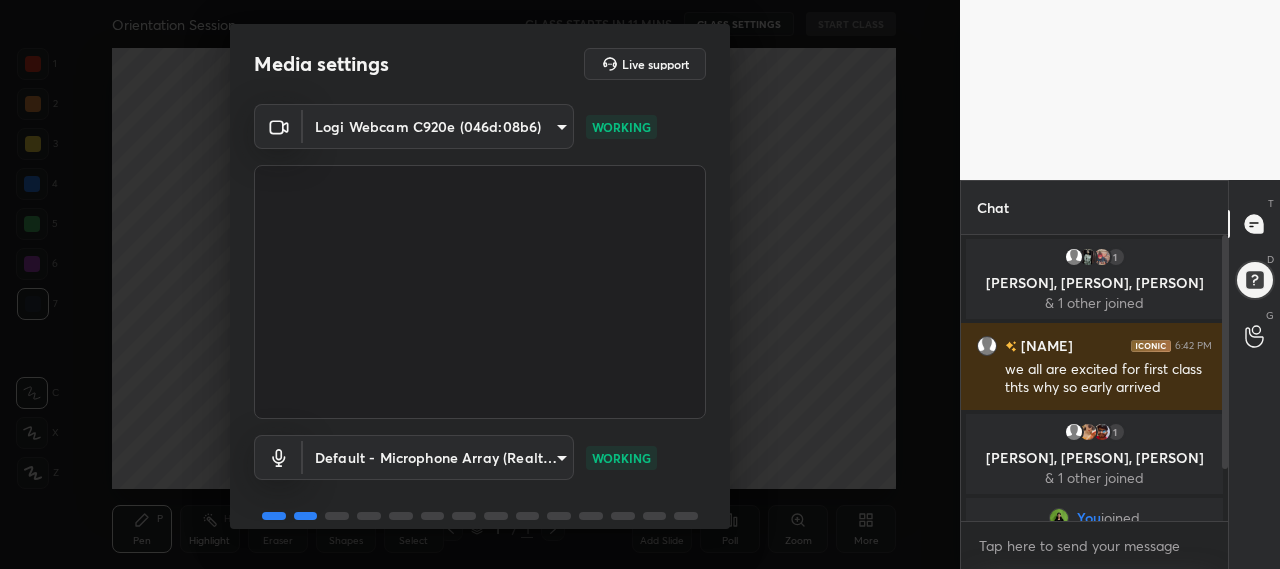 scroll, scrollTop: 86, scrollLeft: 0, axis: vertical 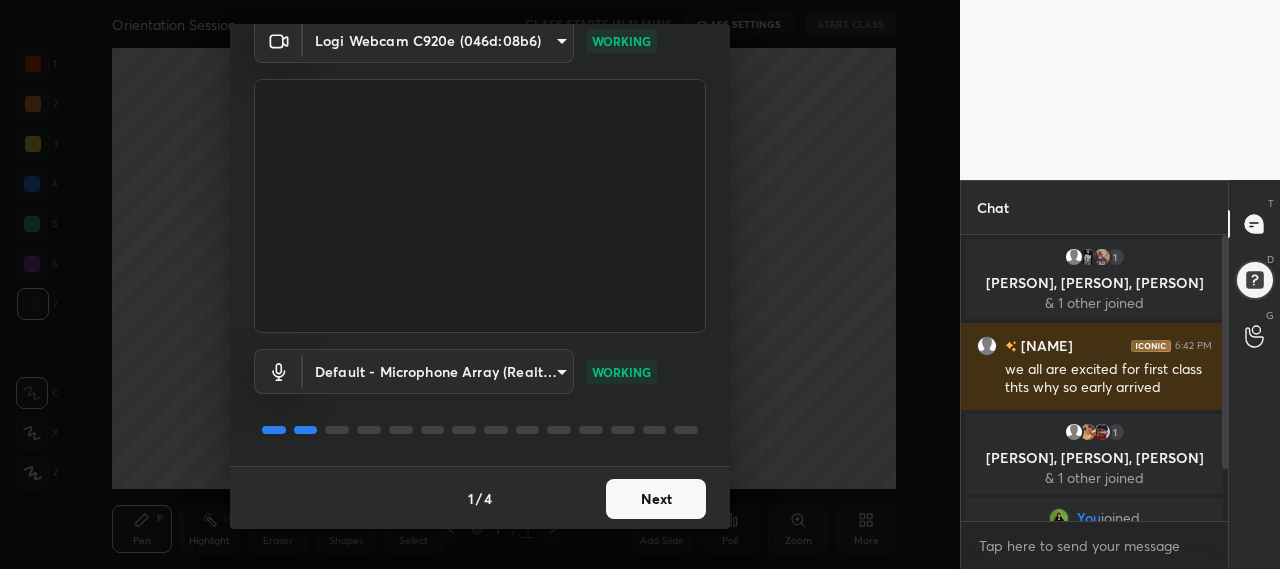click on "Next" at bounding box center [656, 499] 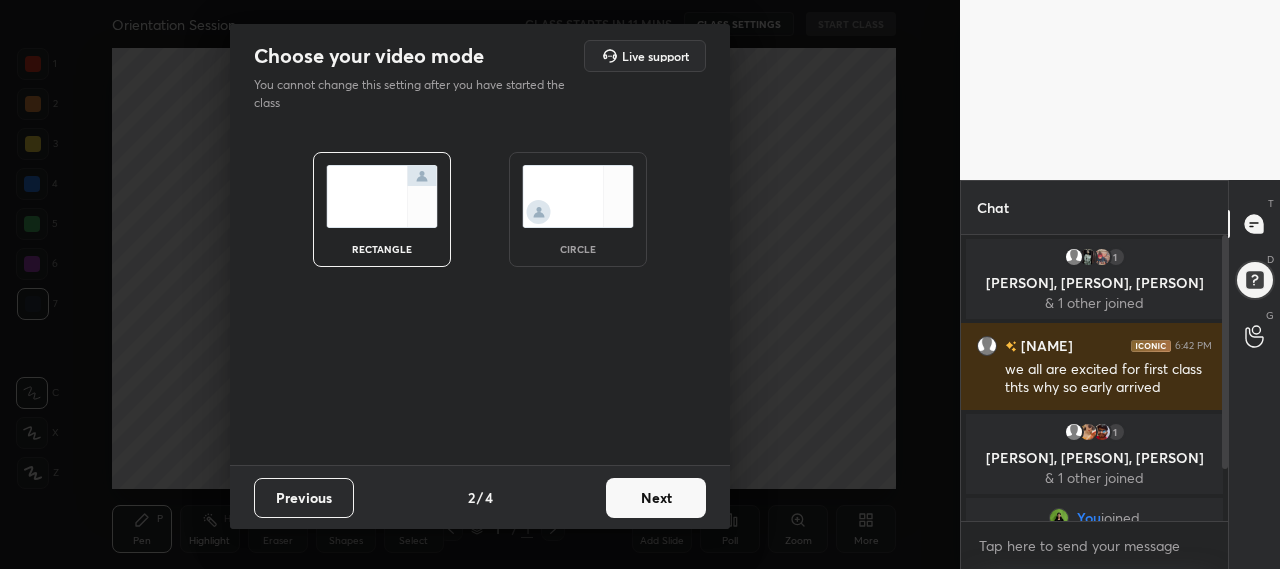 click at bounding box center [578, 196] 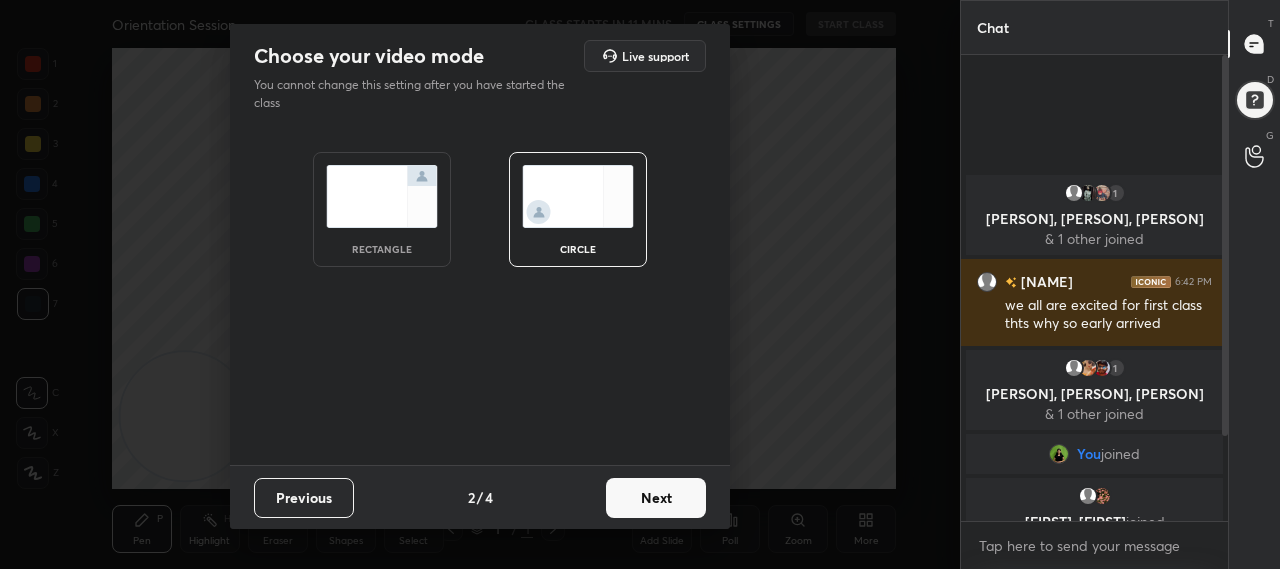 scroll, scrollTop: 7, scrollLeft: 6, axis: both 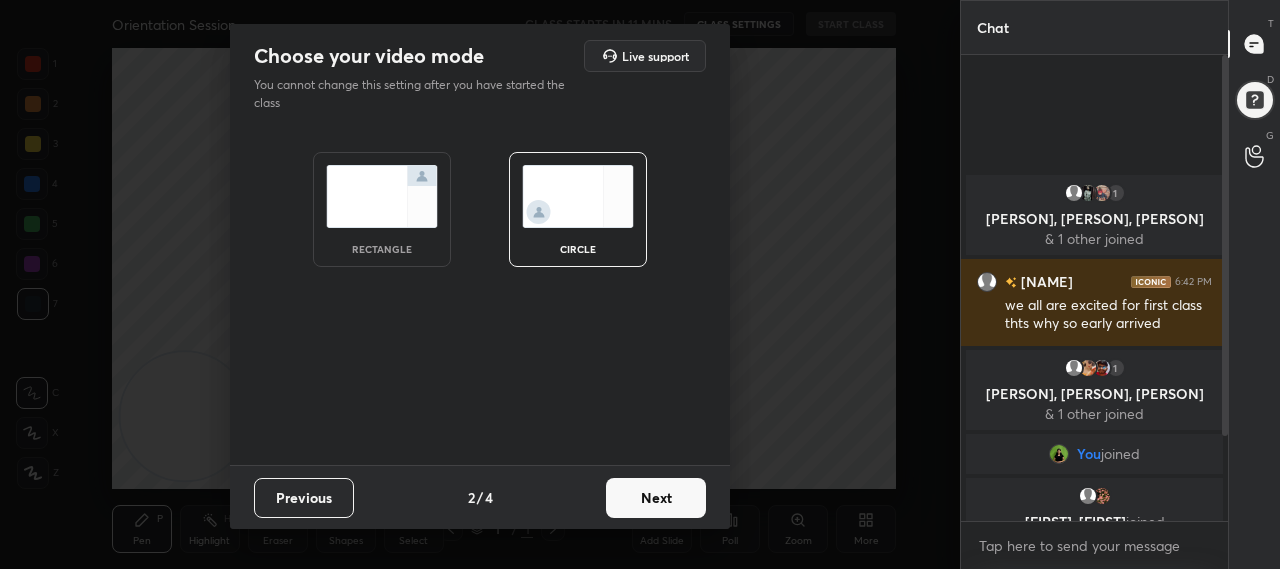 click at bounding box center (382, 196) 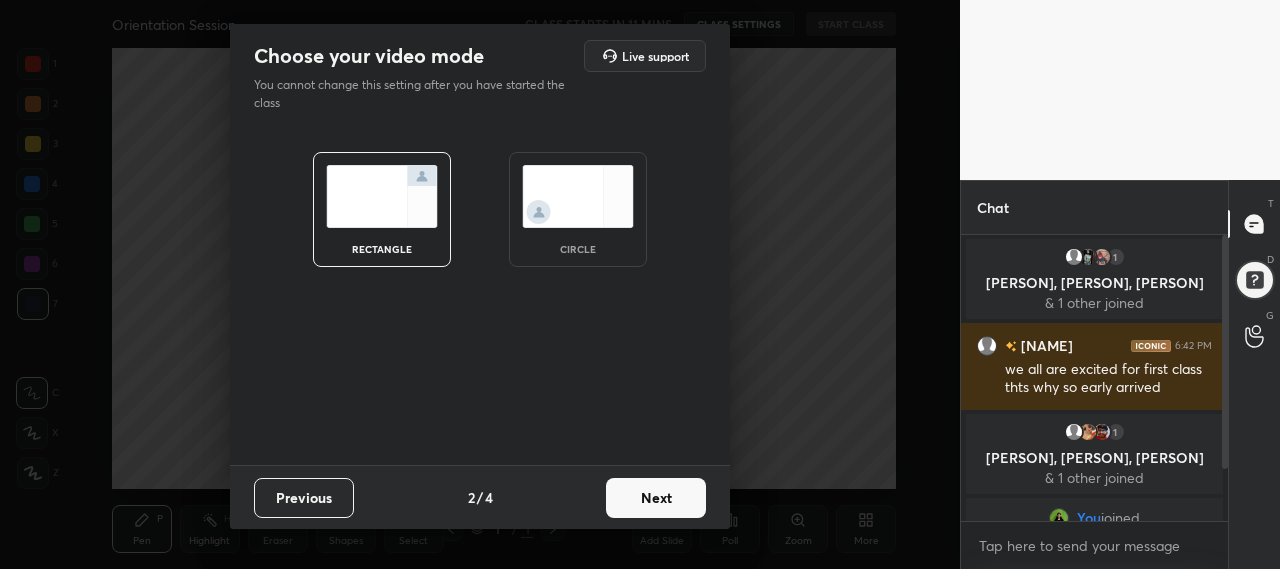 scroll, scrollTop: 280, scrollLeft: 261, axis: both 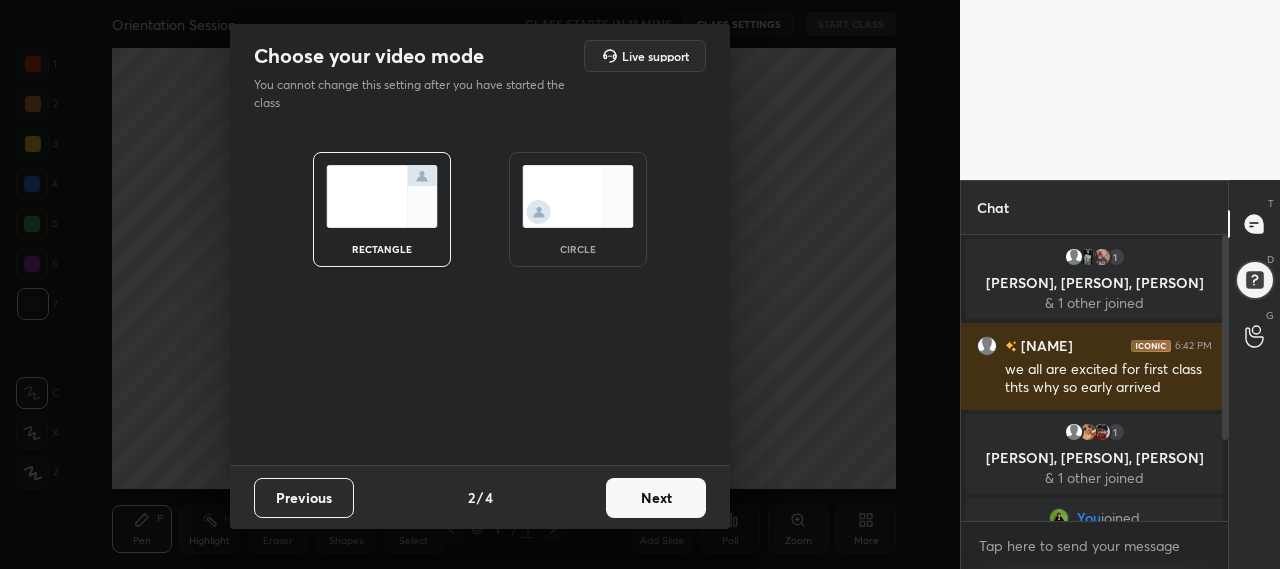 click on "Next" at bounding box center (656, 498) 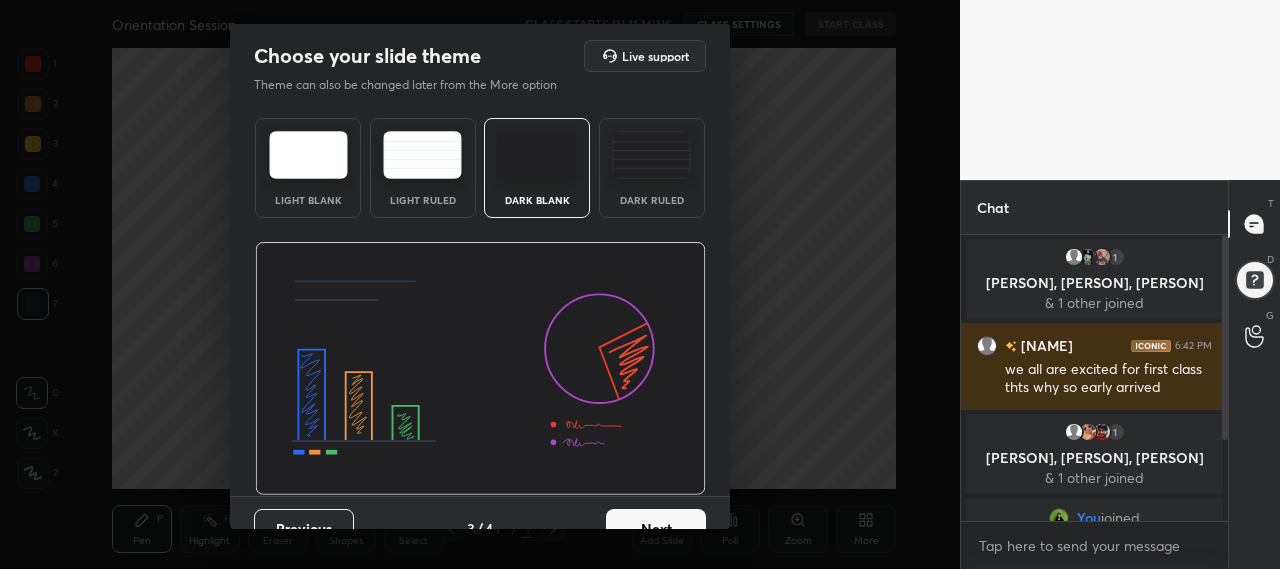 click at bounding box center [537, 155] 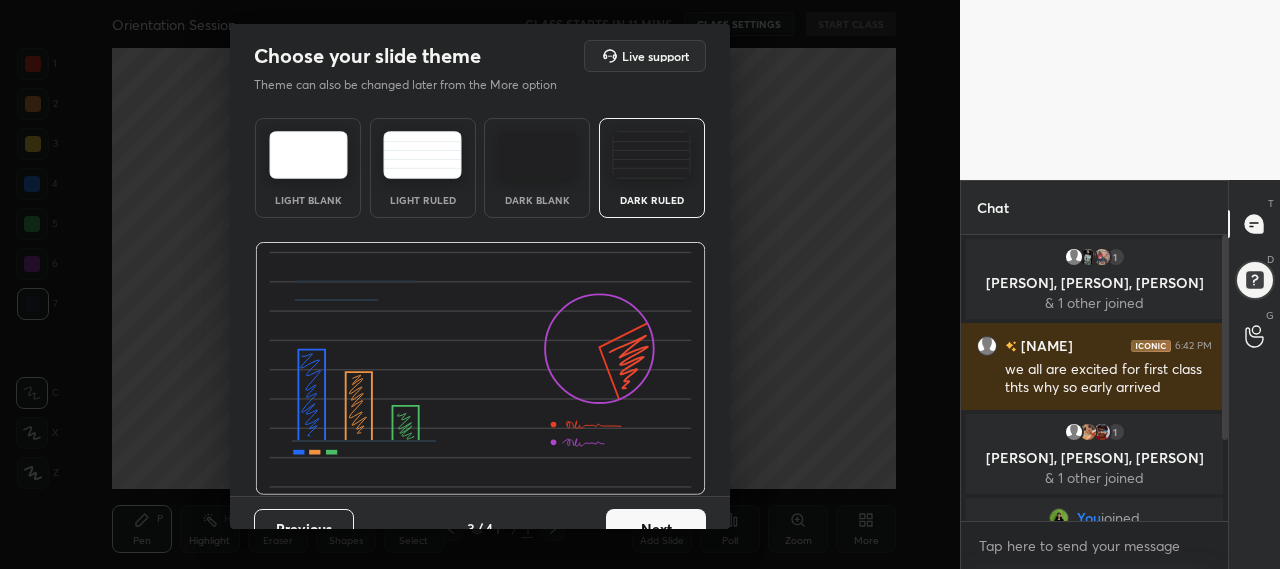 click at bounding box center [537, 155] 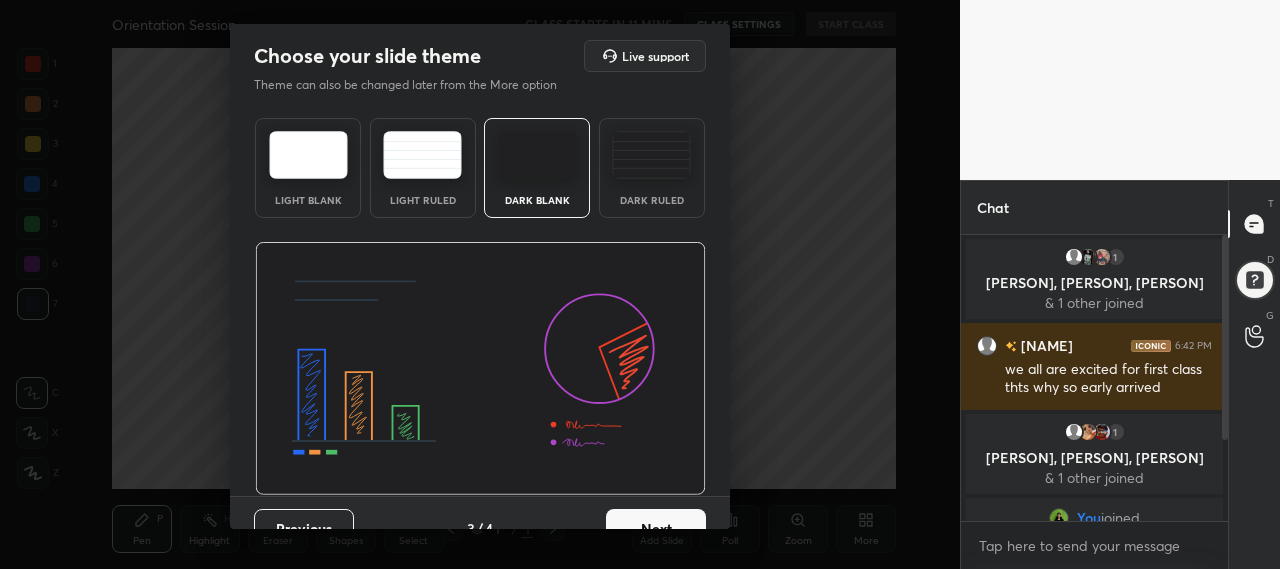 click on "Next" at bounding box center (656, 529) 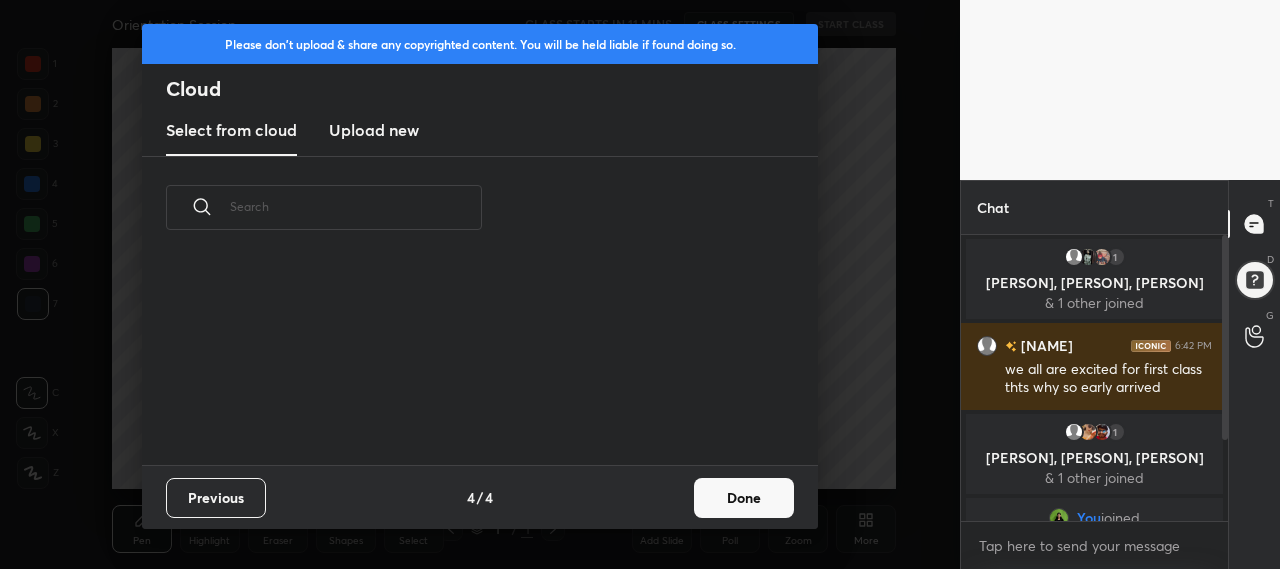 scroll, scrollTop: 6, scrollLeft: 11, axis: both 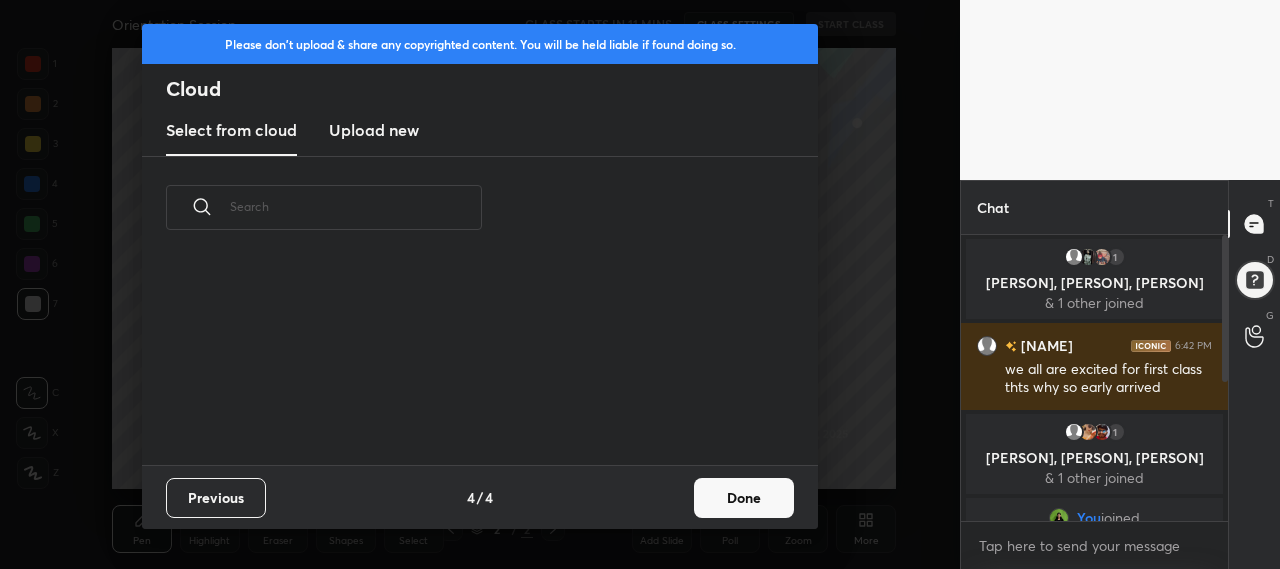 click on "Done" at bounding box center [744, 498] 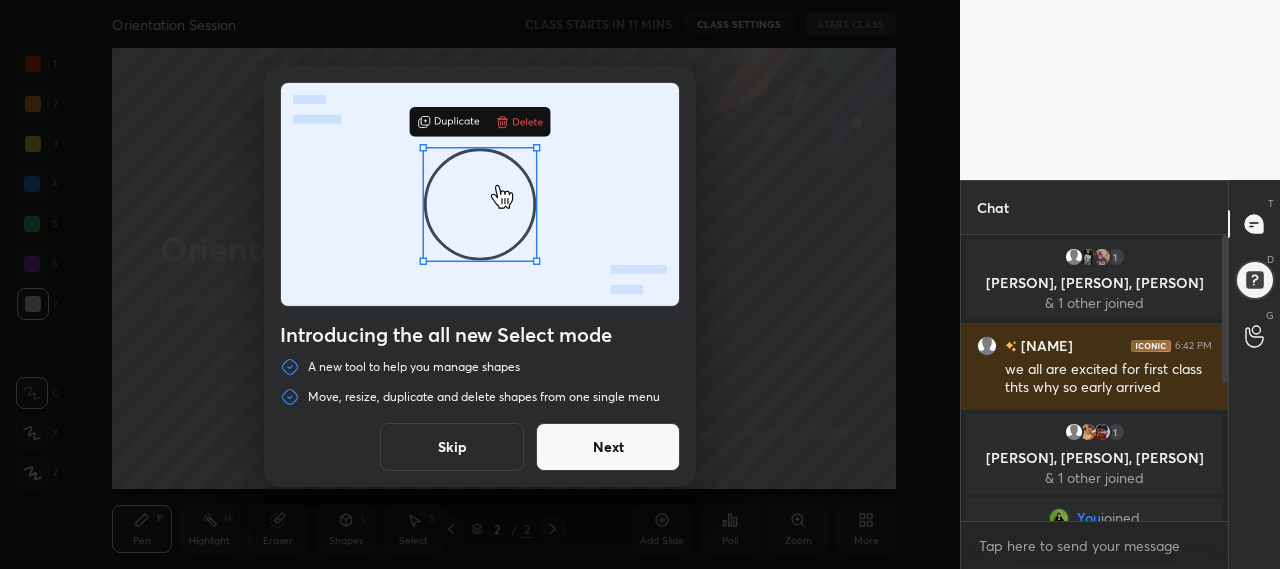click on "Next" at bounding box center [608, 447] 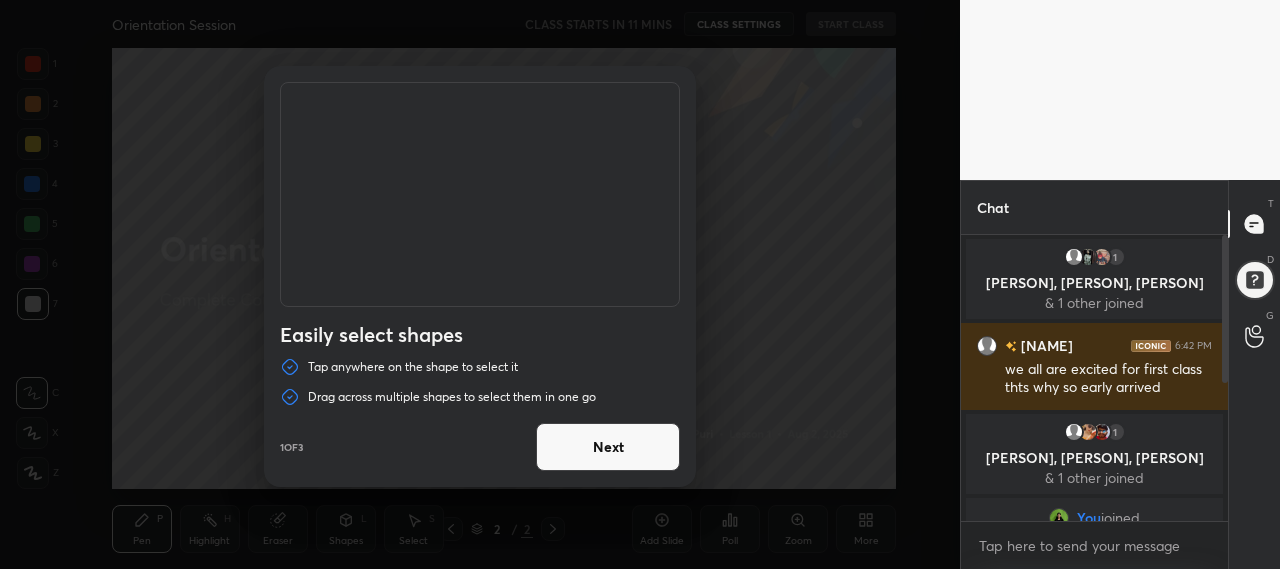 click on "Next" at bounding box center [608, 447] 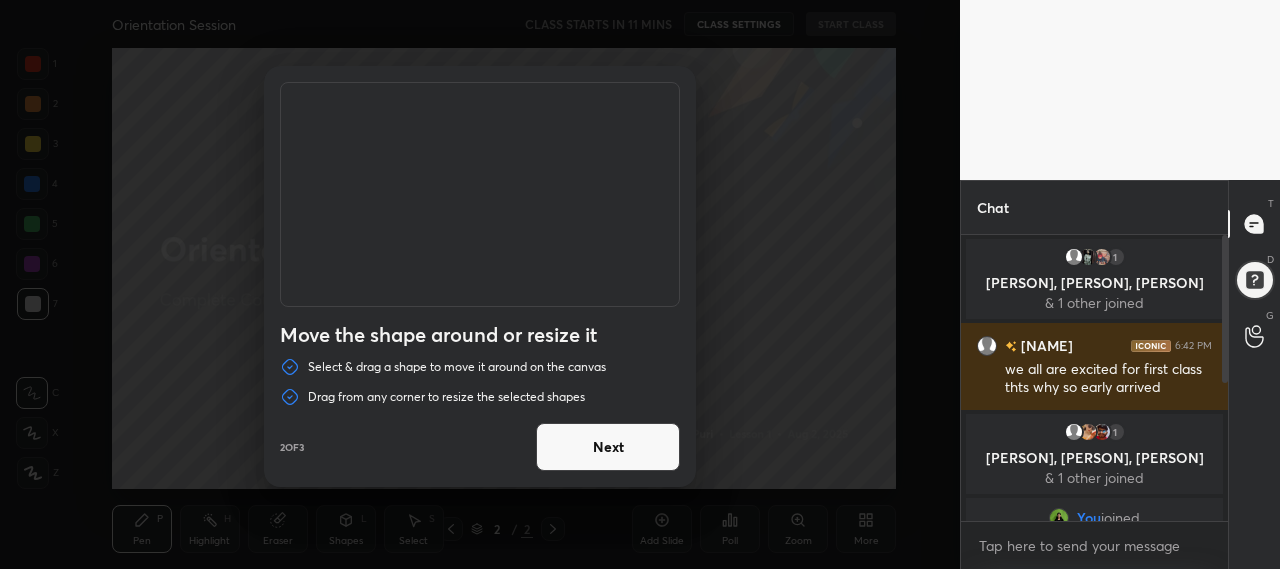 click on "Next" at bounding box center (608, 447) 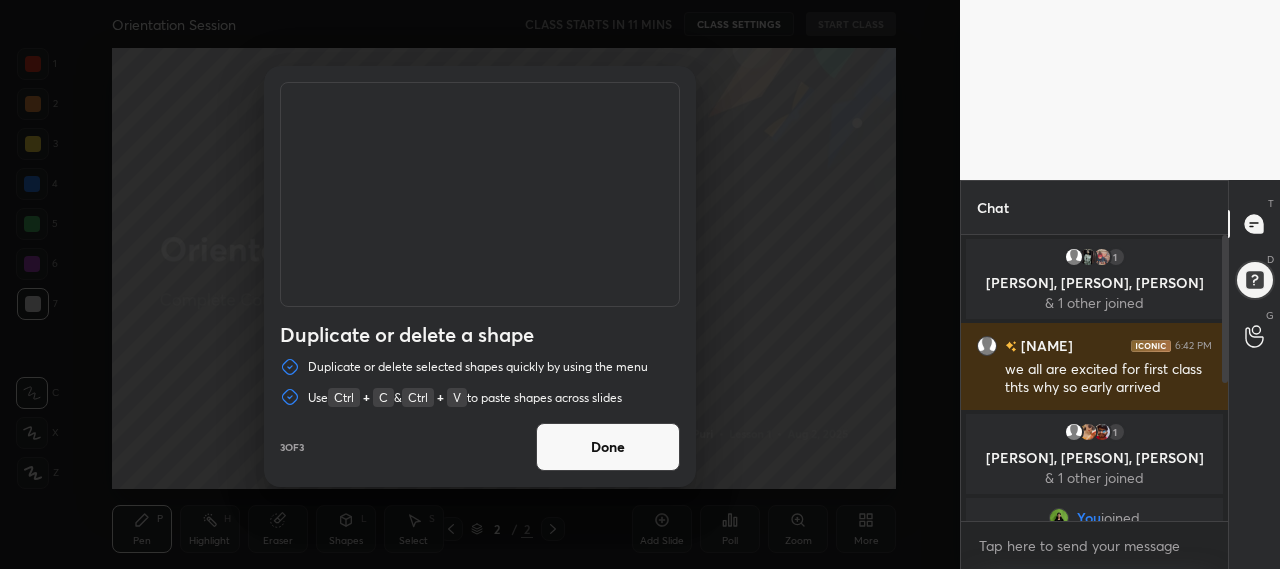 click on "Done" at bounding box center [608, 447] 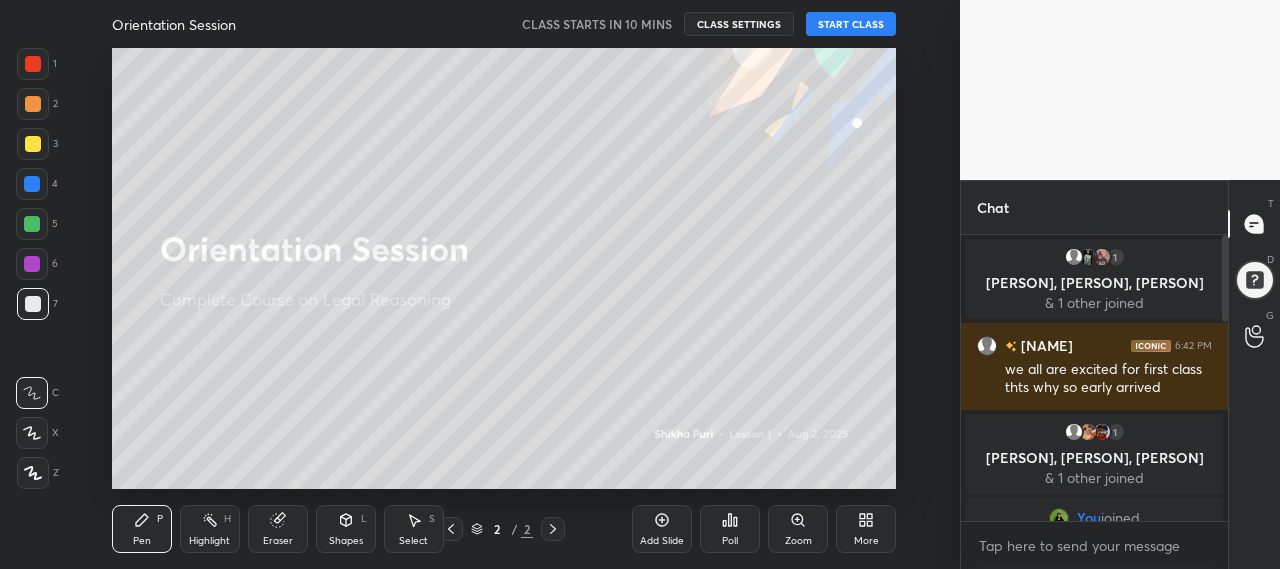 click on "Eraser" at bounding box center (278, 529) 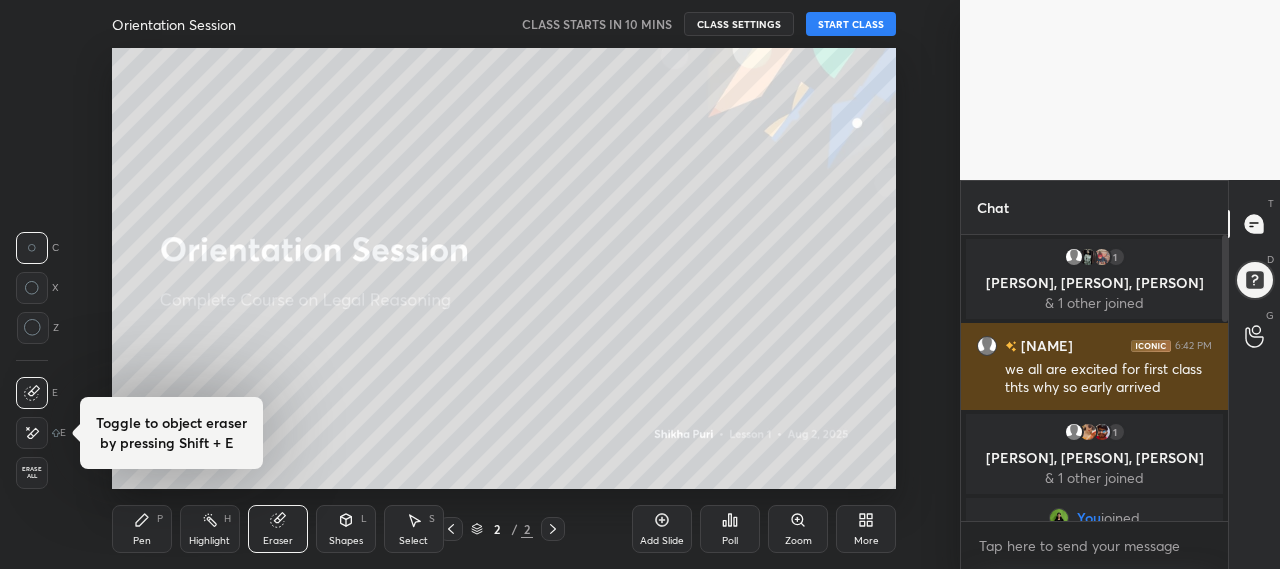 click on "1 2 3 4 5 6 7 C X Z C X Z E Toggle to object eraser
by pressing Shift + E  E Erase all   H H Orientation Session CLASS STARTS IN 10 MINS CLASS SETTINGS START CLASS Setting up your live class Back Orientation Session • L1 of Complete Course on Legal Reasoning [PERSON] Pen P Highlight H Eraser Shapes L Select S 2 / 2 Add Slide Poll Zoom More Chat 1 [PERSON], [PERSON], [PERSON] &  1 other  joined [PERSON] 6:42 PM we all are excited for first class thts why so early arrived 1 [PERSON], [PERSON], [PERSON] &  1 other  joined You  joined [PERSON], [PERSON]  joined [PERSON] 6:49 PM can anyone tell me if this is the CLAT'26 or CLAT'27 batch? [PERSON] 6:49 PM 2026 [PERSON], [PERSON]  joined [PERSON] 6:50 PM is this for 26! [PERSON]  joined [PERSON] 6:50 PM so for the exam that is this year? [PERSON] 6:50 PM ys [PERSON] [PERSON] 6:50 PM okayy, ty :) [PERSON], [PERSON], [PERSON]  joined 15 NEW MESSAGES Enable hand raising Enable raise hand to speak to learners. Once enabled, chat will be turned off temporarily. Enable x   introducing Enable T D" at bounding box center [640, 284] 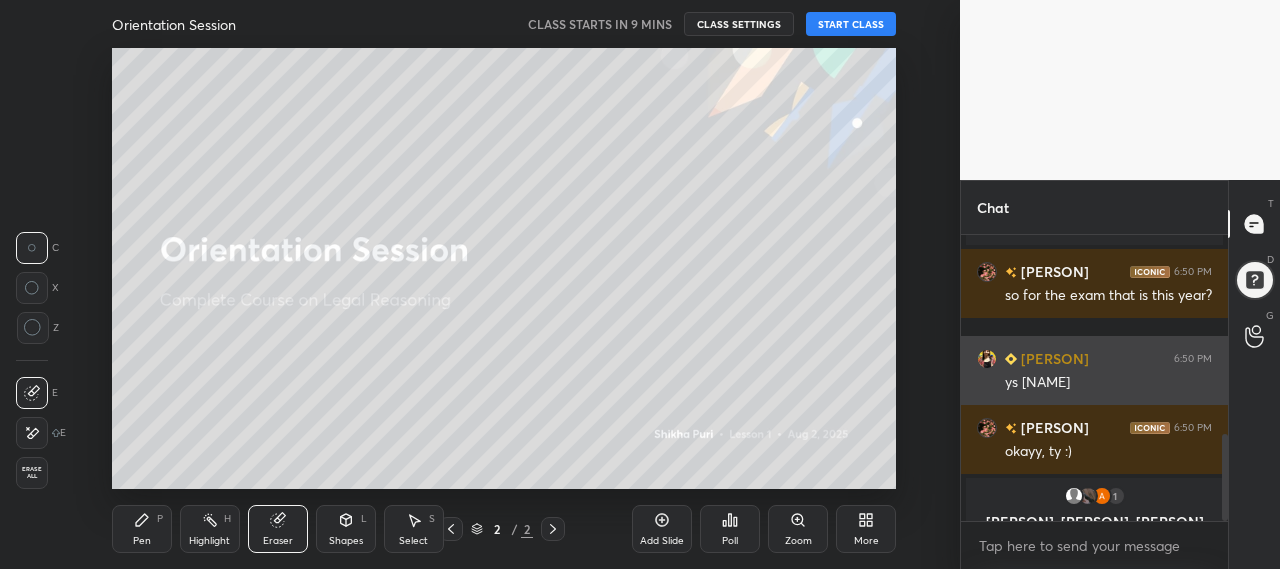 scroll, scrollTop: 698, scrollLeft: 0, axis: vertical 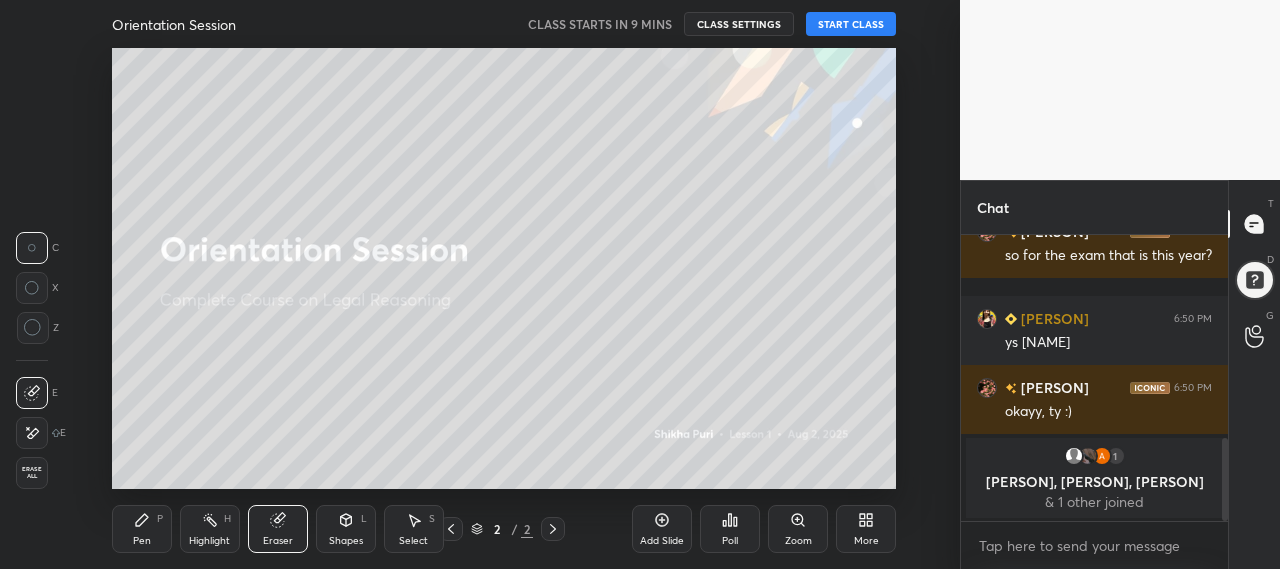 click at bounding box center (32, 288) 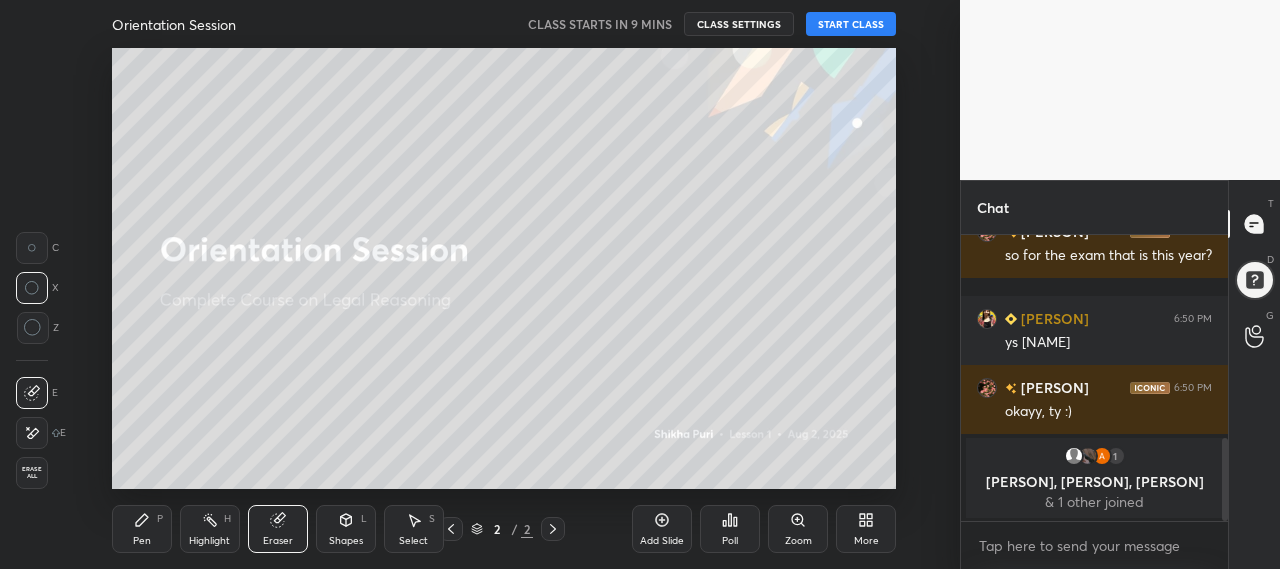 click 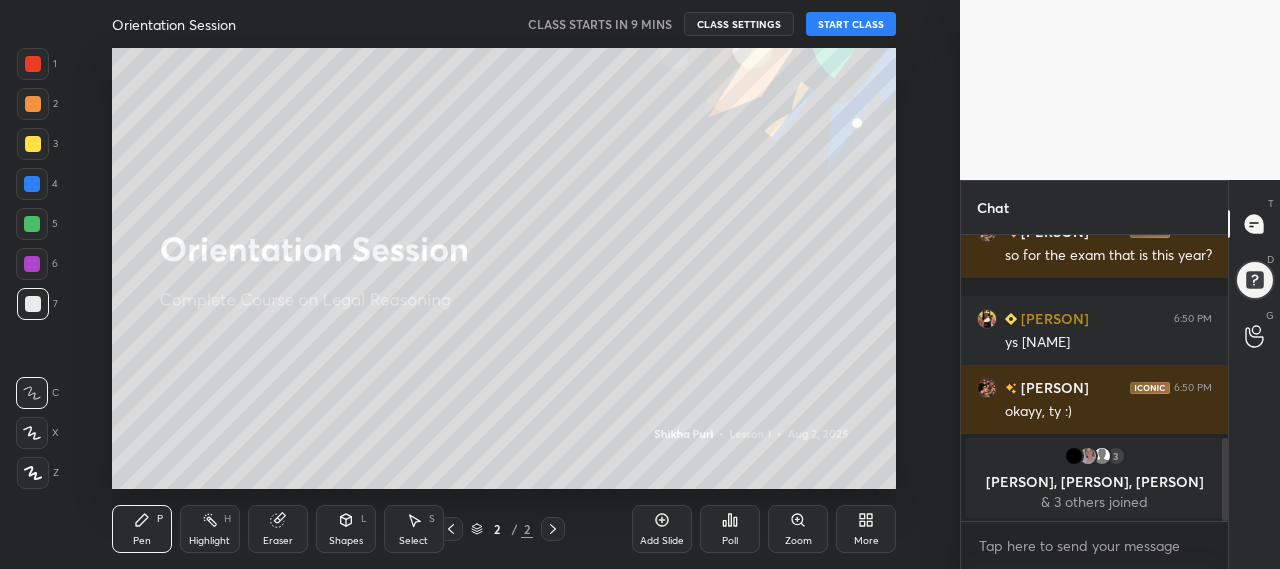 click on "Eraser" at bounding box center (278, 529) 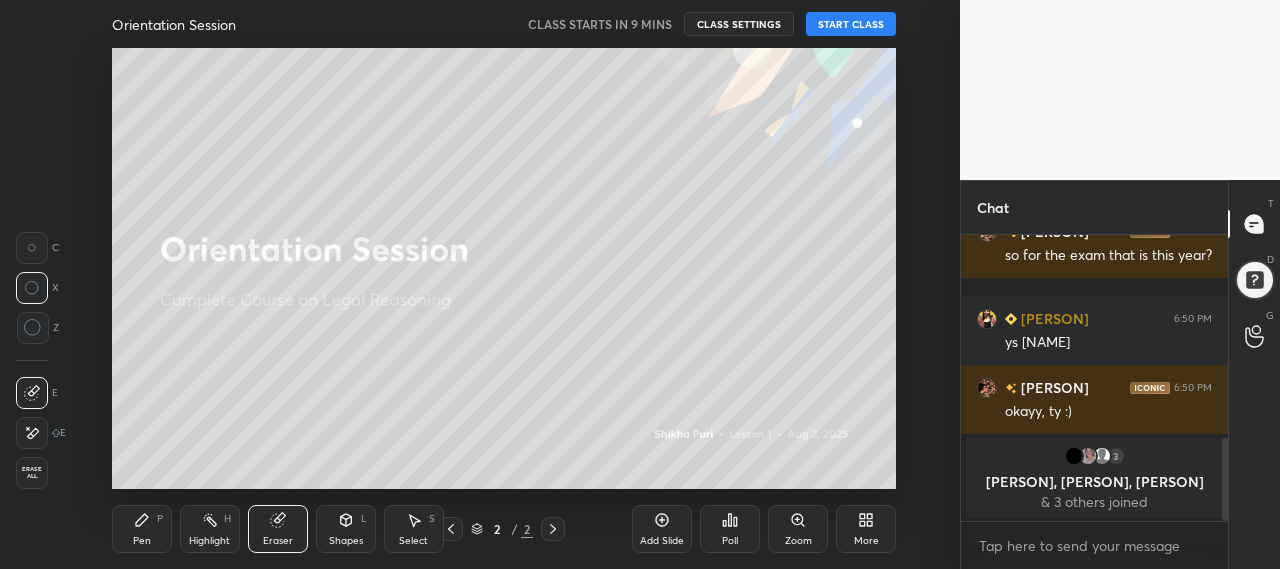 click 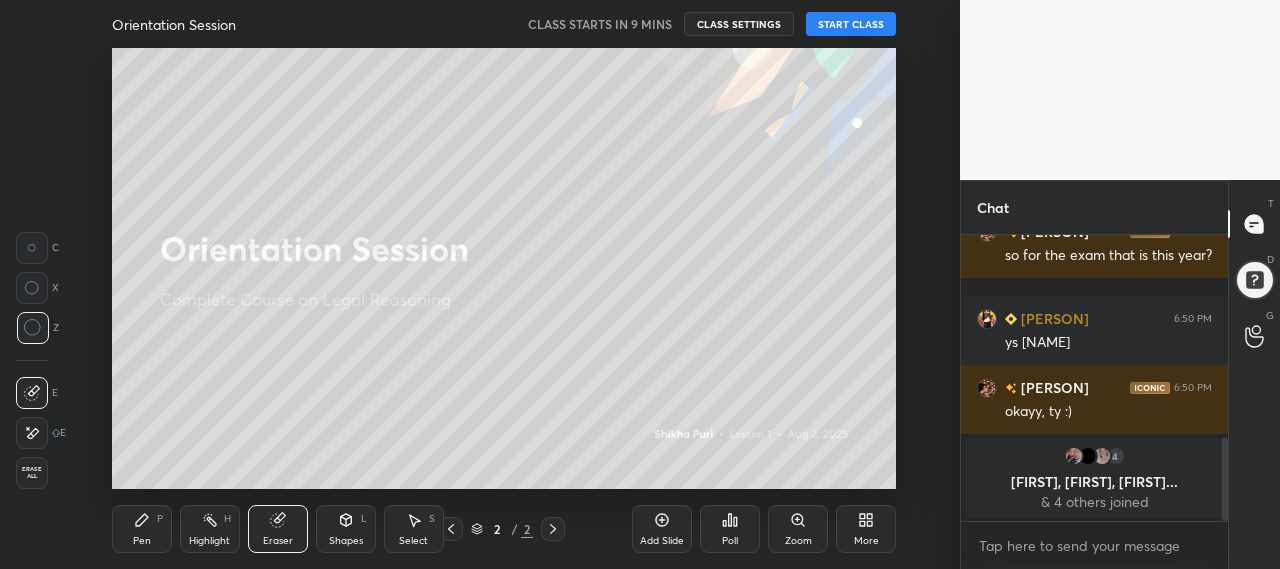 click on "Pen P" at bounding box center [142, 529] 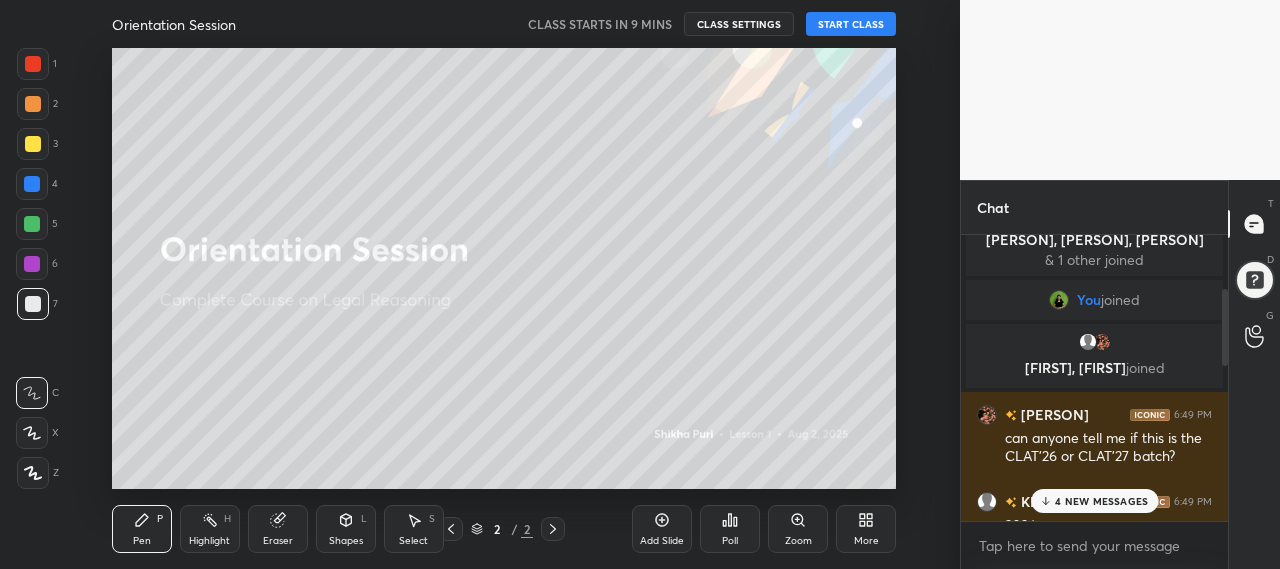 scroll, scrollTop: 0, scrollLeft: 0, axis: both 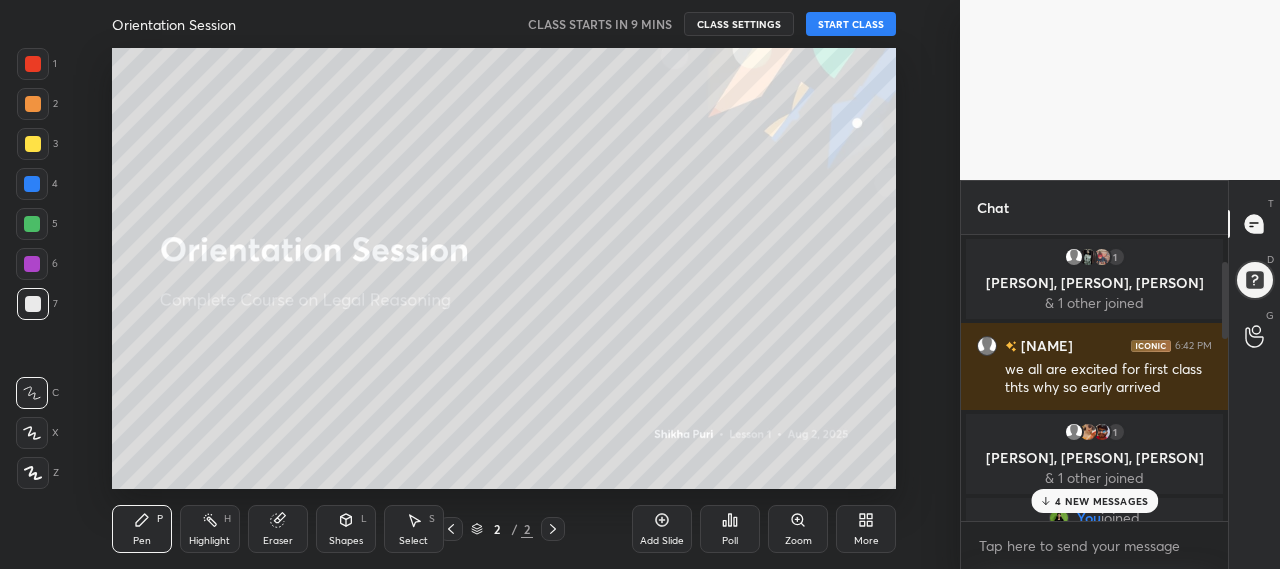 click on "1 [FIRST], [FIRST], [FIRST] &  1 other  joined" at bounding box center (1094, 454) 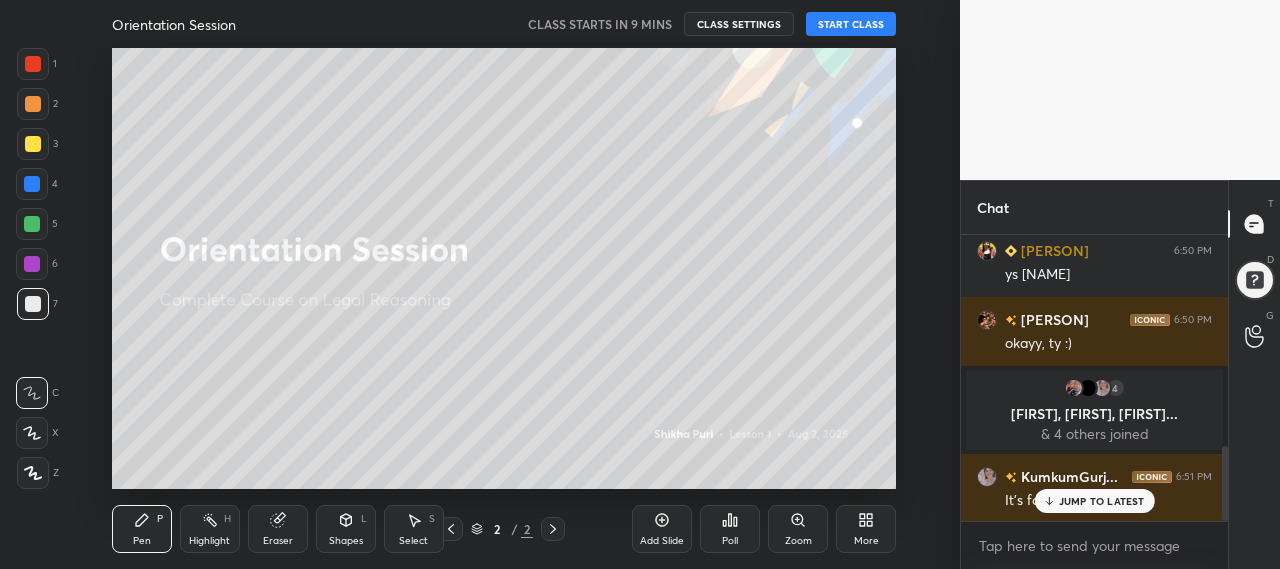 scroll, scrollTop: 862, scrollLeft: 0, axis: vertical 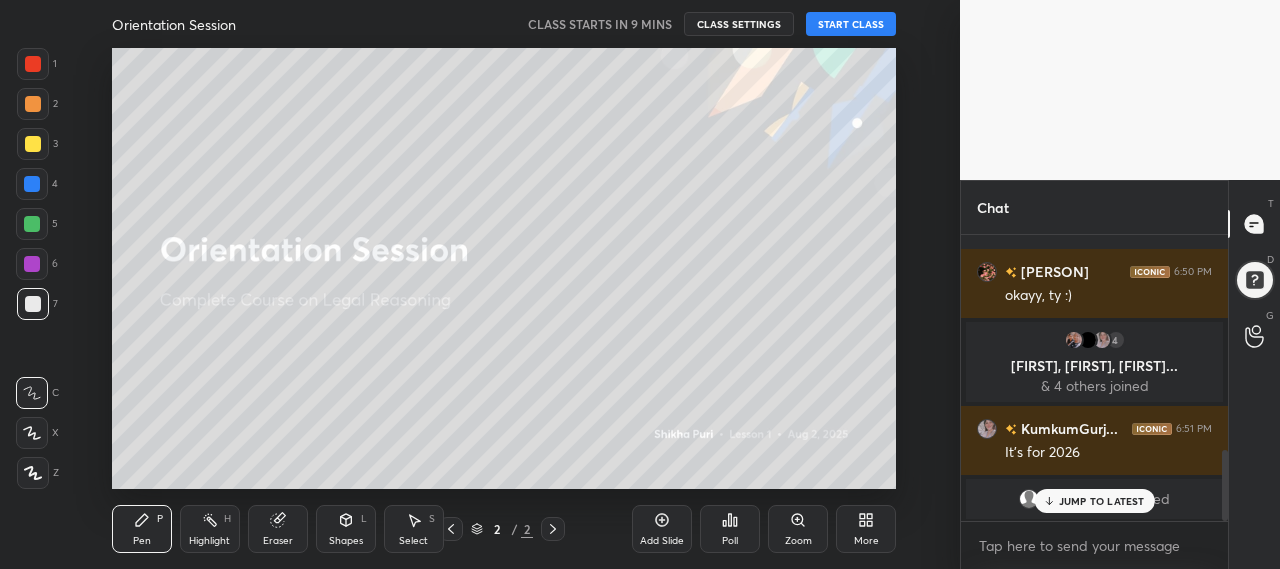click on "JUMP TO LATEST" at bounding box center [1102, 501] 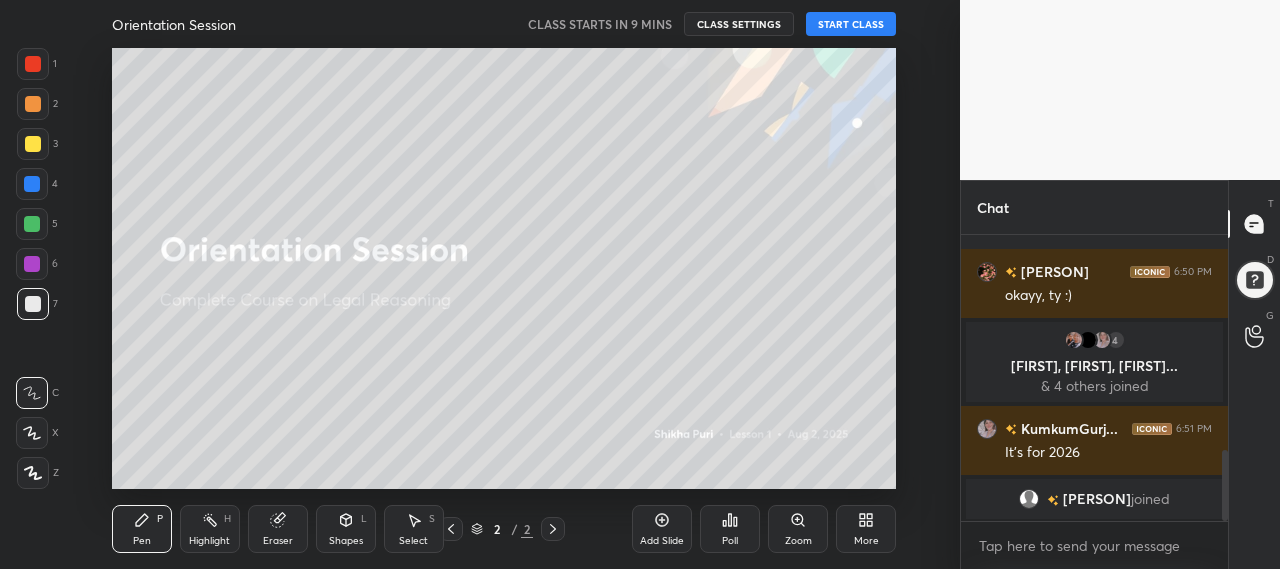 scroll, scrollTop: 886, scrollLeft: 0, axis: vertical 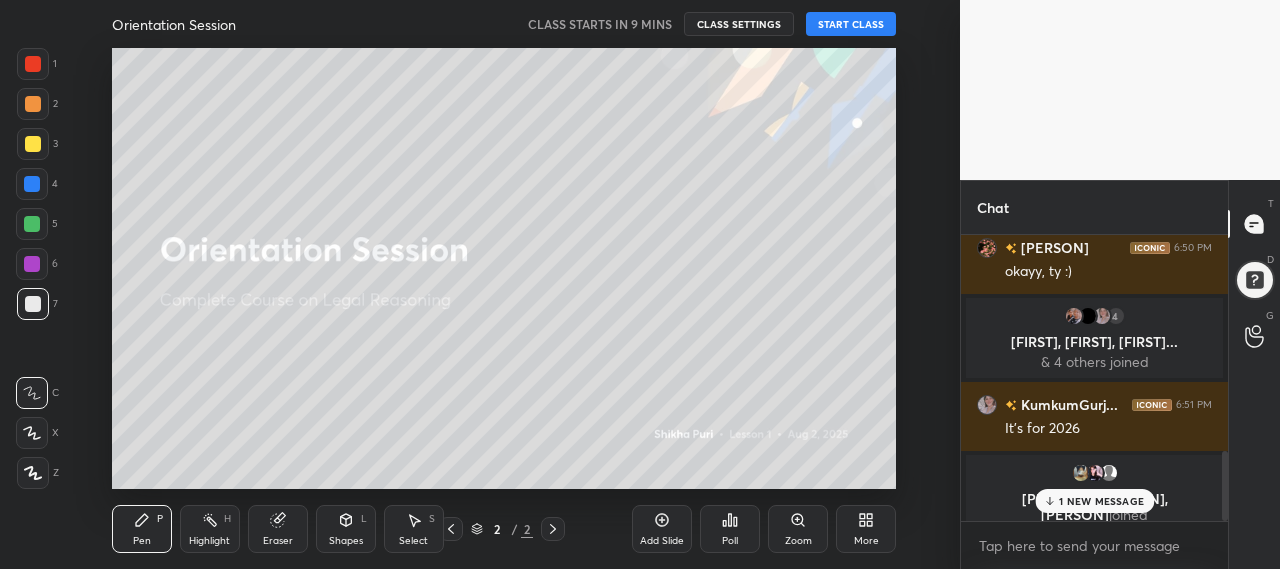 click on "1 NEW MESSAGE" at bounding box center [1101, 501] 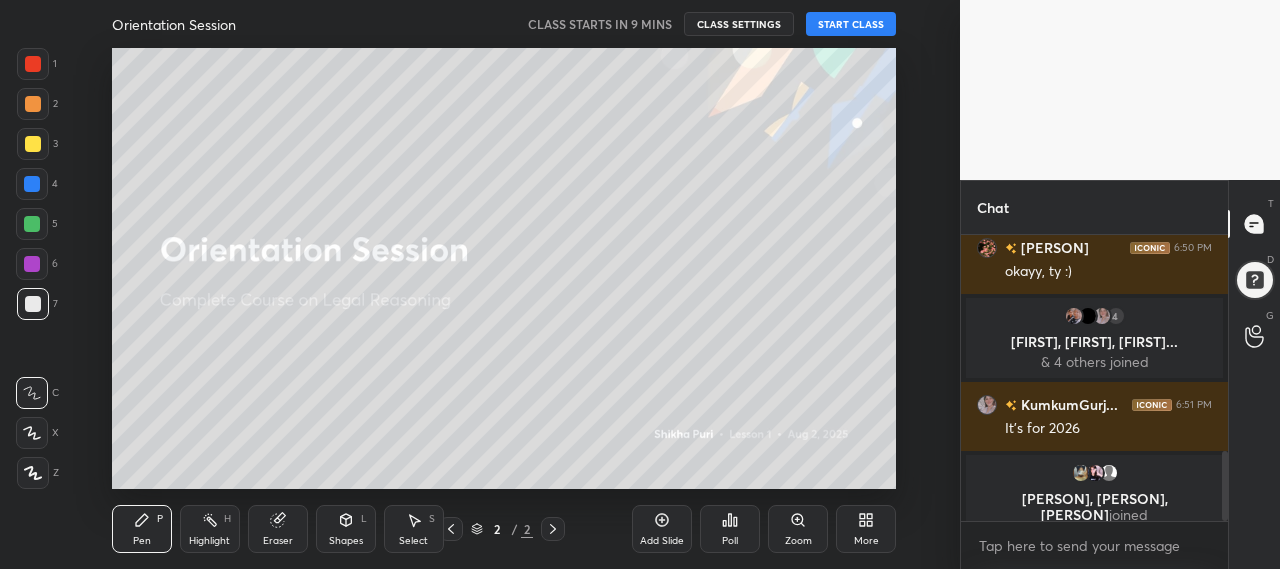 click on "Poll" at bounding box center [730, 541] 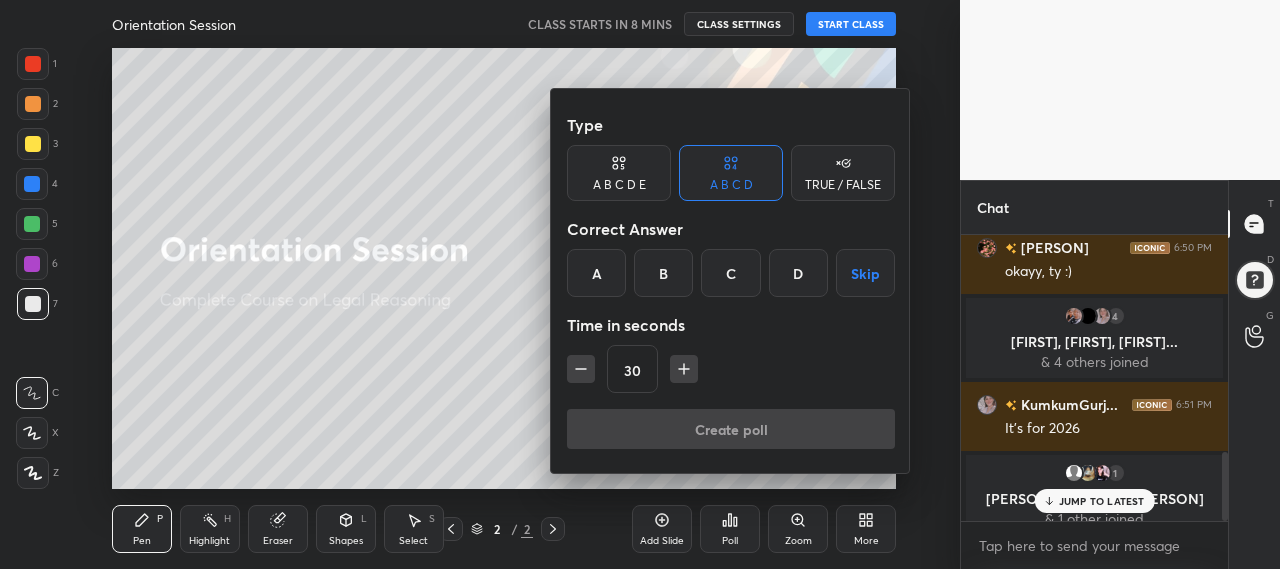 scroll, scrollTop: 902, scrollLeft: 0, axis: vertical 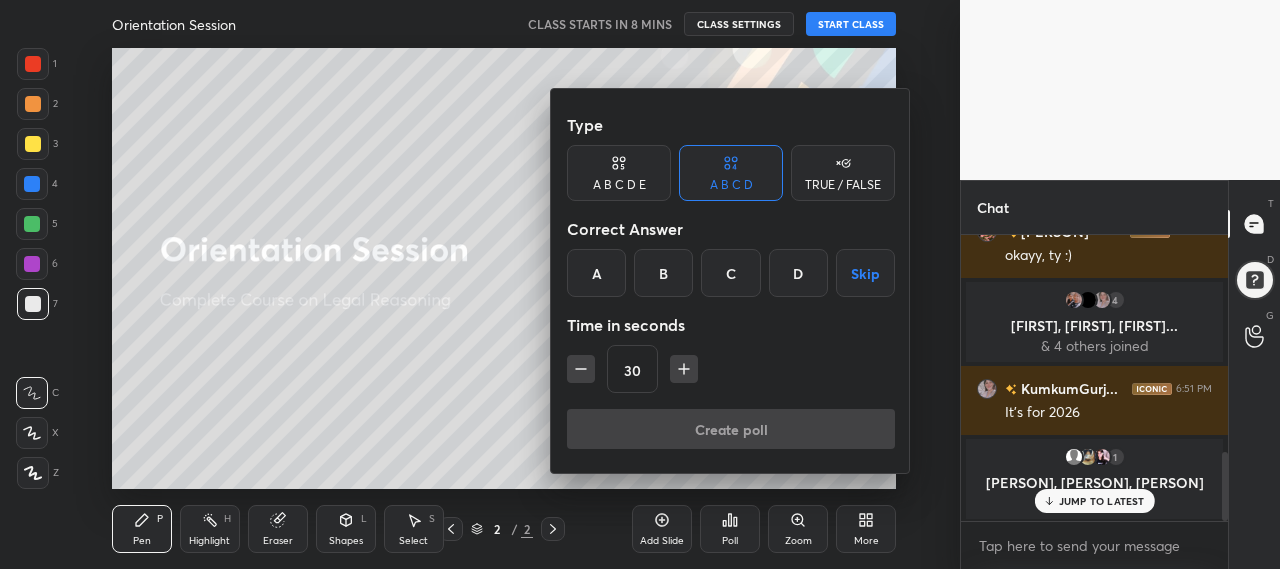 click on "TRUE / FALSE" at bounding box center [843, 185] 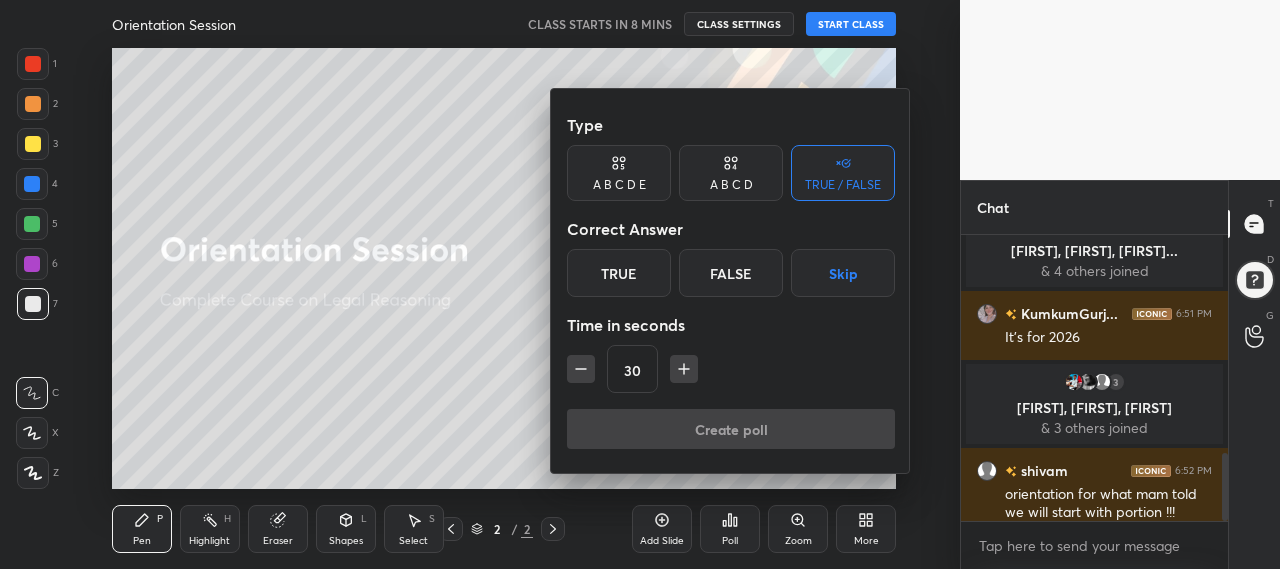 scroll, scrollTop: 914, scrollLeft: 0, axis: vertical 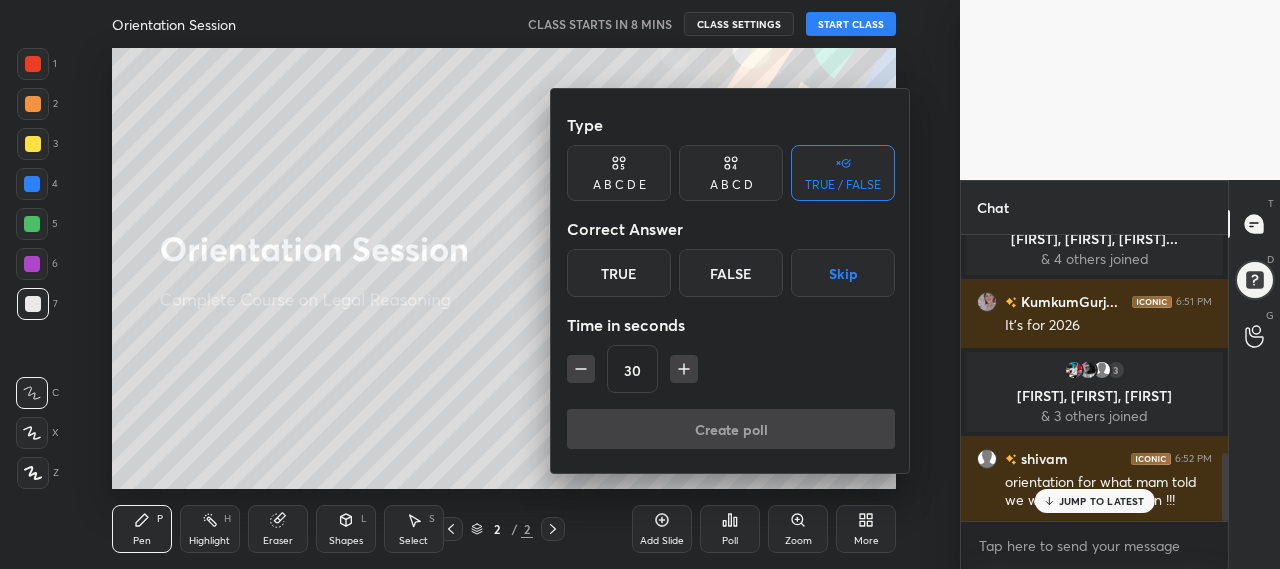click on "True" at bounding box center [619, 273] 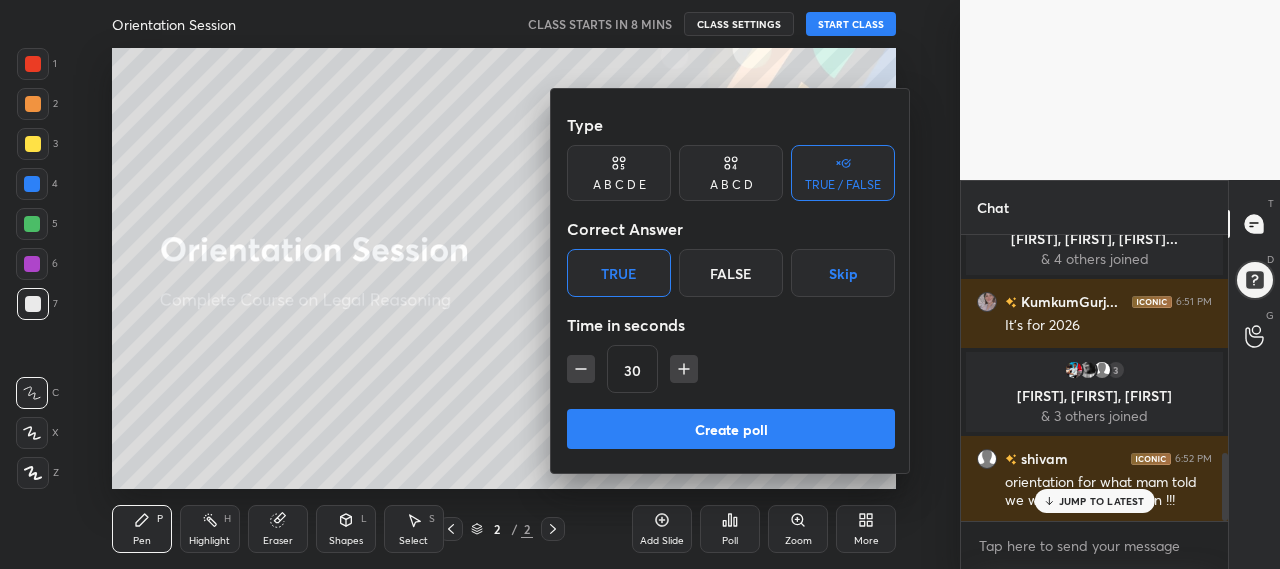 scroll, scrollTop: 1002, scrollLeft: 0, axis: vertical 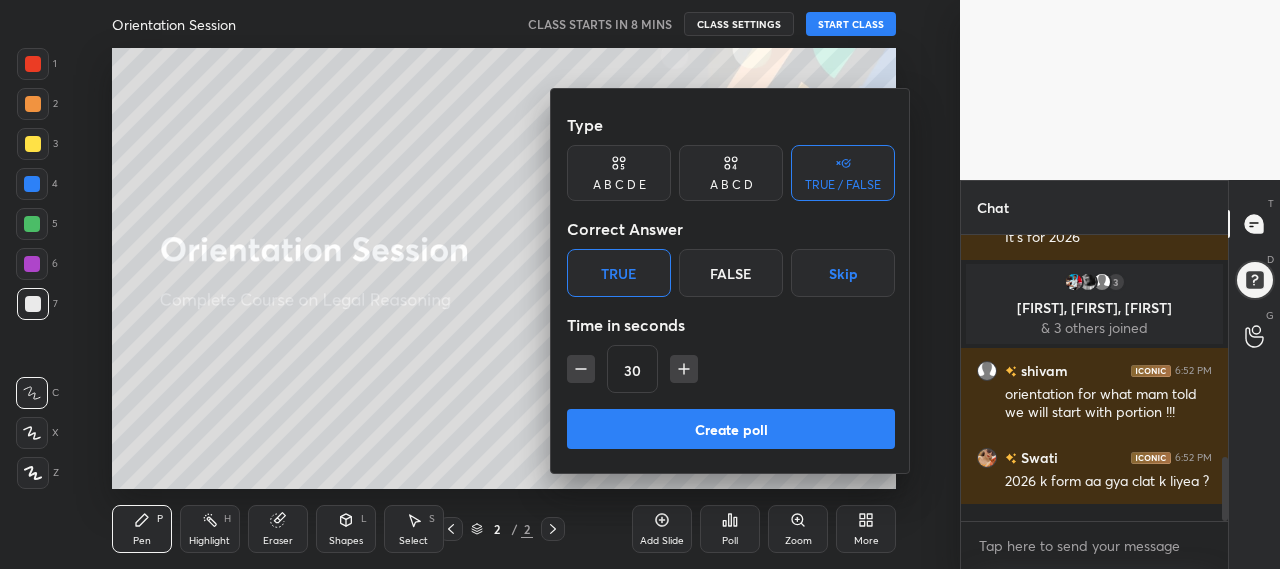 click at bounding box center [640, 284] 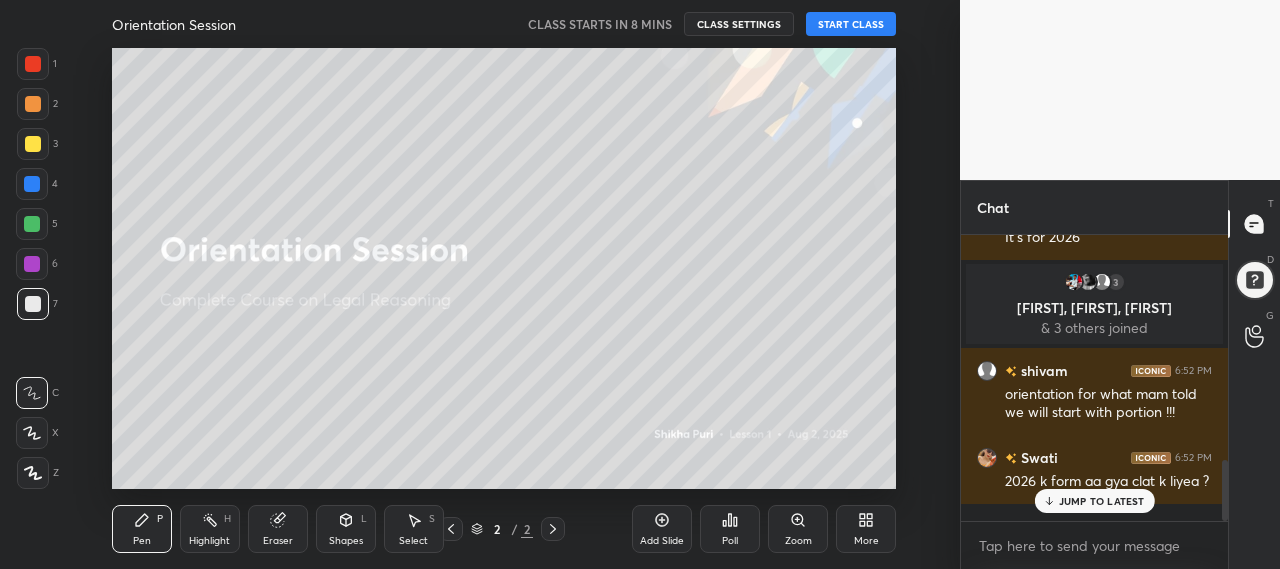 scroll, scrollTop: 1070, scrollLeft: 0, axis: vertical 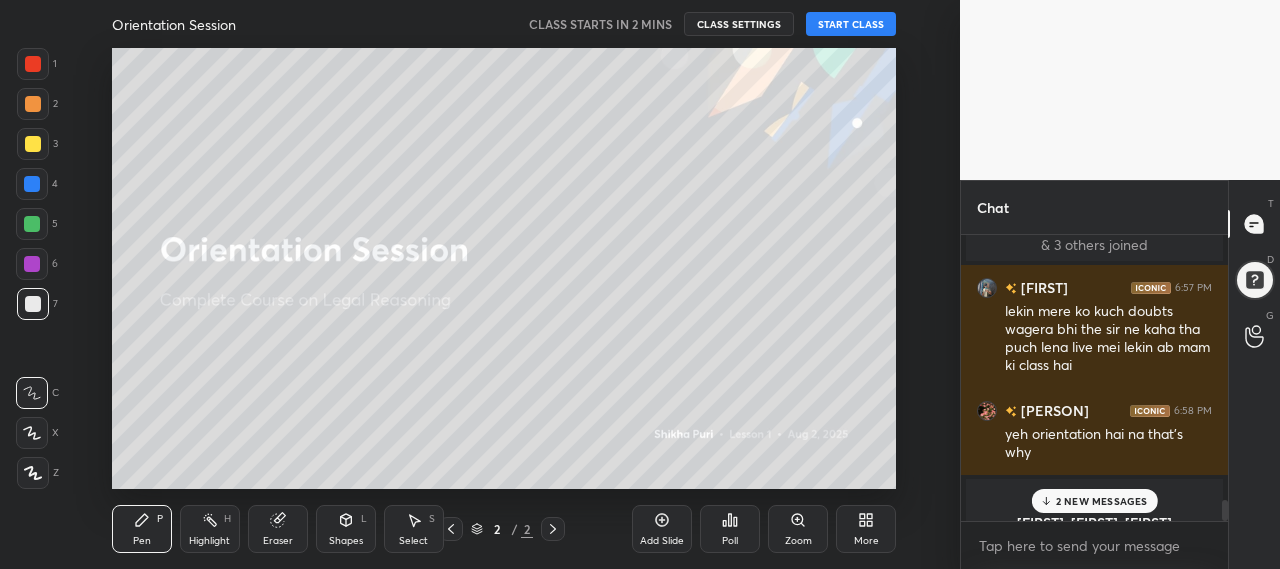 click on "2 NEW MESSAGES" at bounding box center (1094, 501) 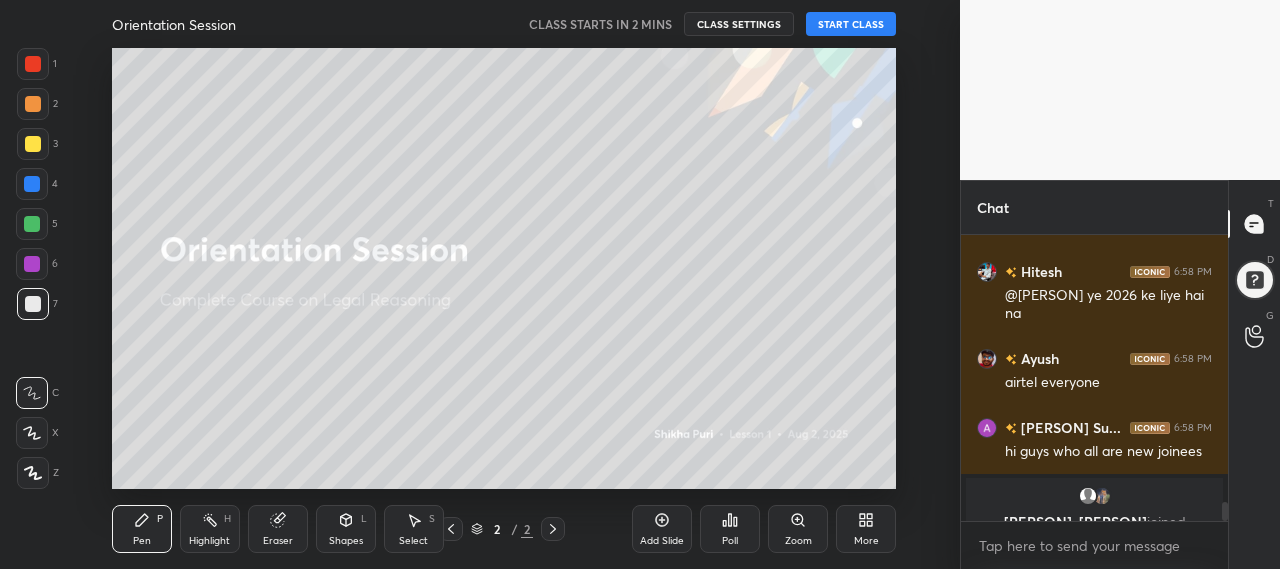 scroll, scrollTop: 3982, scrollLeft: 0, axis: vertical 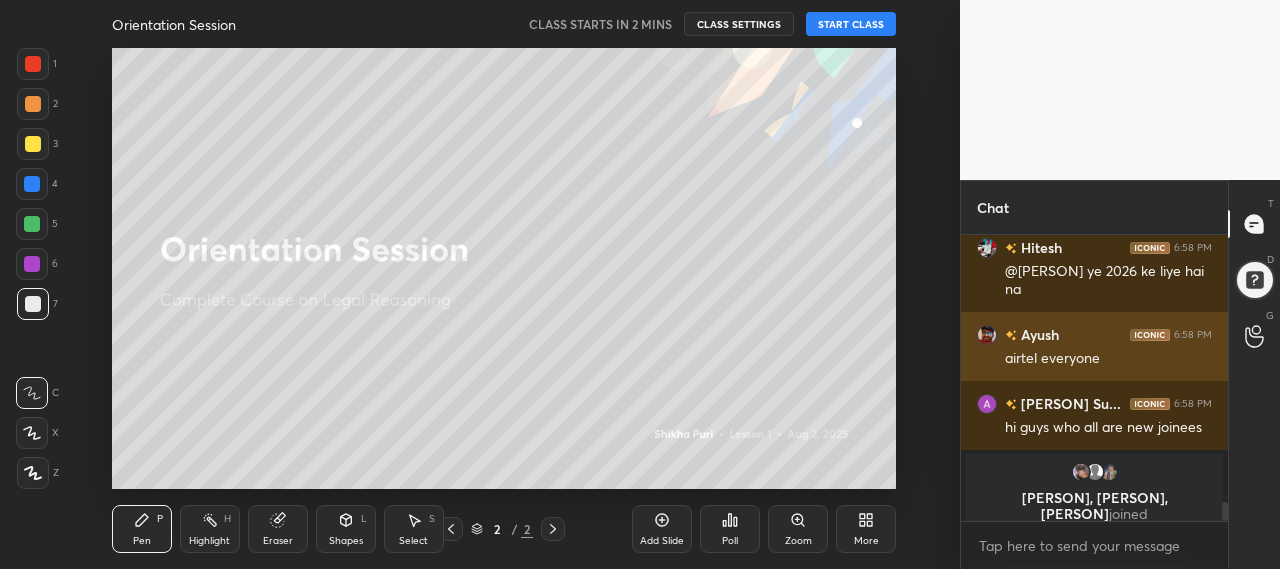 drag, startPoint x: 1122, startPoint y: 326, endPoint x: 1178, endPoint y: 331, distance: 56.22277 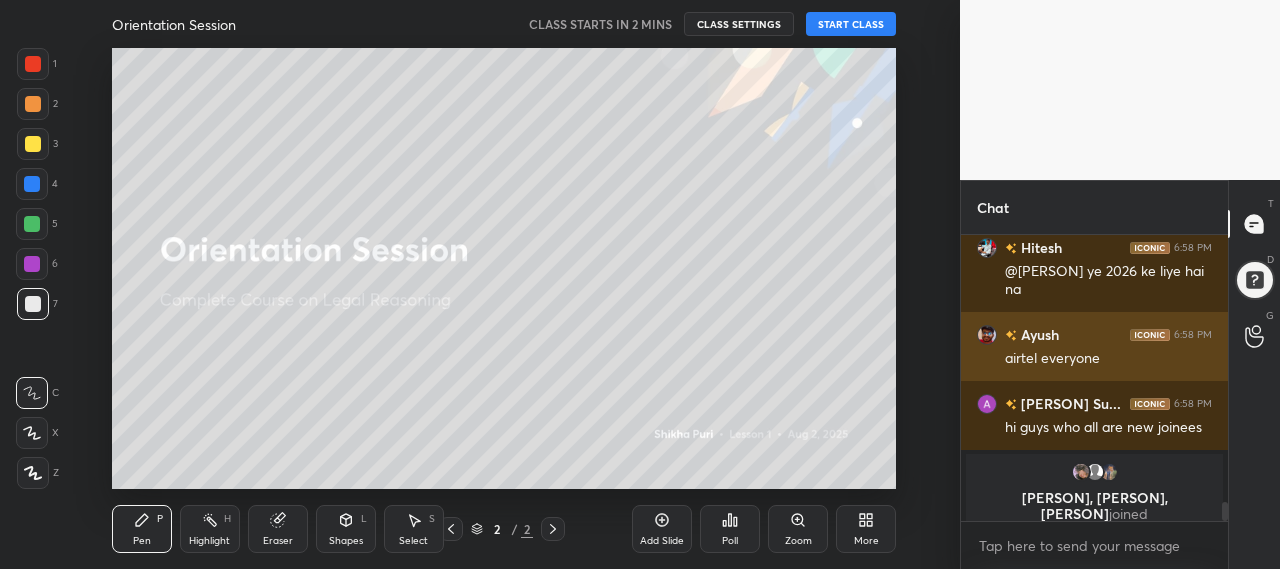 click on "6:58 PM" at bounding box center [1193, 335] 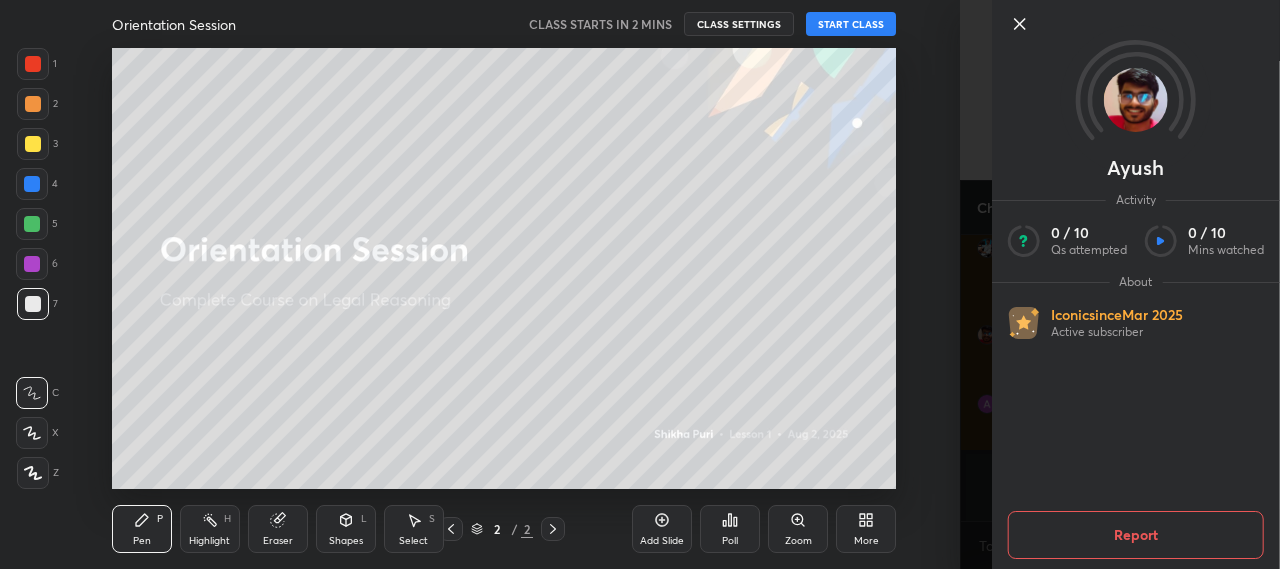 scroll, scrollTop: 4016, scrollLeft: 0, axis: vertical 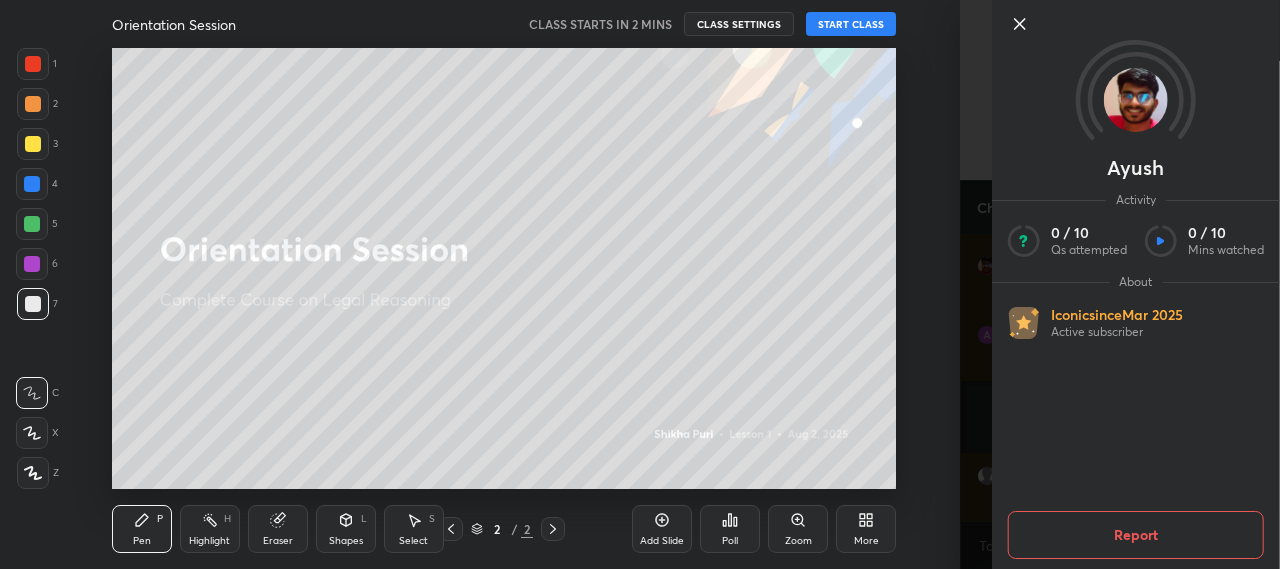 click 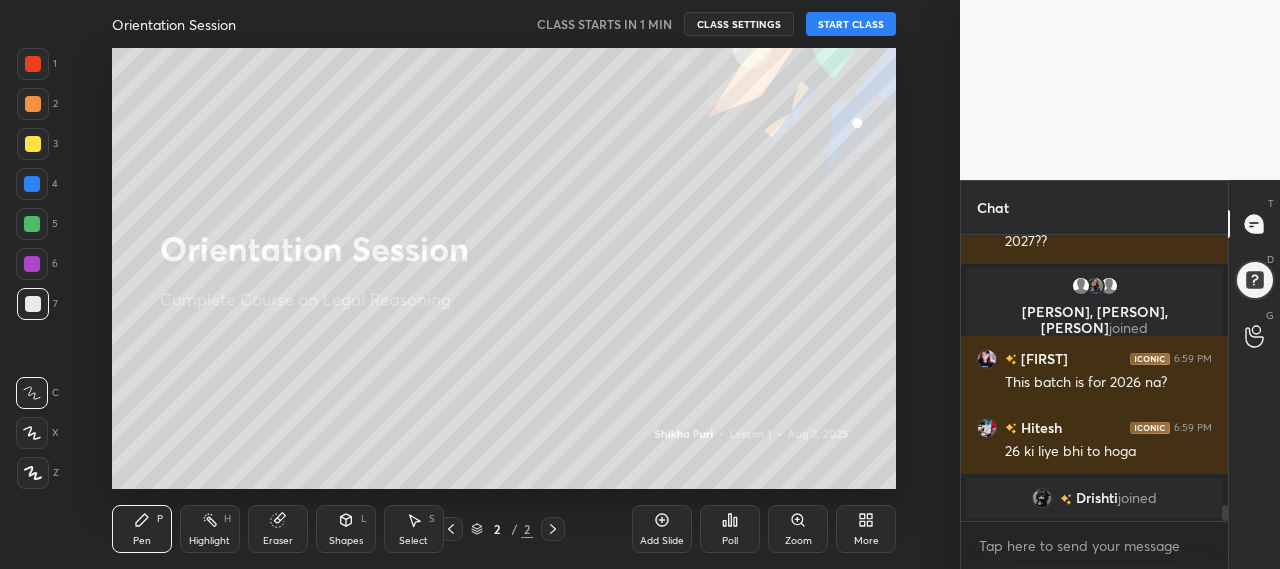 scroll, scrollTop: 4794, scrollLeft: 0, axis: vertical 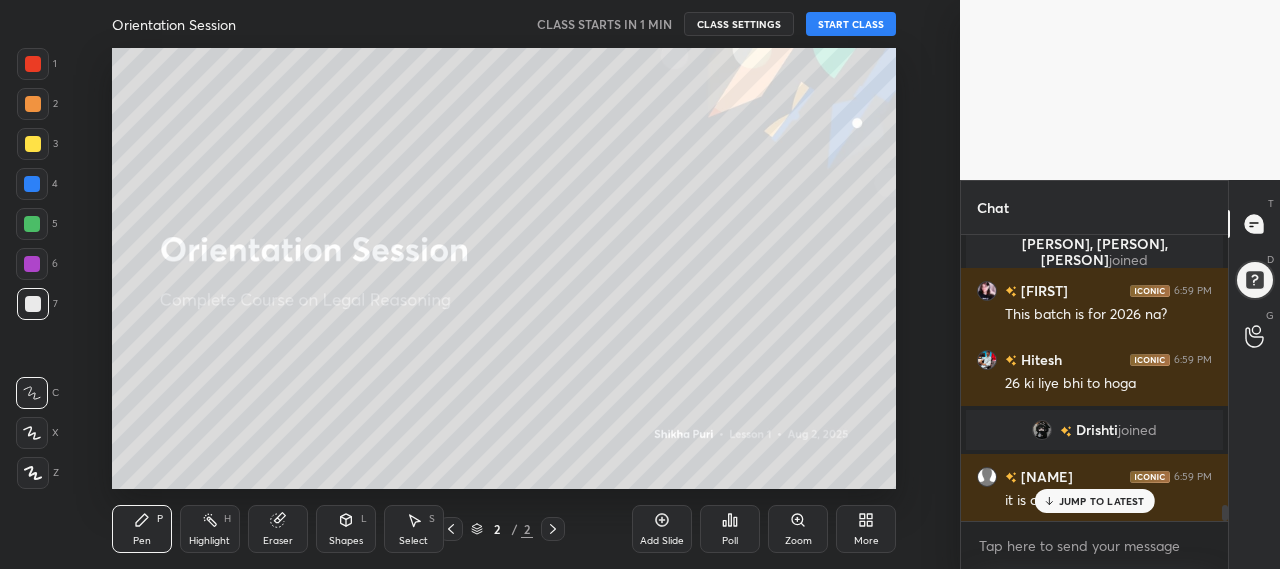 click on "JUMP TO LATEST" at bounding box center [1102, 501] 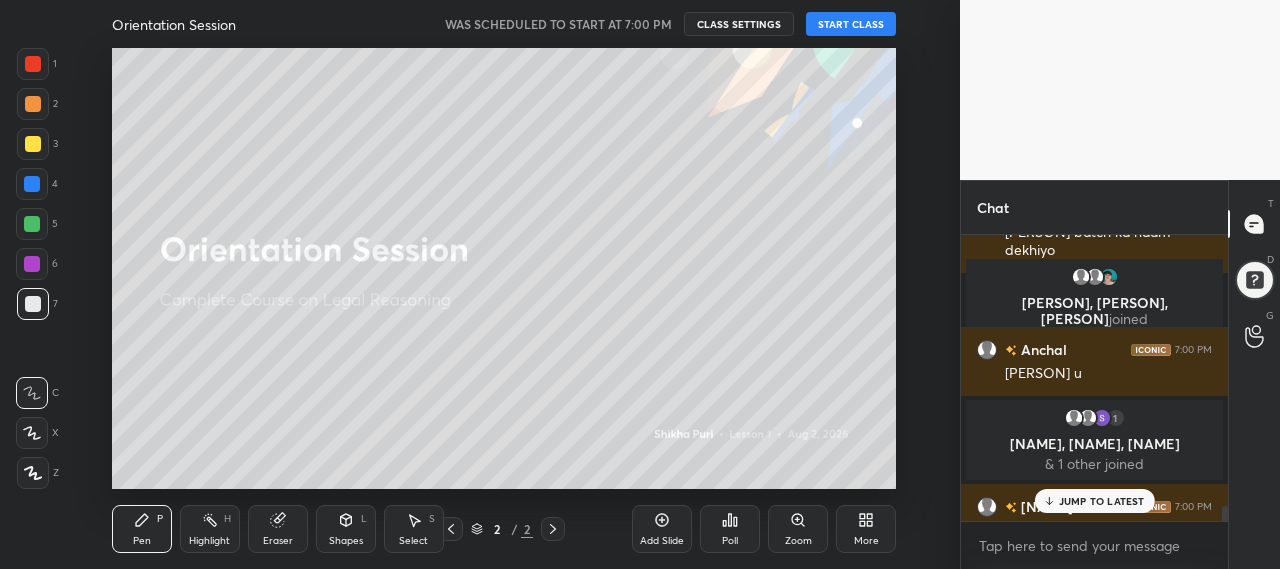 scroll, scrollTop: 5082, scrollLeft: 0, axis: vertical 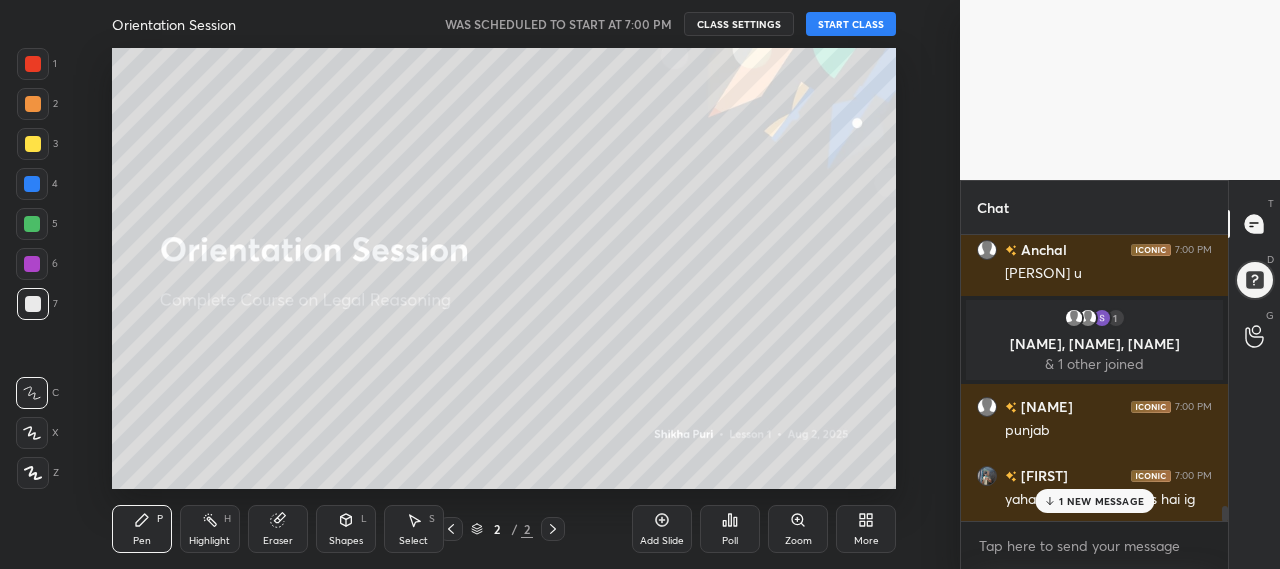 click on "[NAME] 6:59 PM [YEAR] k liyee hai Anchal 6:59 PM Up sameeksha, [NAME], [NAME]  joined Pooja 6:59 PM So why this is scheduled in [YEAR]?? SUDARTHI, [NAME], [NAME]  joined siya 6:59 PM This batch is for [YEAR] na? Hitesh 6:59 PM [YEAR] ki liye bhi to hoga Drishti  joined [NAME] 6:59 PM it is combined guys Shritej Su... 6:59 PM mannat batch ka naam dekhiyo Siya, [NAME], [NAME]  joined Anchal 7:00 PM Archi u 1 kakuli, [NAME], [NAME] &  1 other  joined [NAME] 7:00 PM punjab Ninaad 7:00 PM yahan  do teen batches hai ig 1 NEW MESSAGE" at bounding box center (1094, 378) 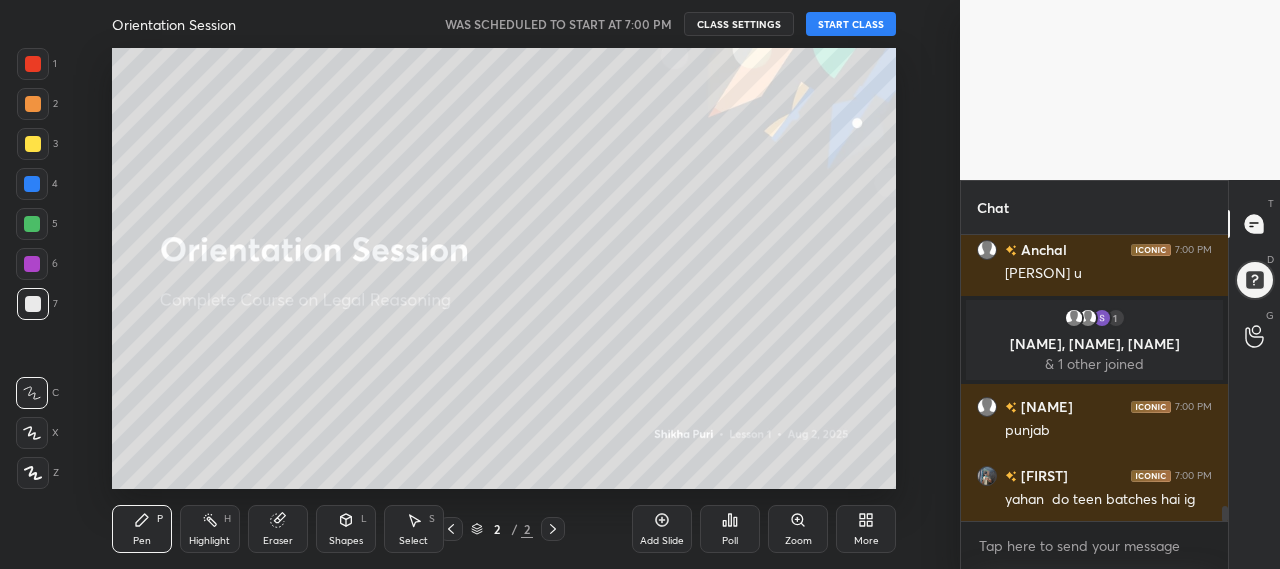 scroll, scrollTop: 5200, scrollLeft: 0, axis: vertical 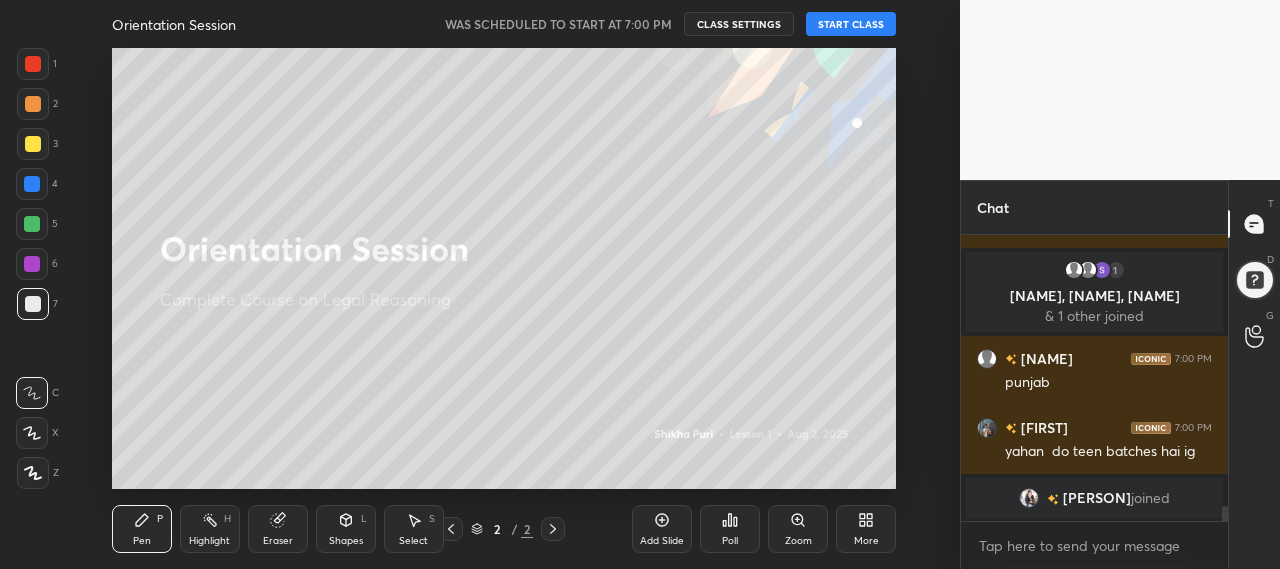click on "START CLASS" at bounding box center (851, 24) 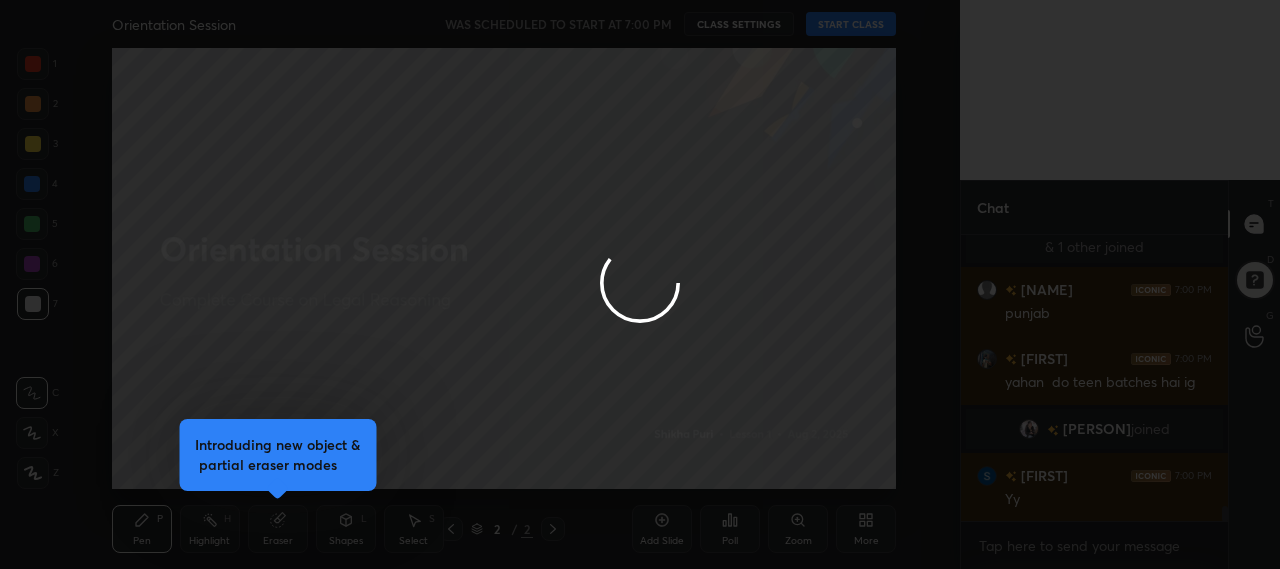 scroll, scrollTop: 5190, scrollLeft: 0, axis: vertical 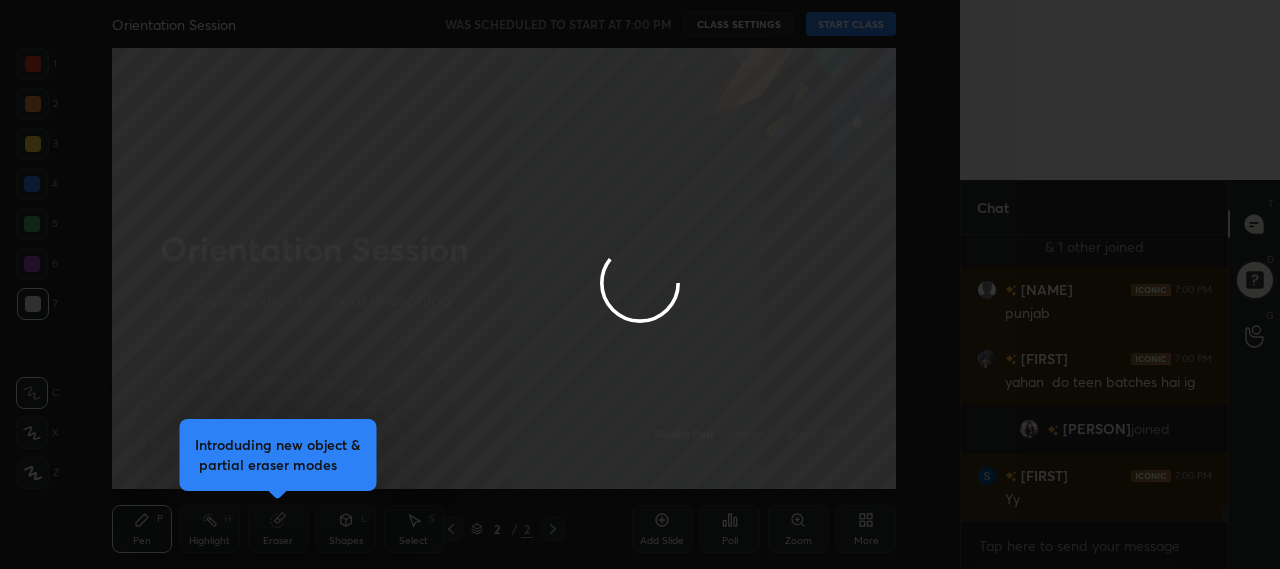 type on "x" 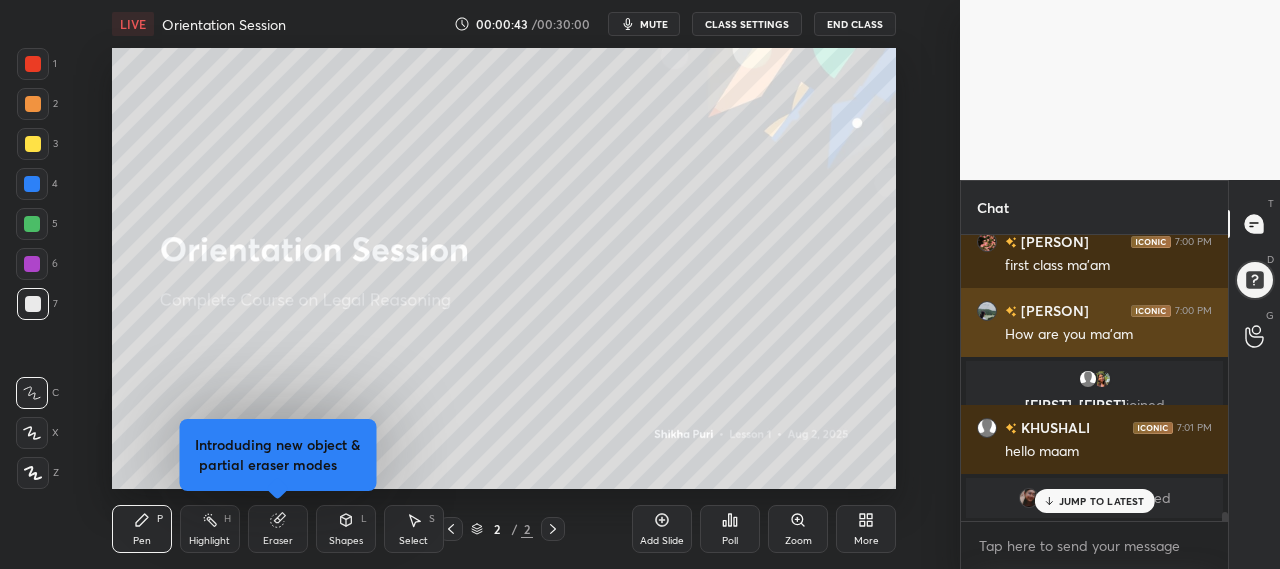 scroll, scrollTop: 9328, scrollLeft: 0, axis: vertical 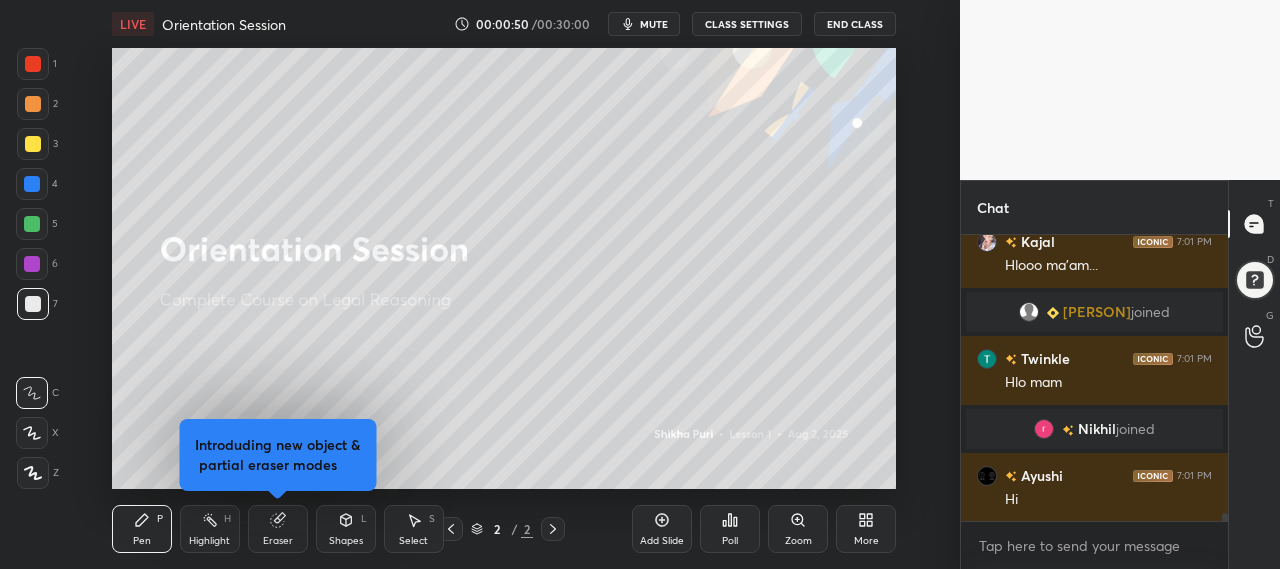 type 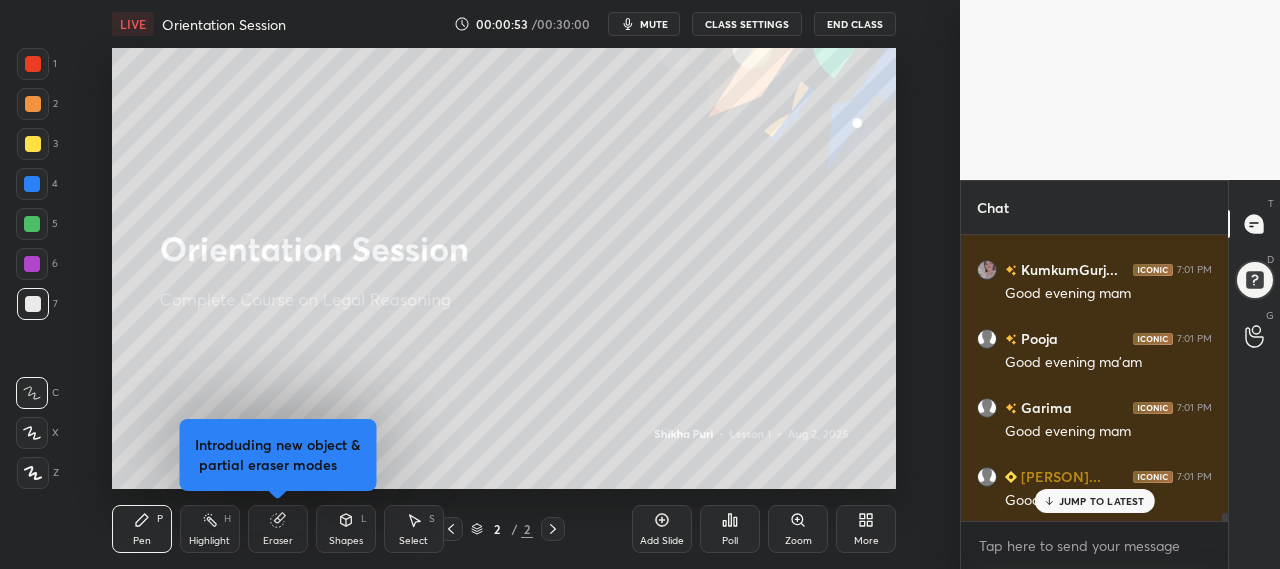 scroll, scrollTop: 10348, scrollLeft: 0, axis: vertical 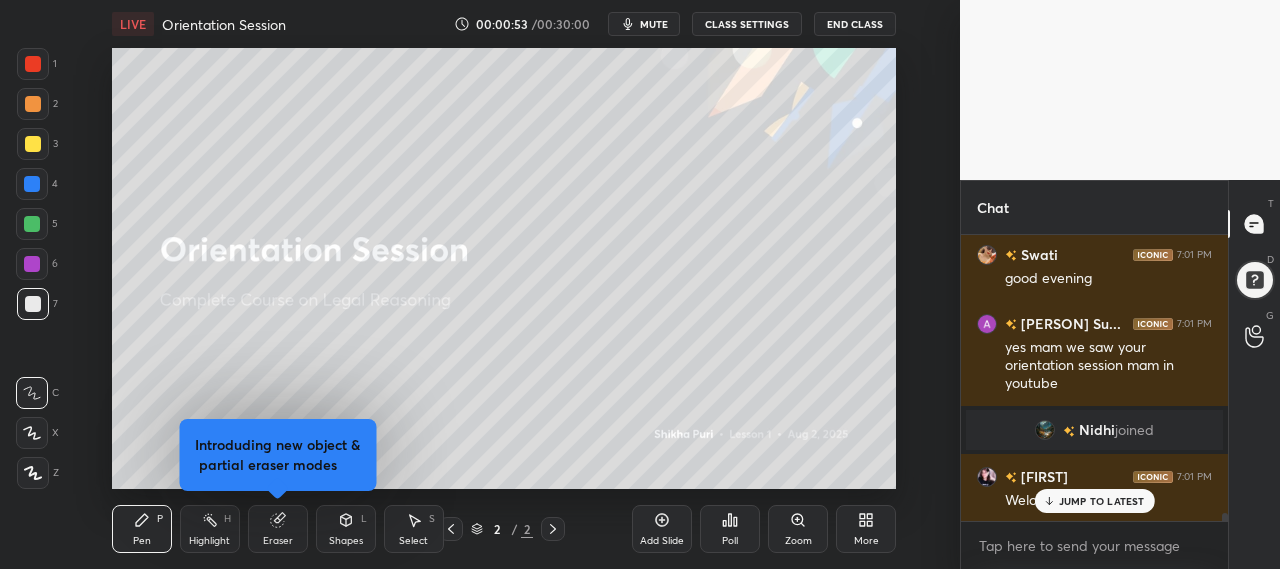 click 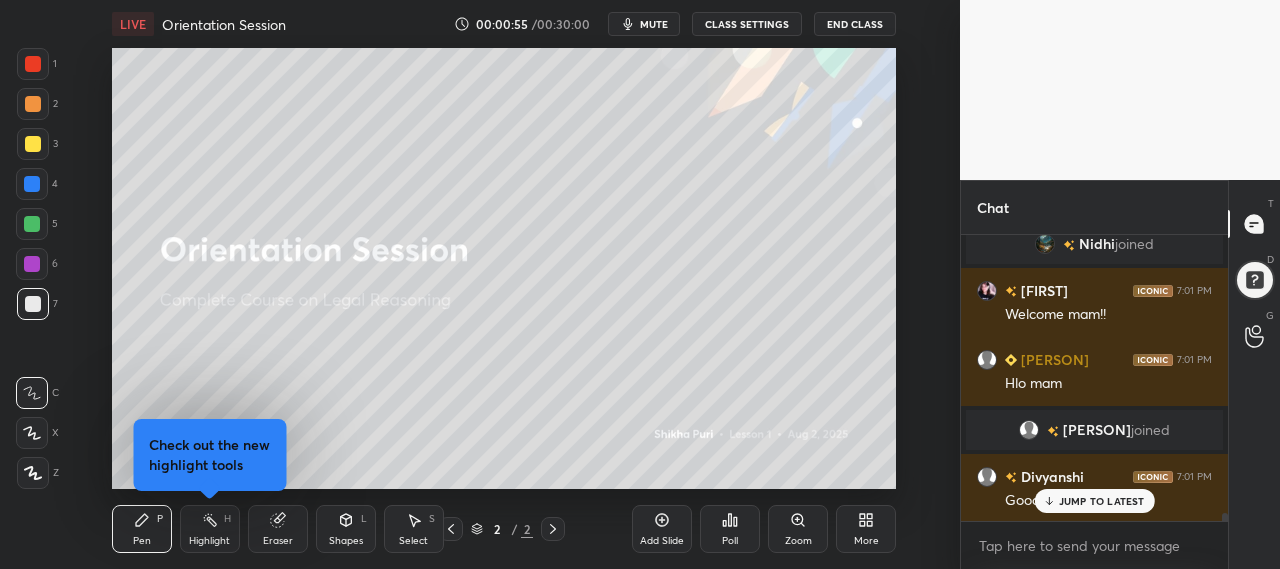 click 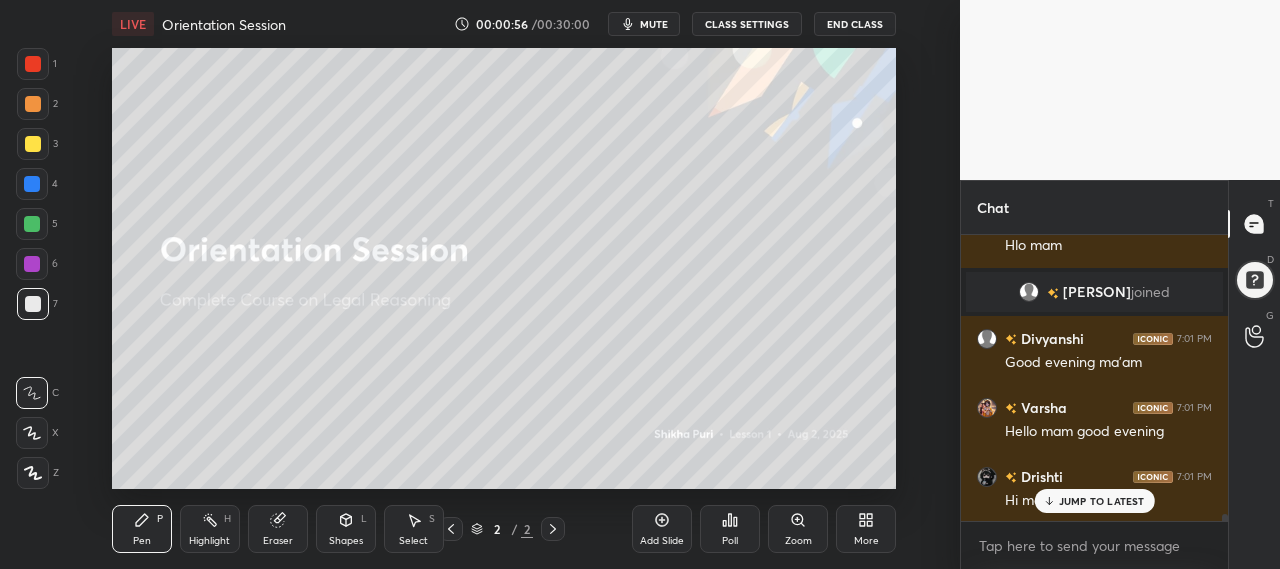 scroll, scrollTop: 11134, scrollLeft: 0, axis: vertical 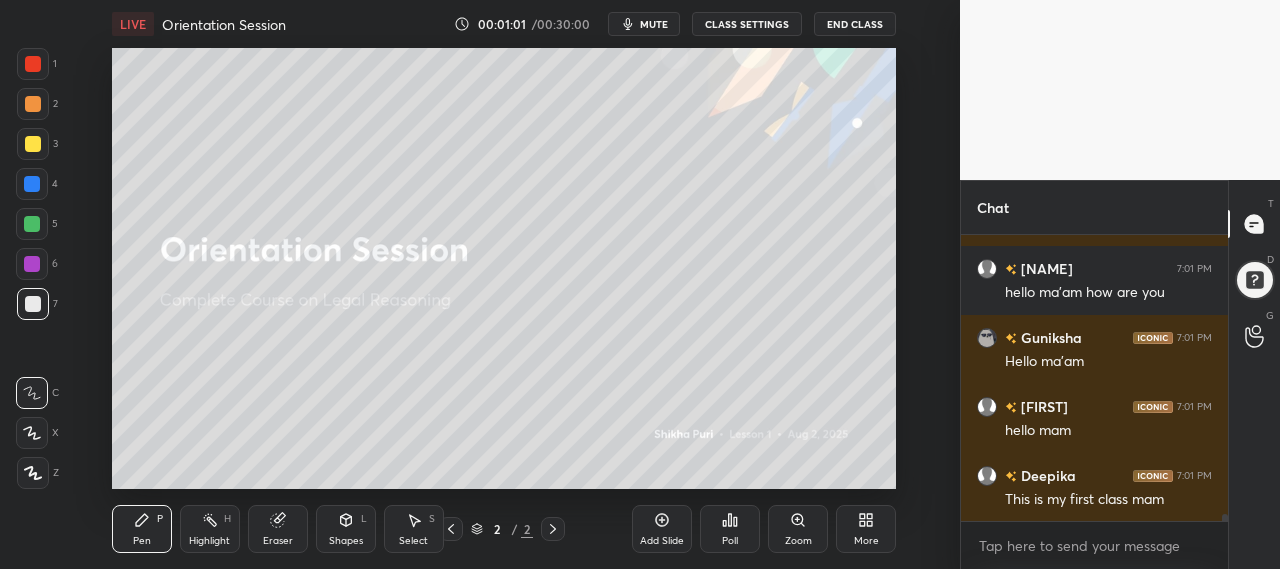 click on "Add Slide" at bounding box center (662, 541) 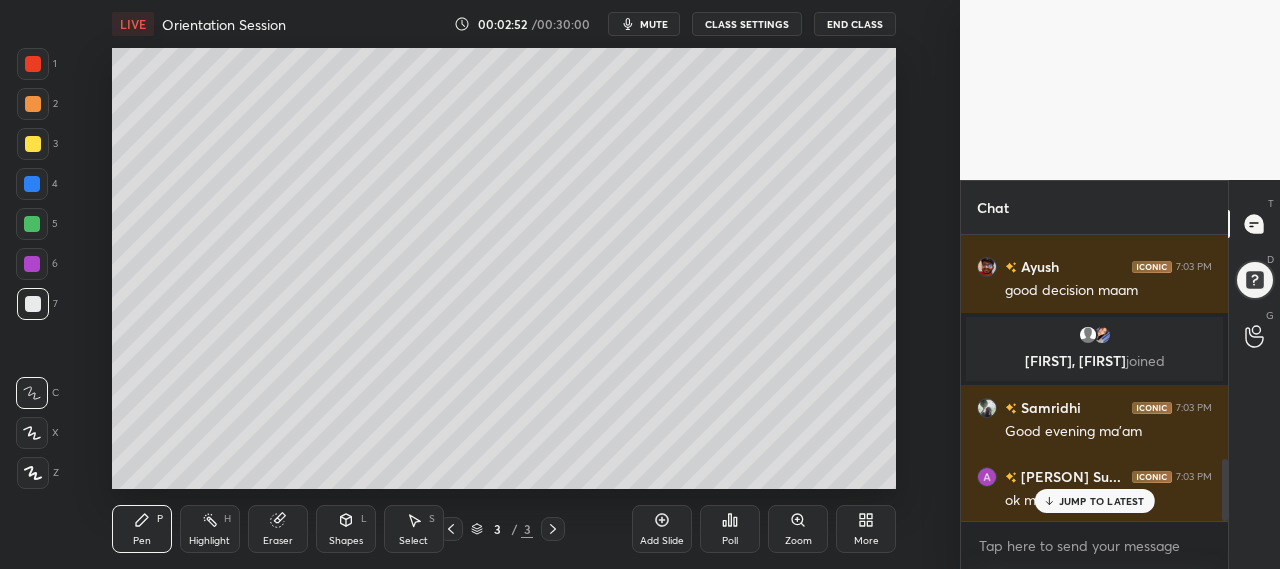 scroll, scrollTop: 1038, scrollLeft: 0, axis: vertical 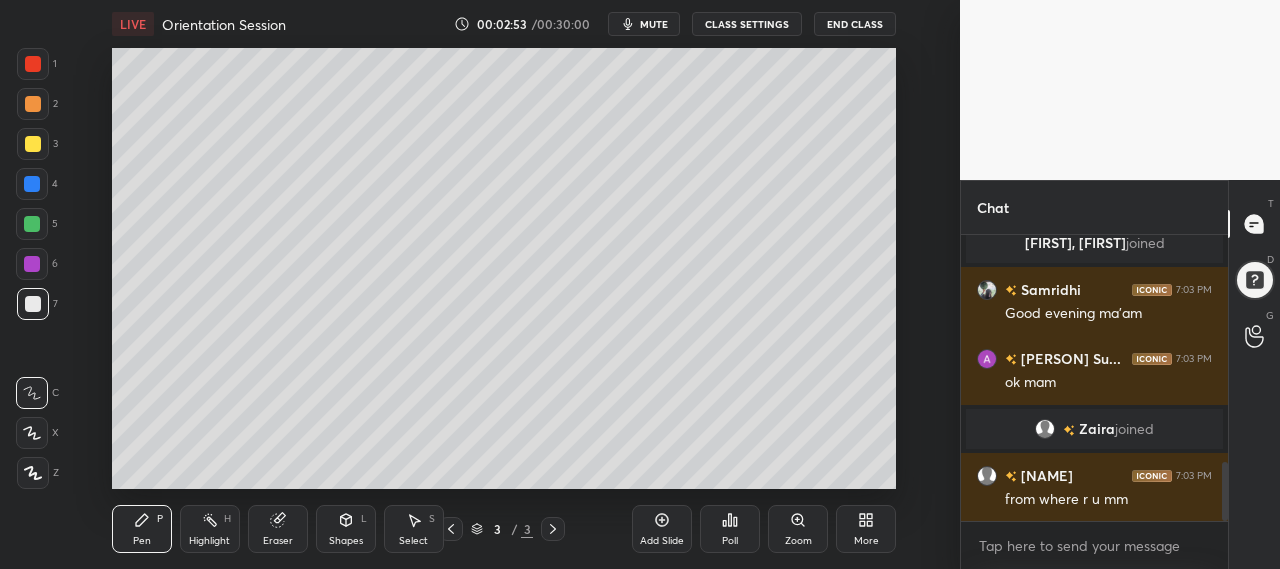 click 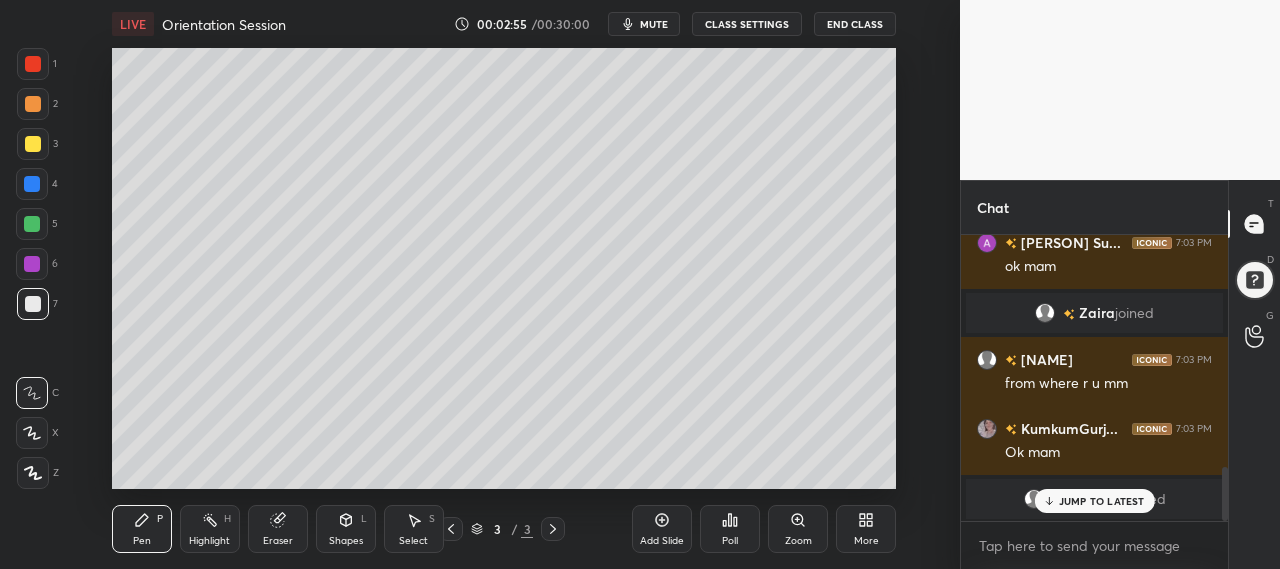 click at bounding box center (33, 64) 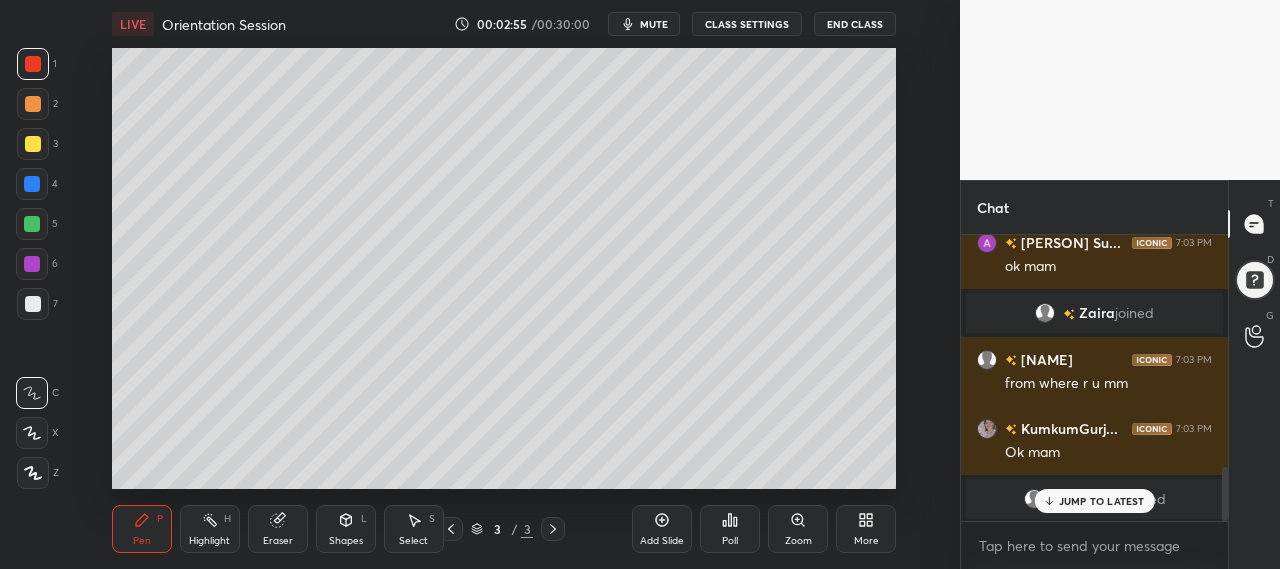 scroll, scrollTop: 1242, scrollLeft: 0, axis: vertical 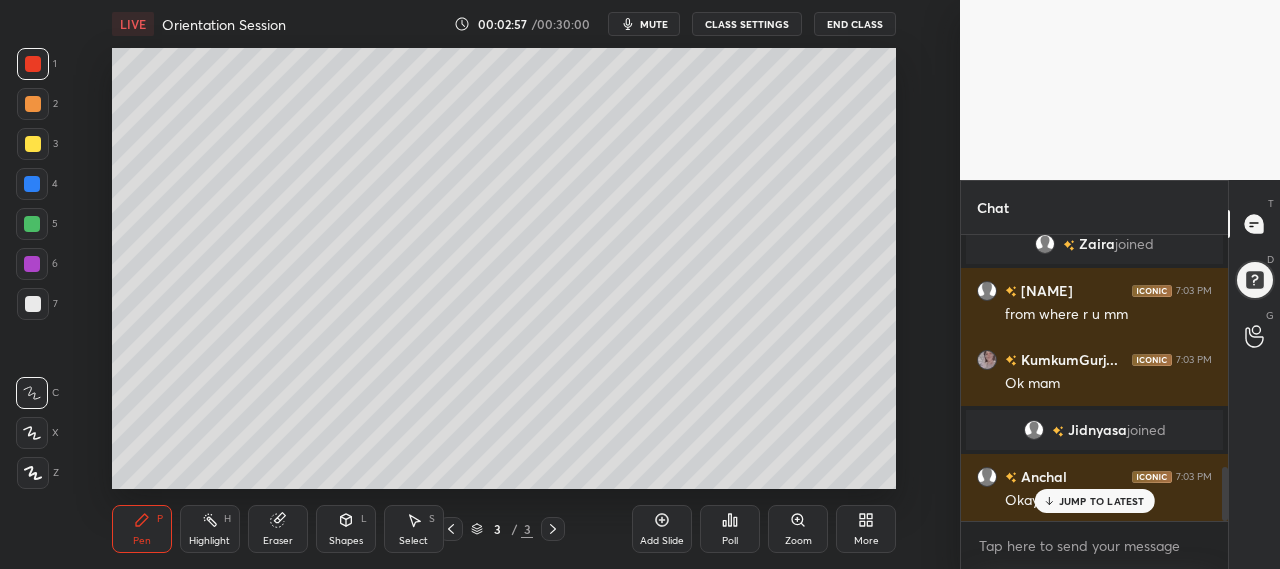 click 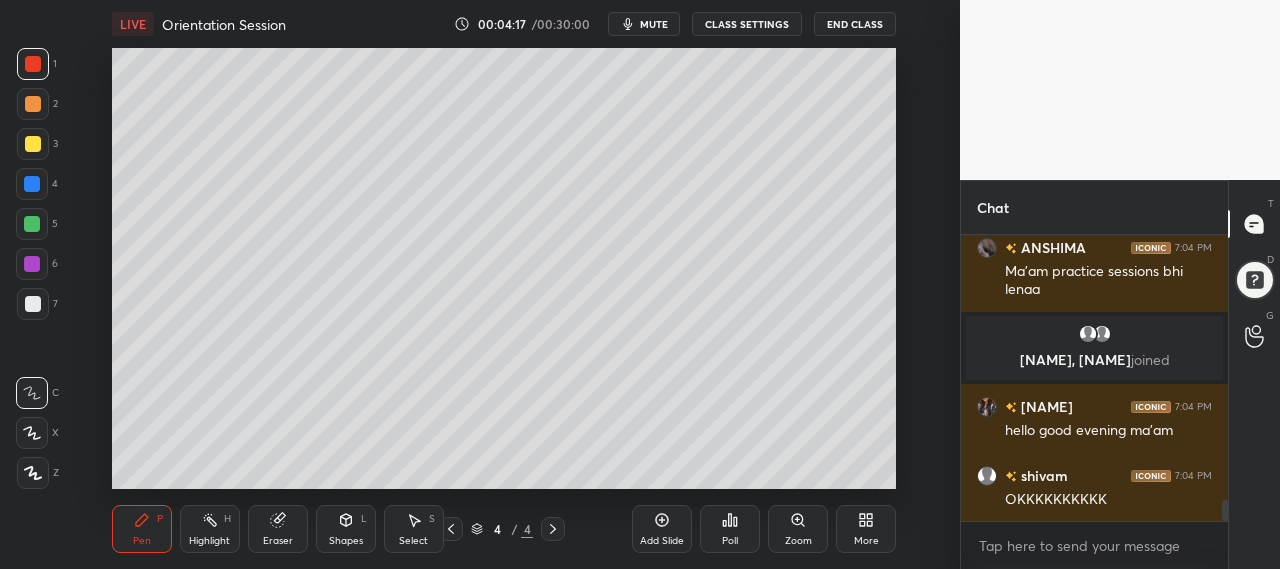 scroll, scrollTop: 3650, scrollLeft: 0, axis: vertical 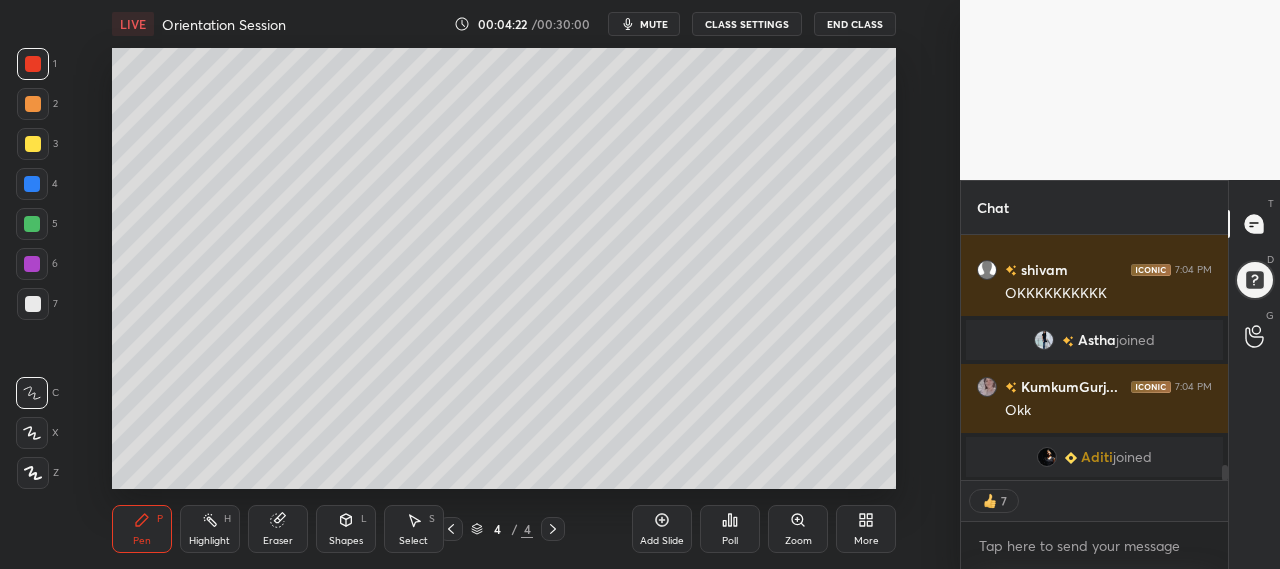 click on "More" at bounding box center [866, 529] 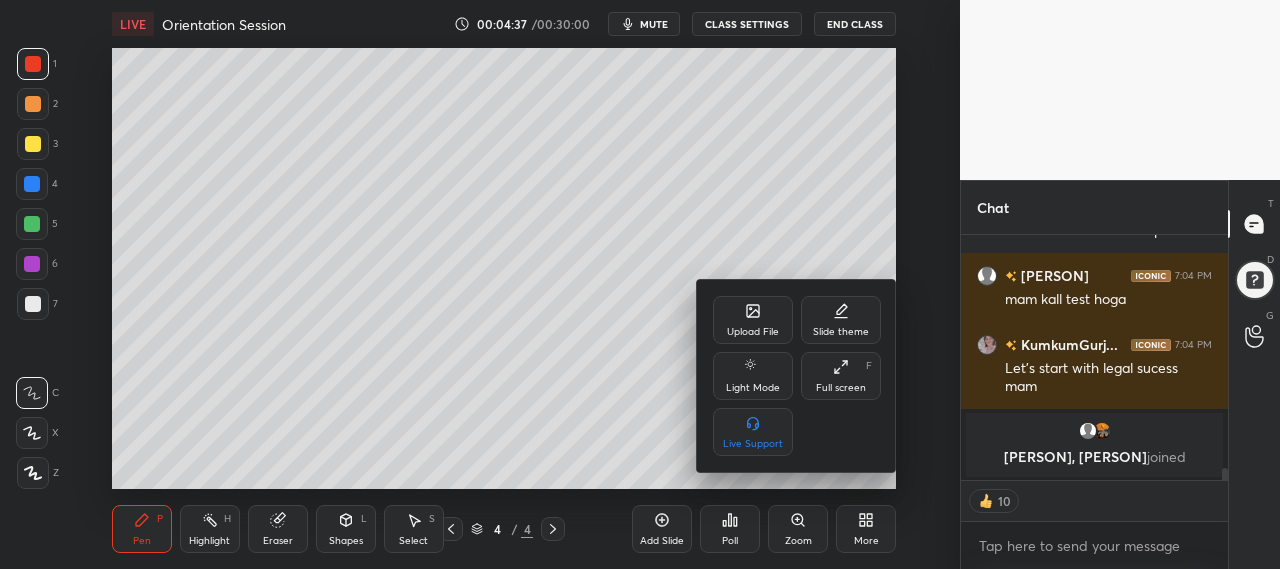 scroll, scrollTop: 4430, scrollLeft: 0, axis: vertical 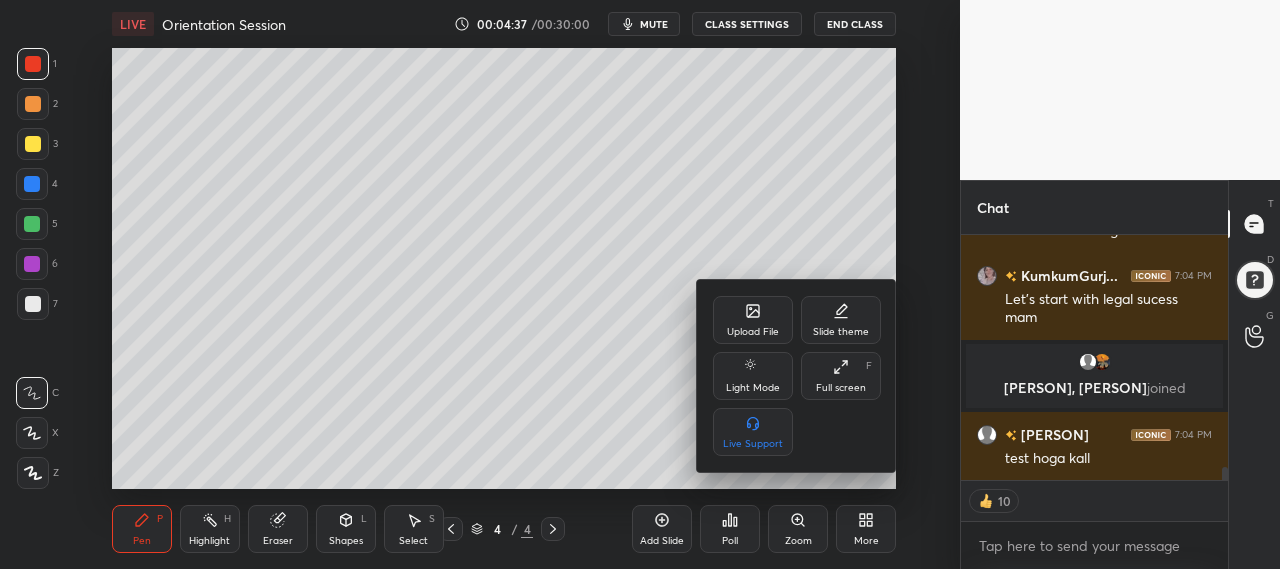 click at bounding box center [640, 284] 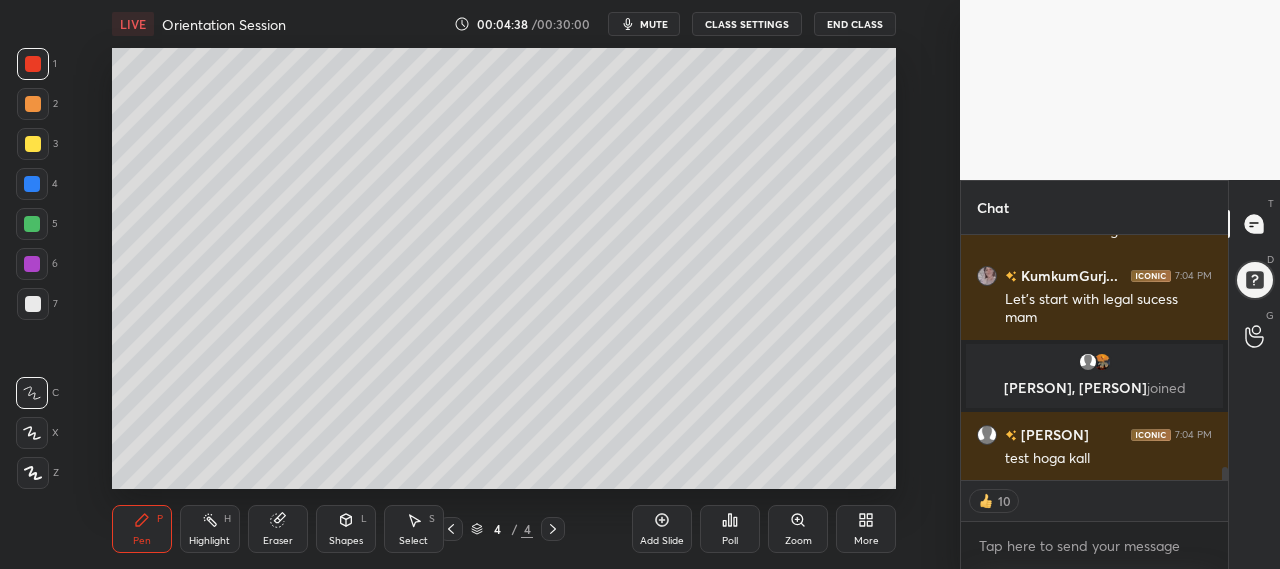 scroll, scrollTop: 6, scrollLeft: 6, axis: both 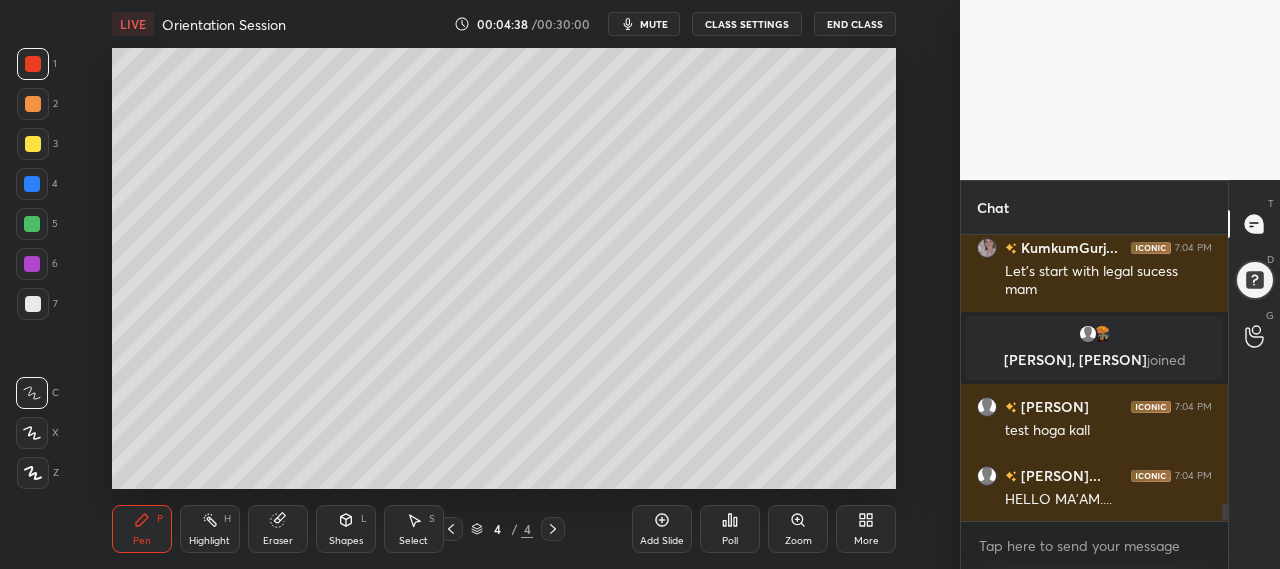 click on "More" at bounding box center [866, 541] 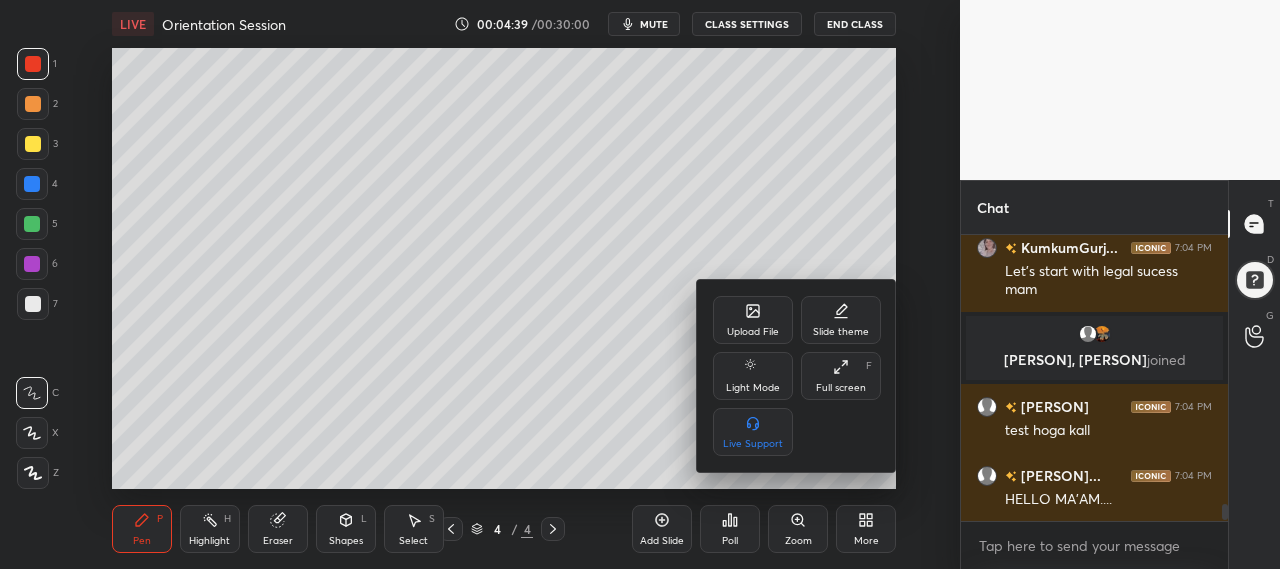 click on "Full screen F" at bounding box center [841, 376] 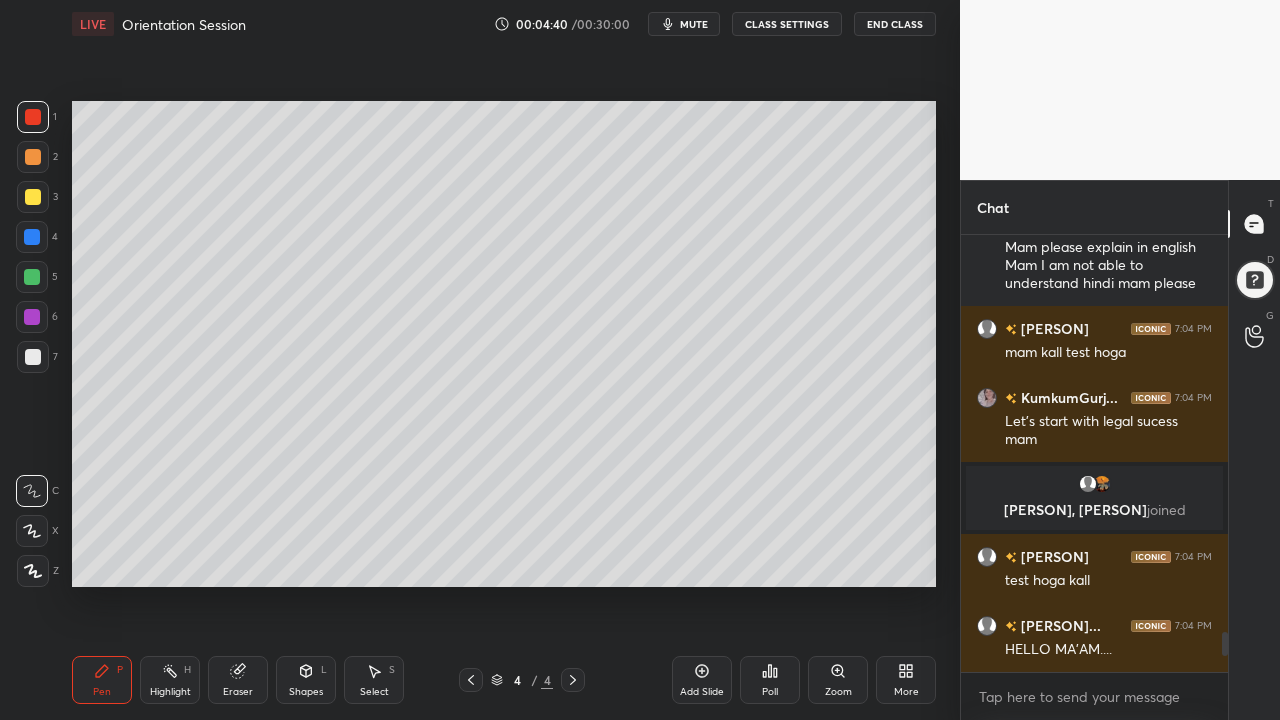 scroll, scrollTop: 99408, scrollLeft: 99120, axis: both 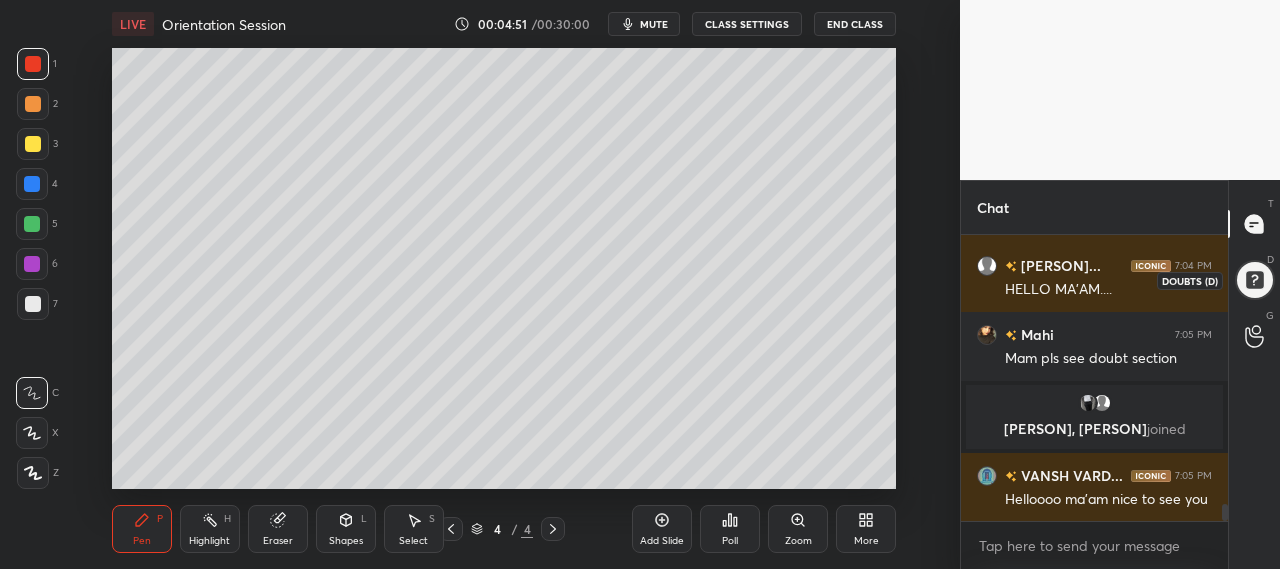 click at bounding box center (1255, 280) 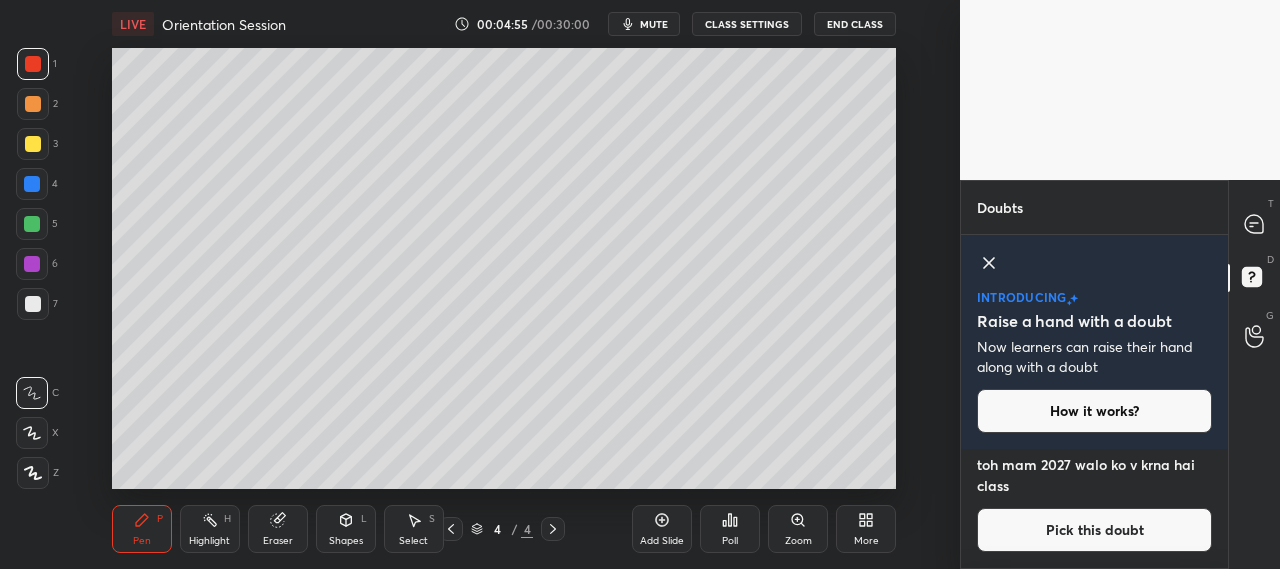 click on "Pick this doubt" at bounding box center (1094, 530) 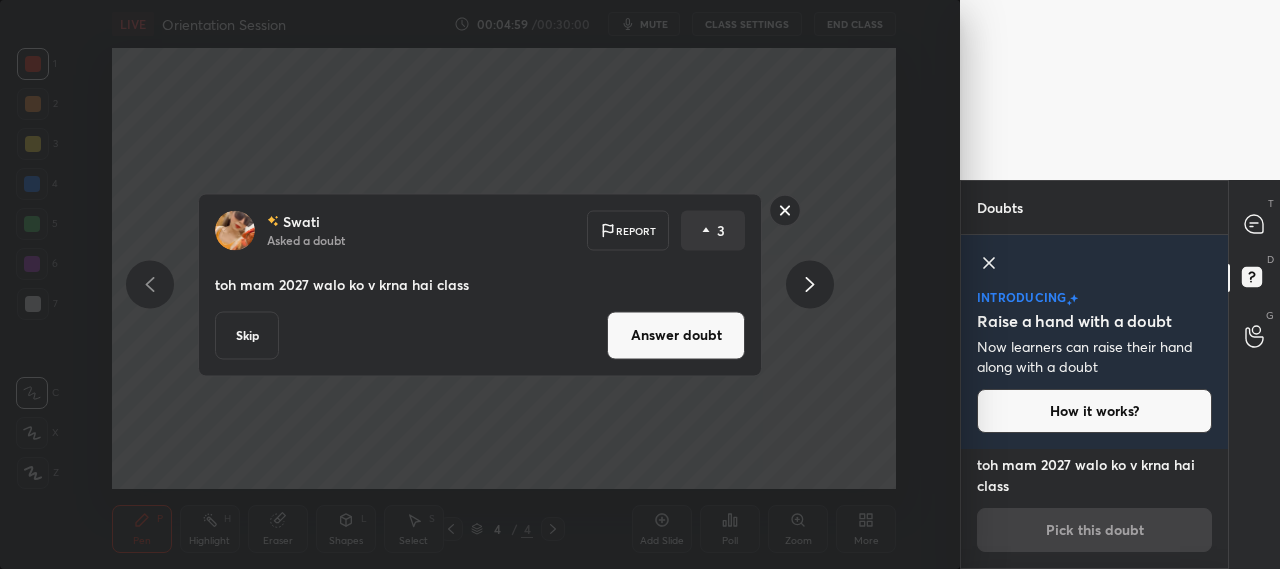click on "Answer doubt" at bounding box center (676, 335) 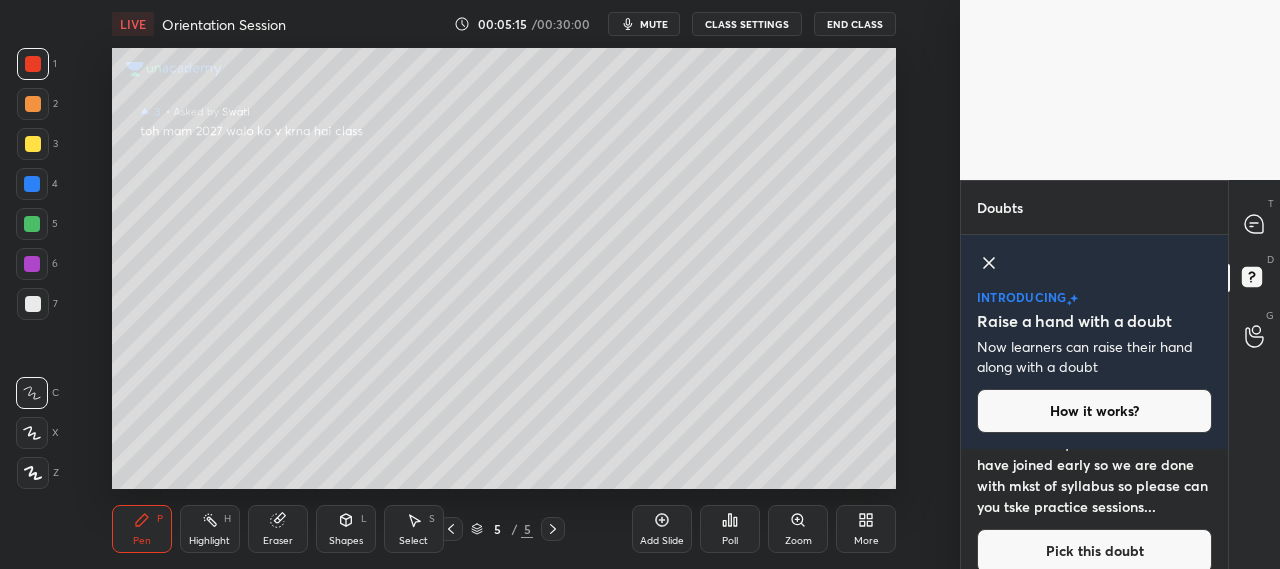 click on "Pick this doubt" at bounding box center (1094, 551) 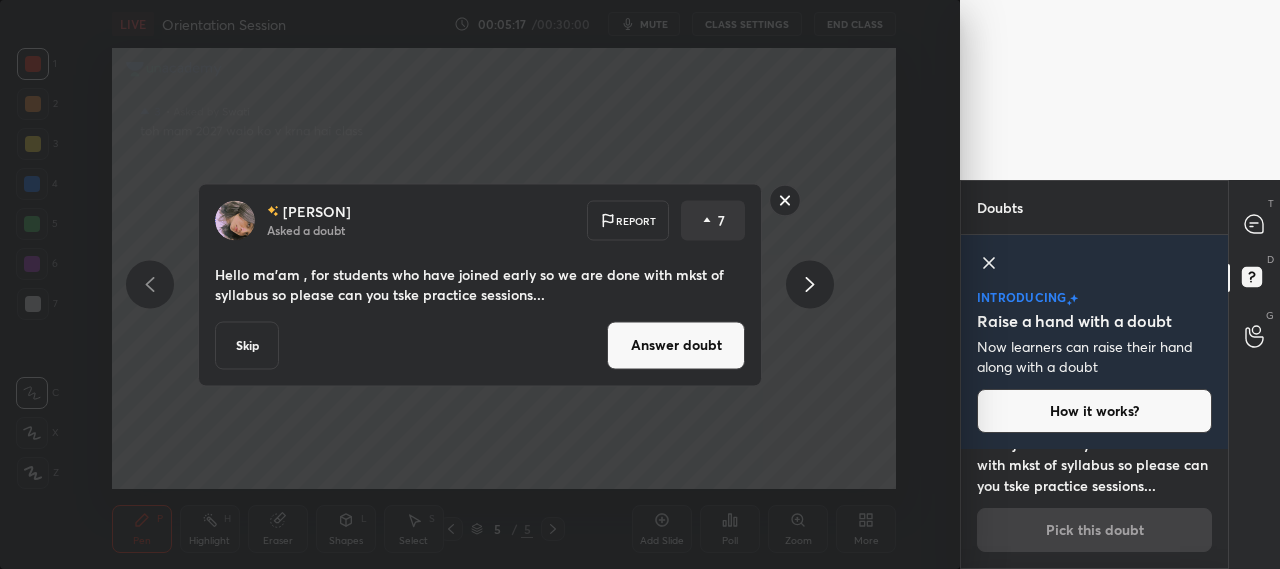 click on "Answer doubt" at bounding box center [676, 345] 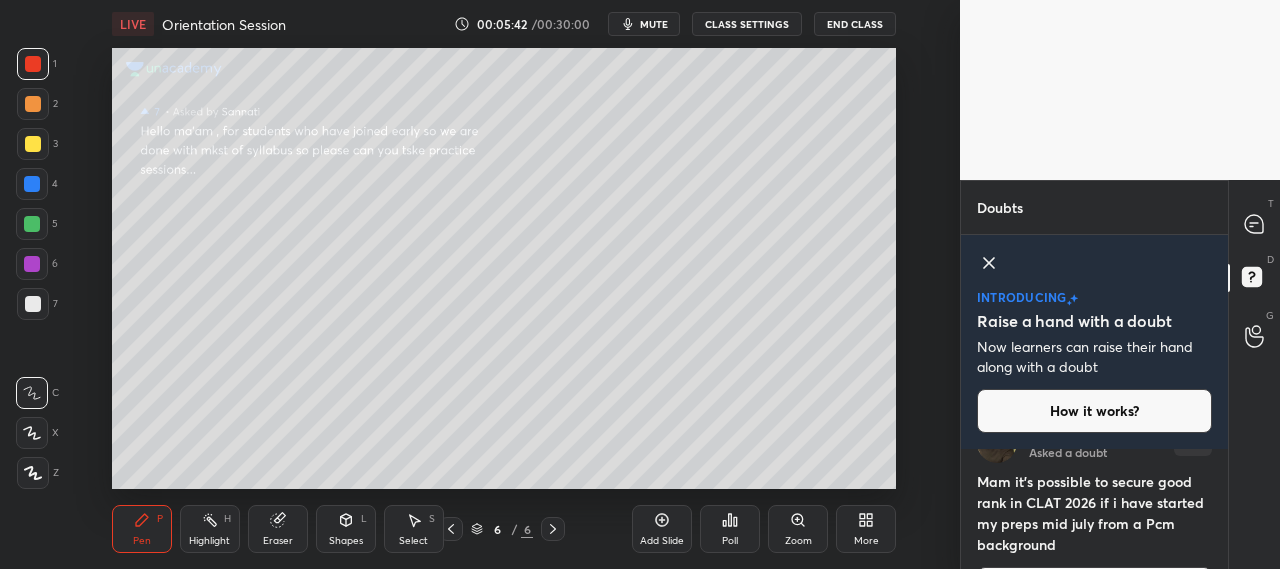 scroll, scrollTop: 84, scrollLeft: 0, axis: vertical 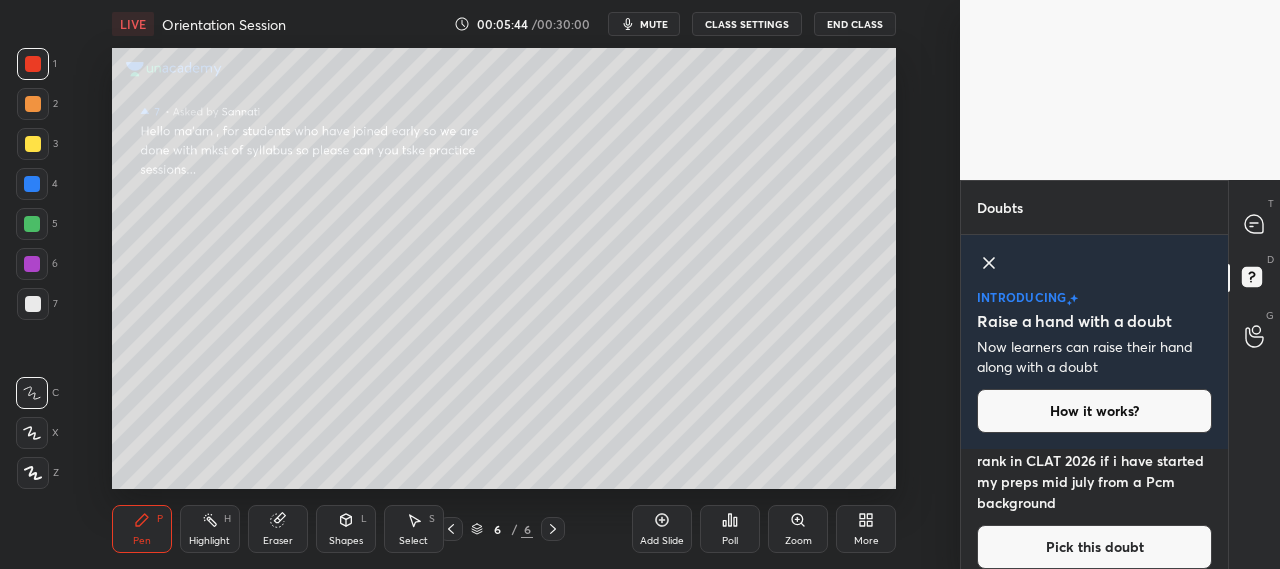 click 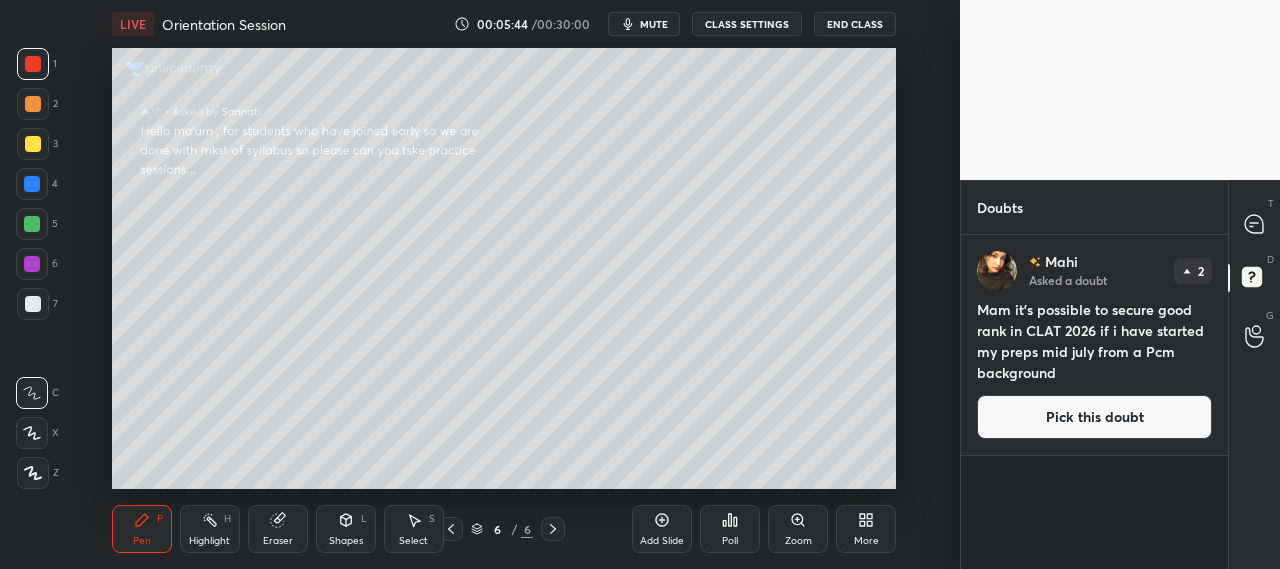 scroll, scrollTop: 7, scrollLeft: 6, axis: both 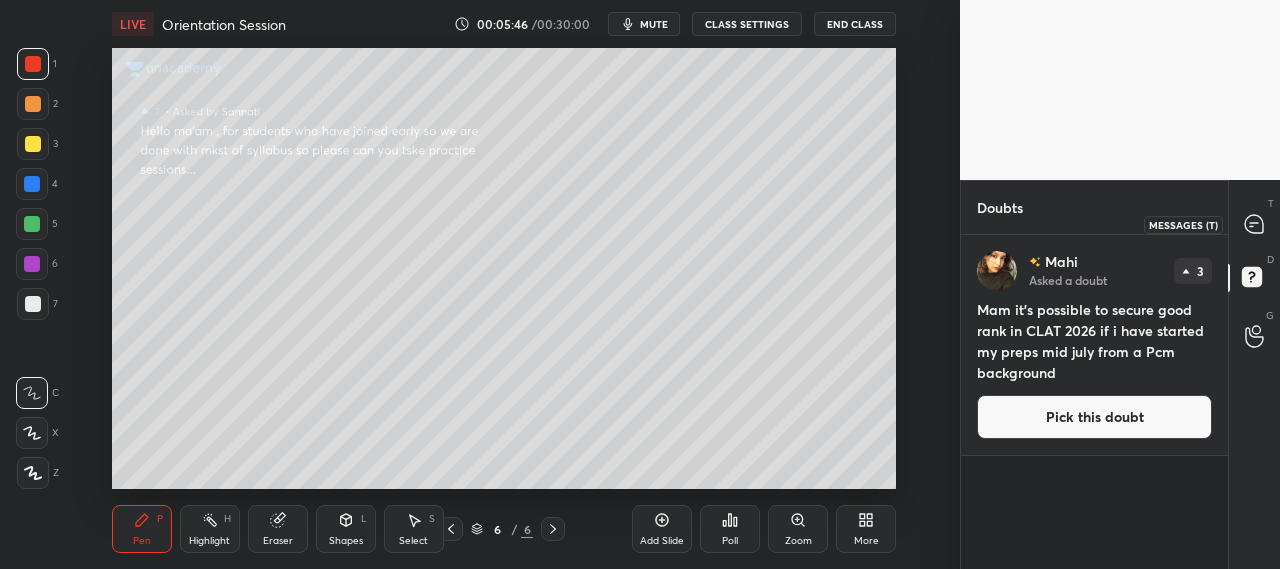 click 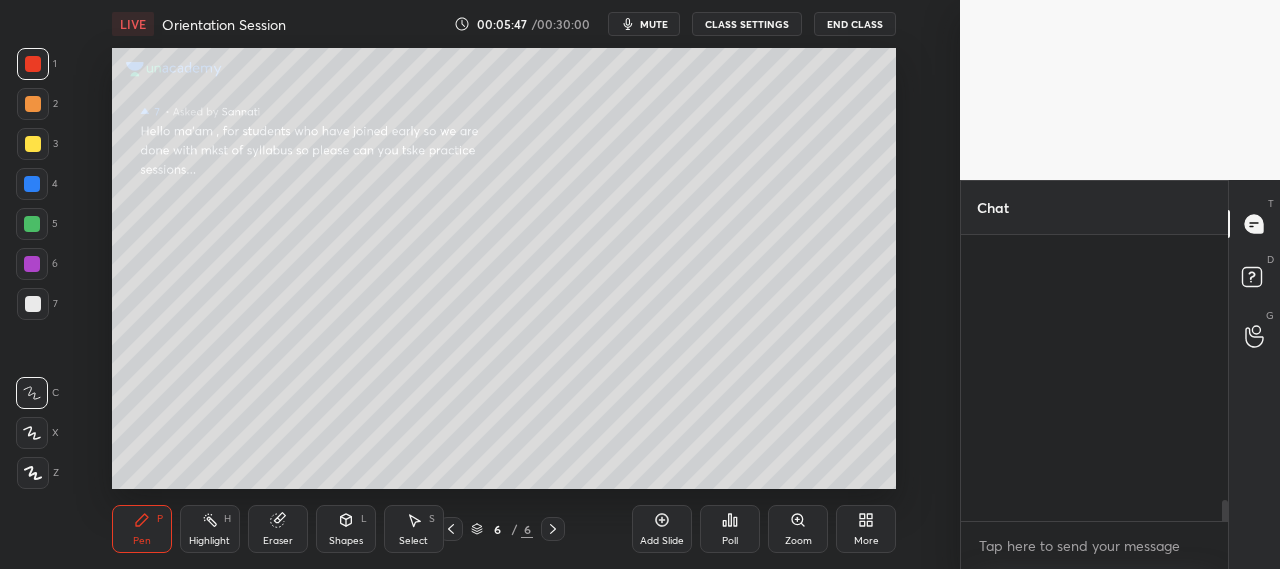 scroll, scrollTop: 5578, scrollLeft: 0, axis: vertical 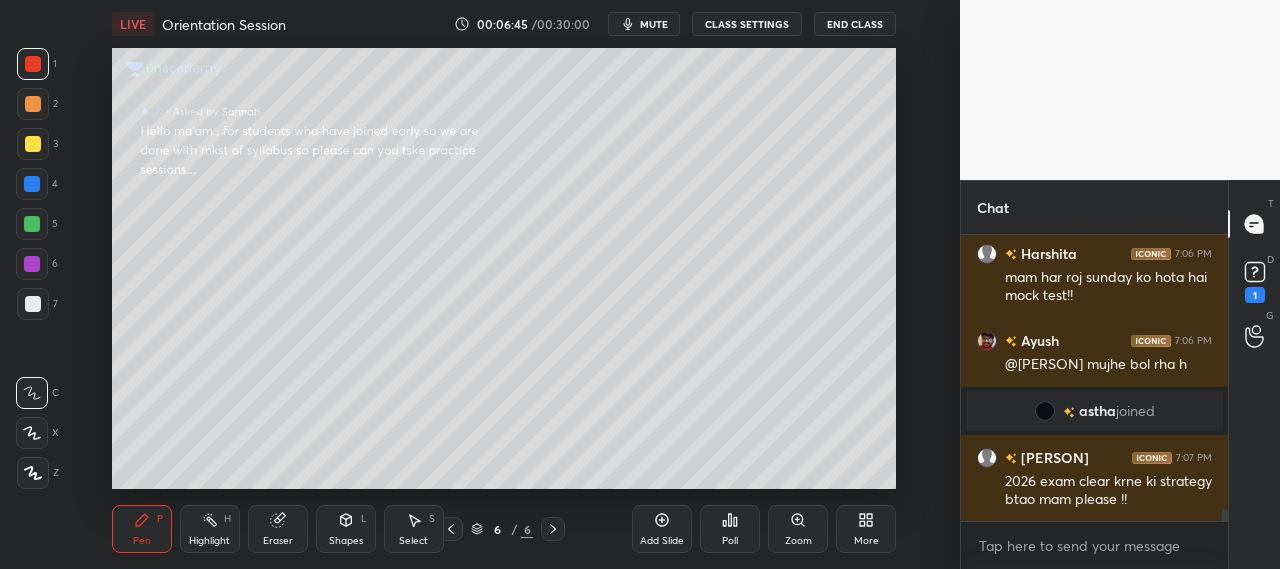click on "More" at bounding box center [866, 541] 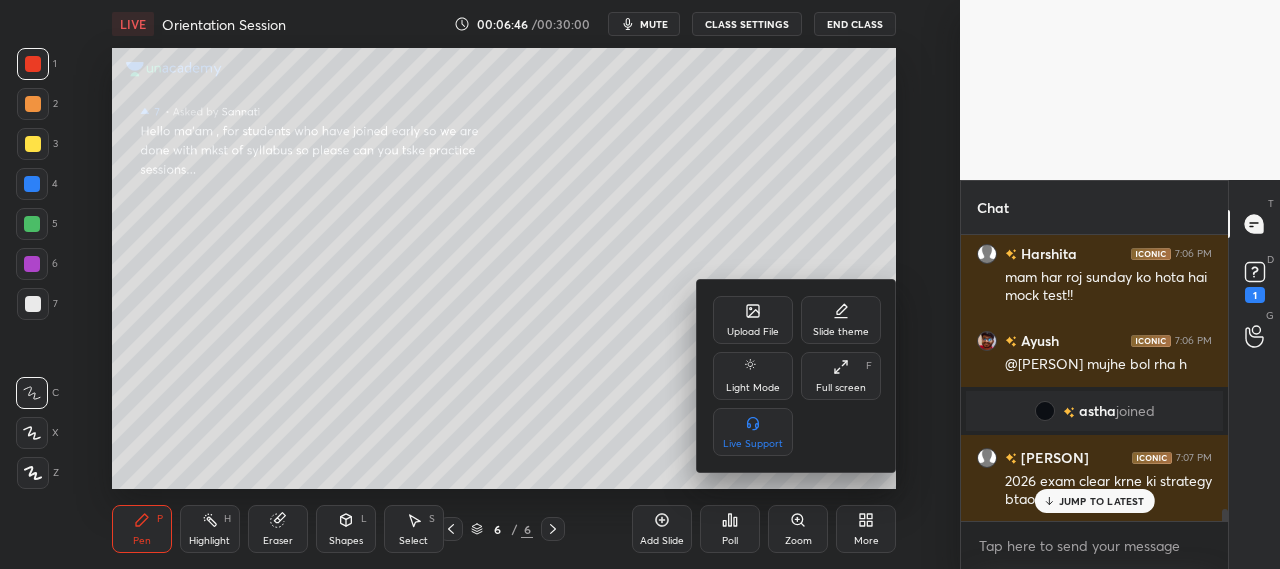 scroll, scrollTop: 6622, scrollLeft: 0, axis: vertical 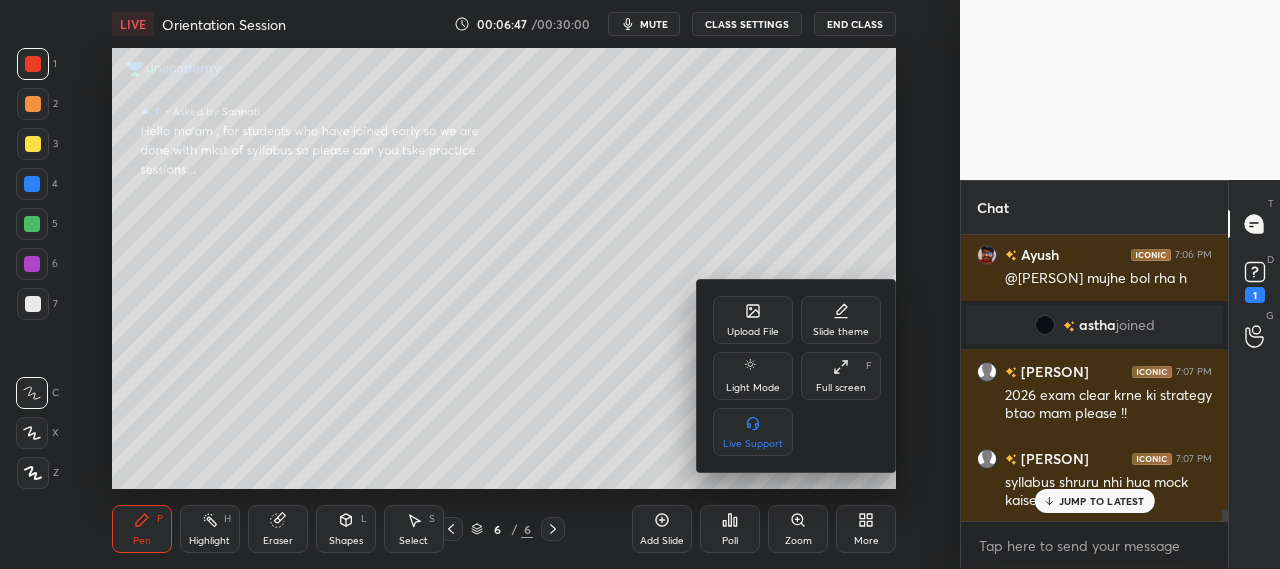 click on "Upload File" at bounding box center (753, 320) 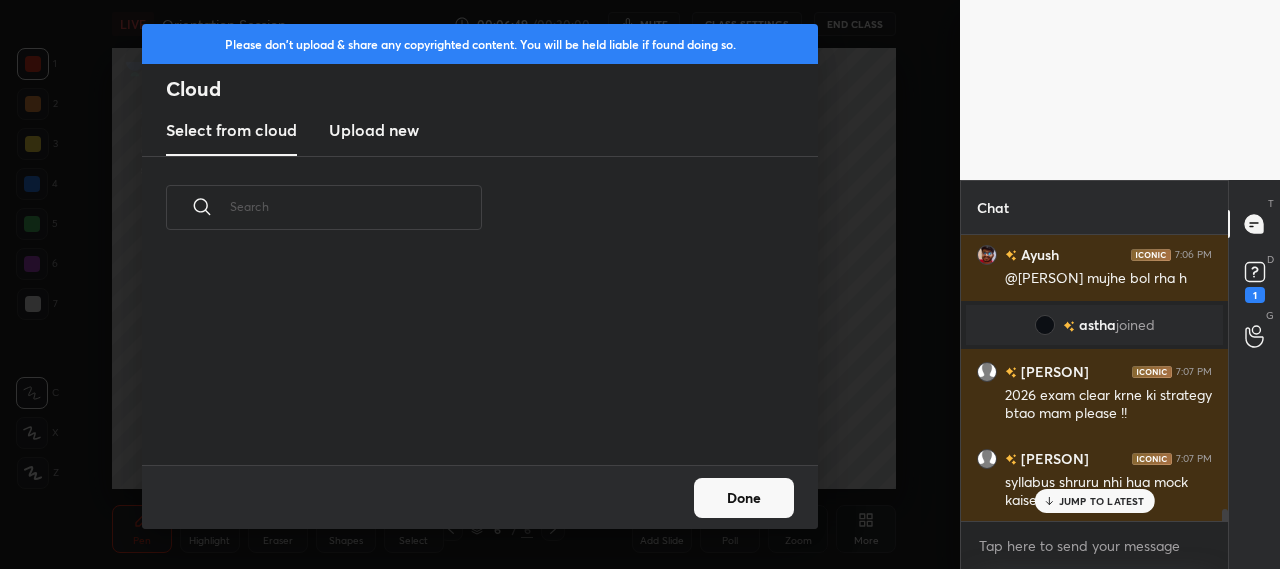 scroll, scrollTop: 6, scrollLeft: 11, axis: both 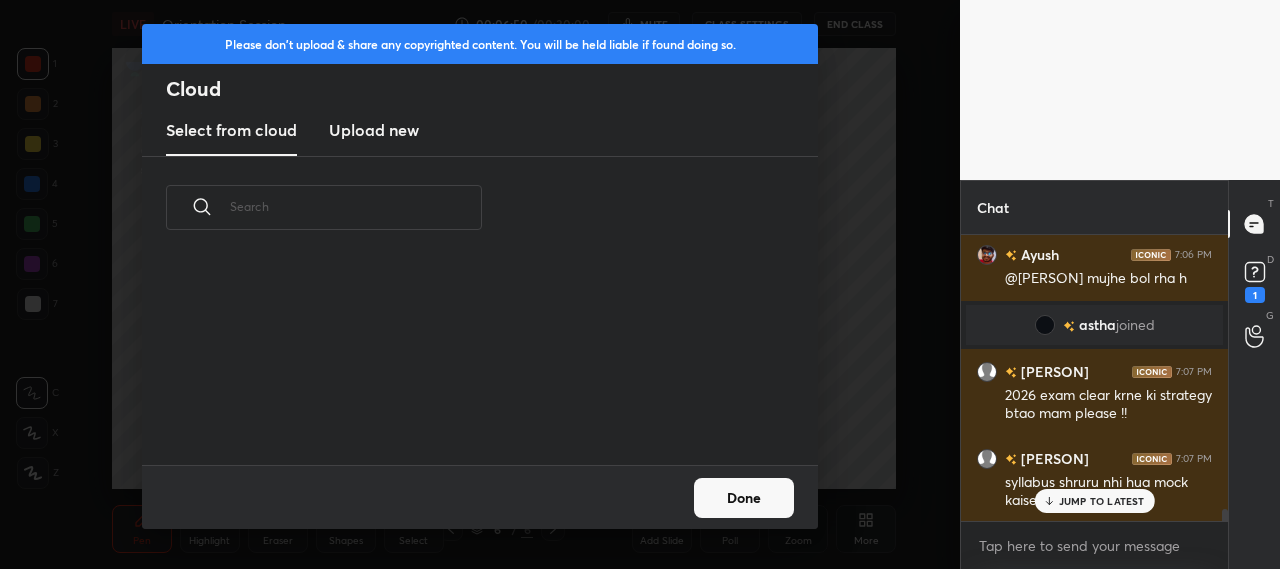 click on "Upload new" at bounding box center (374, 130) 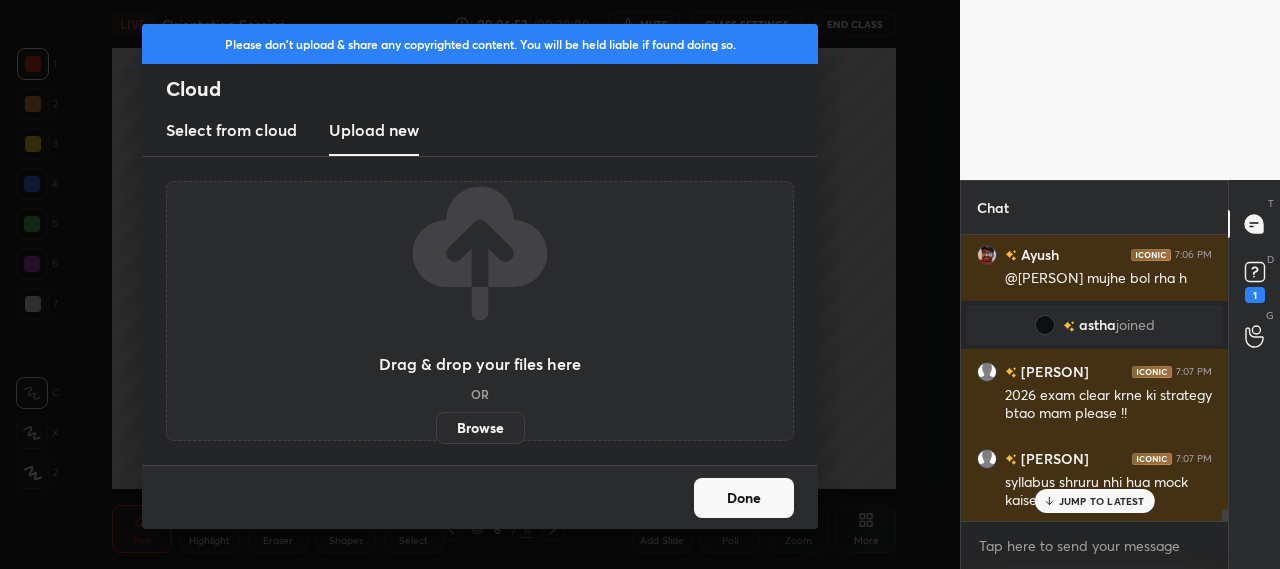 click on "Browse" at bounding box center [480, 428] 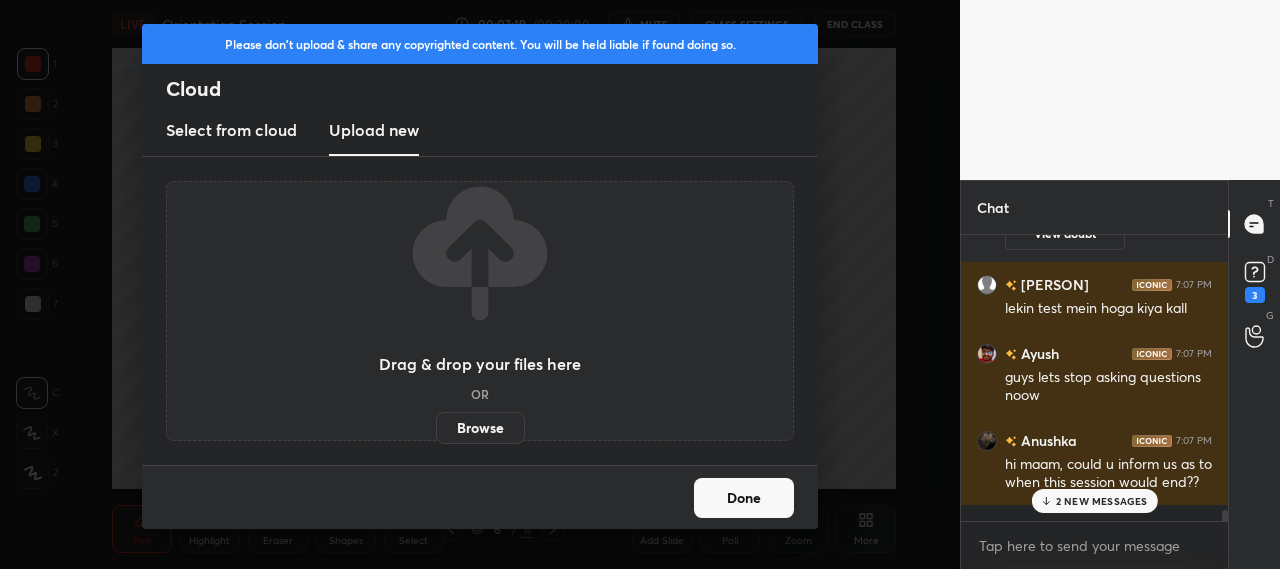 scroll, scrollTop: 7354, scrollLeft: 0, axis: vertical 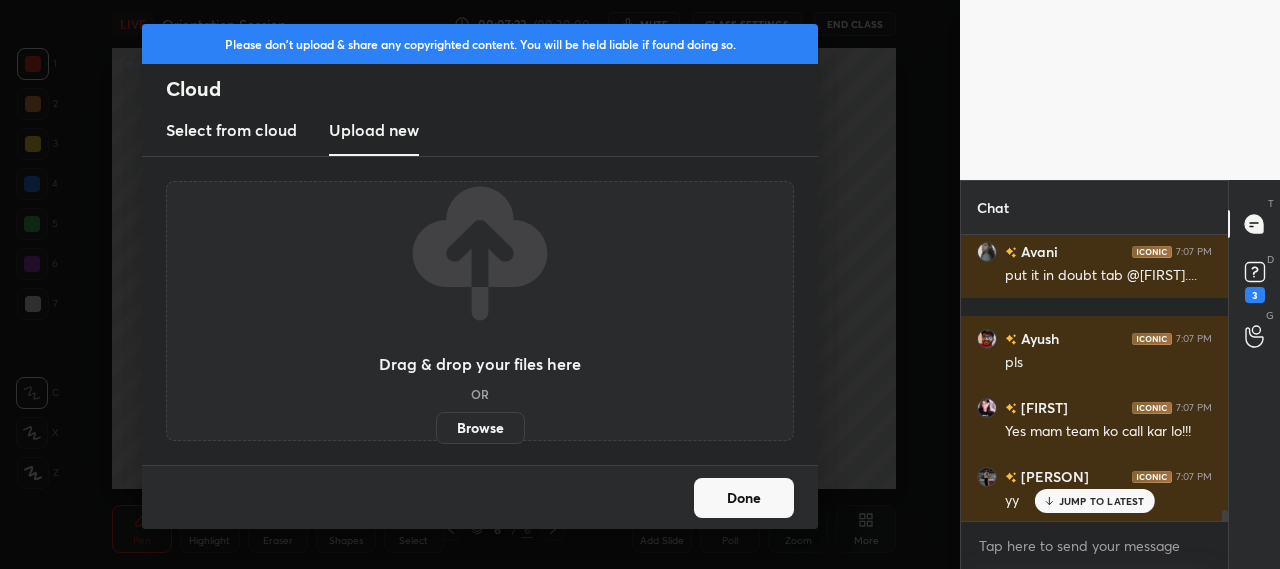 click on "Done" at bounding box center [744, 498] 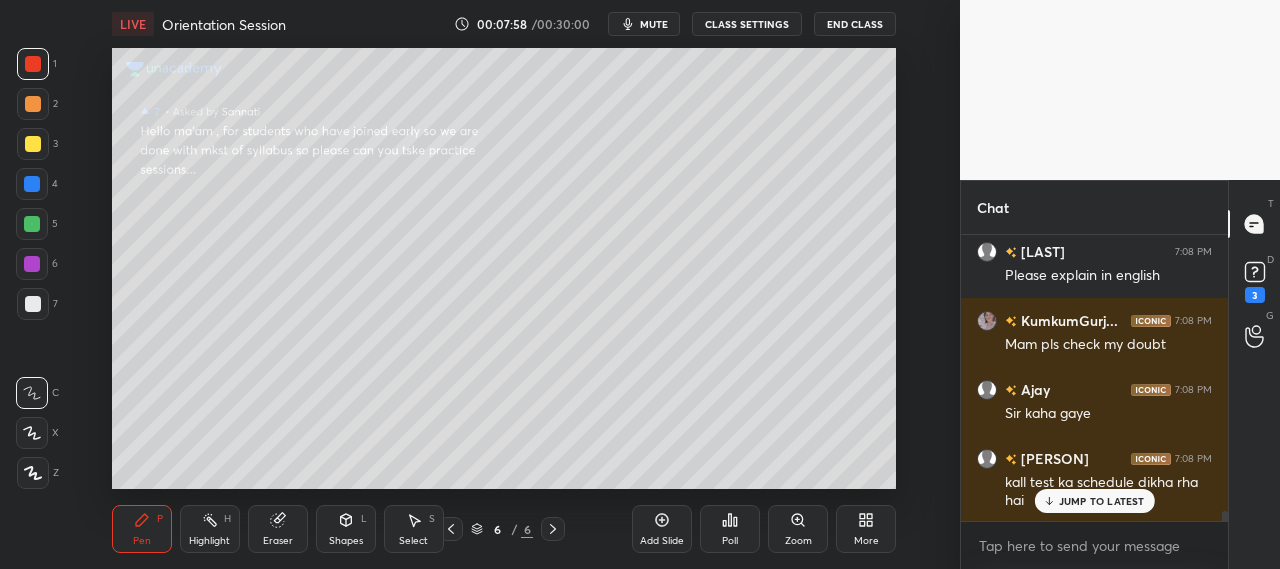 scroll, scrollTop: 8456, scrollLeft: 0, axis: vertical 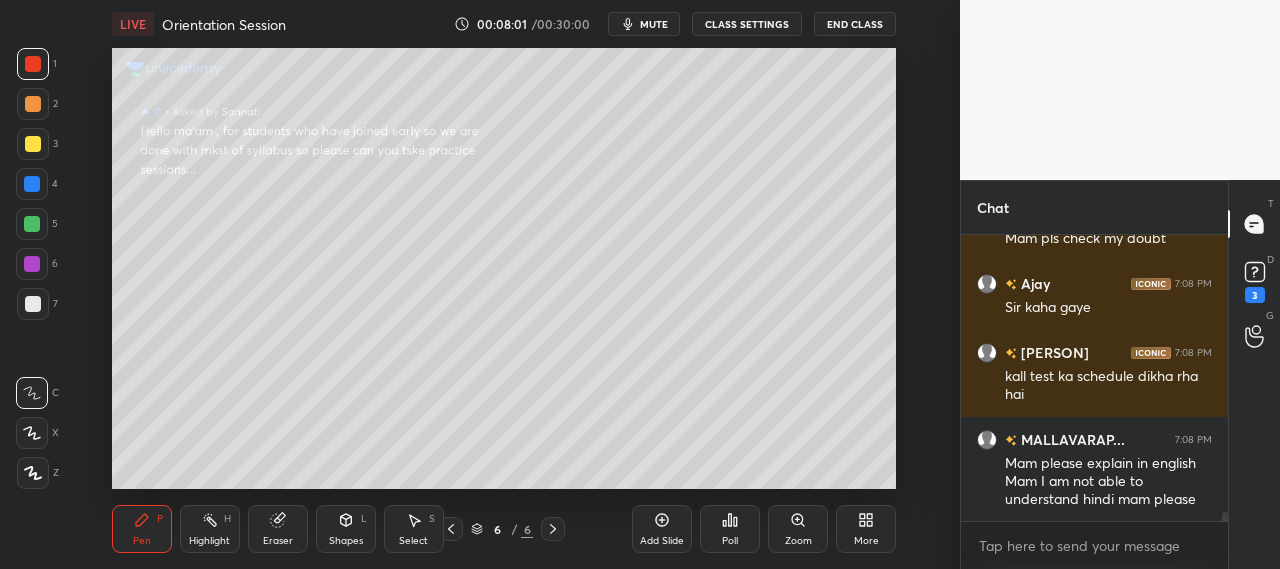 click on "Add Slide" at bounding box center [662, 541] 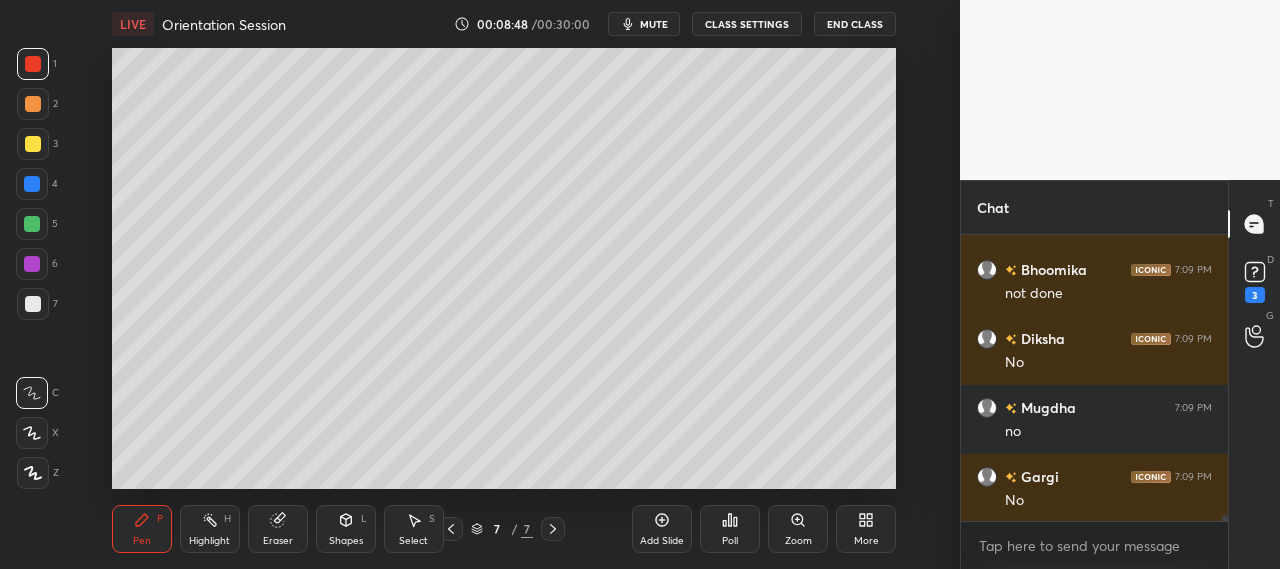 scroll, scrollTop: 13030, scrollLeft: 0, axis: vertical 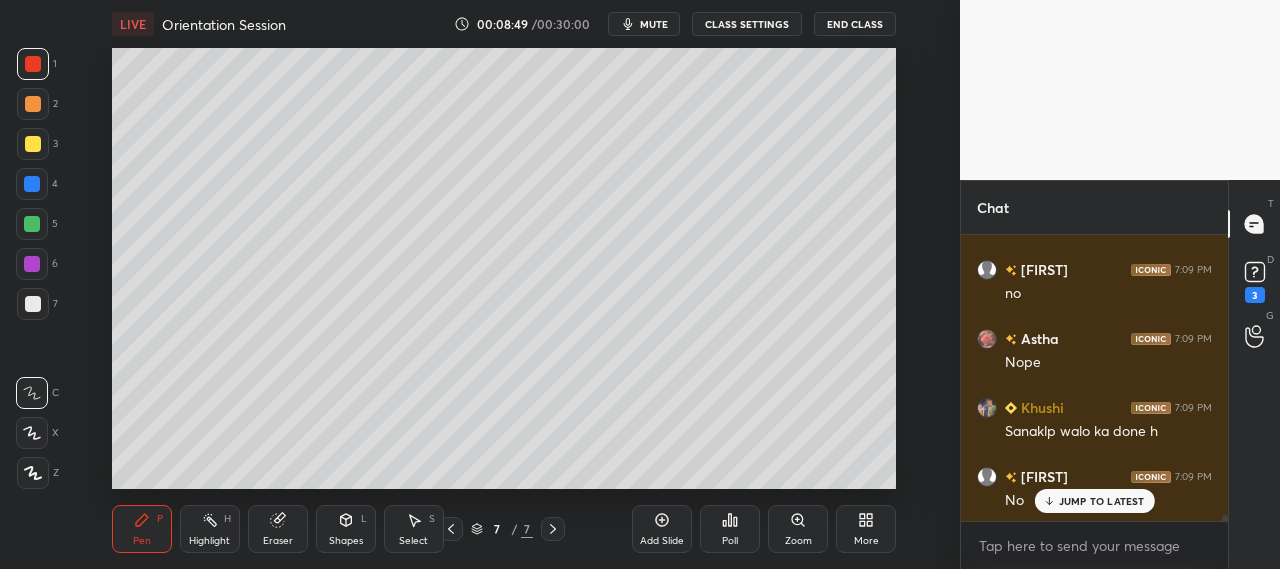 click at bounding box center (32, 184) 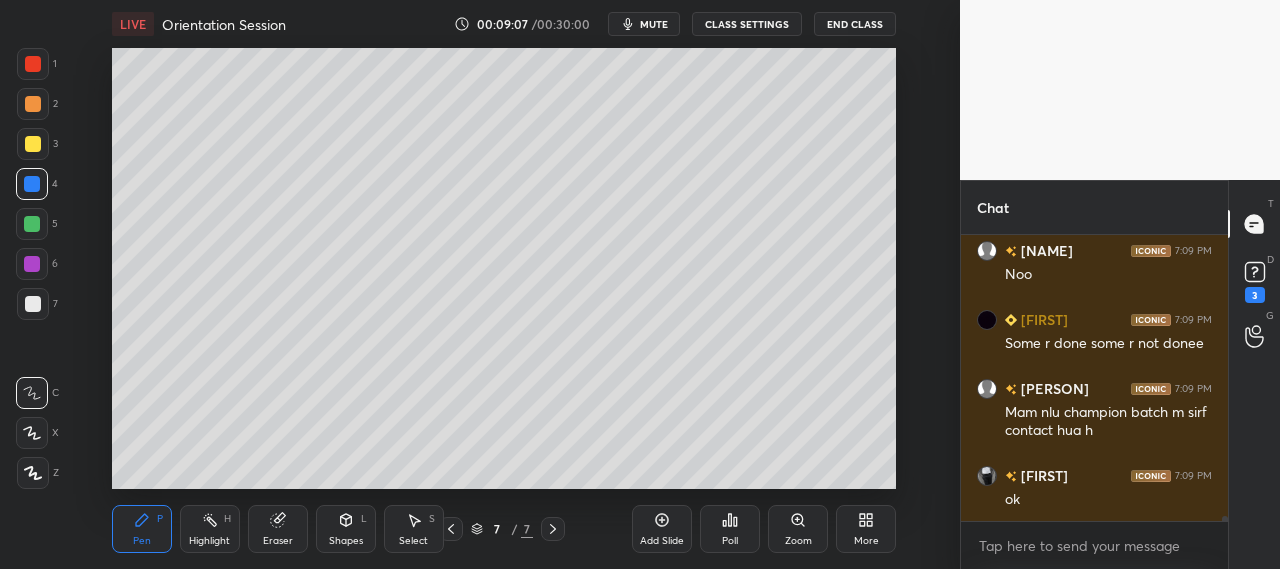 scroll, scrollTop: 14808, scrollLeft: 0, axis: vertical 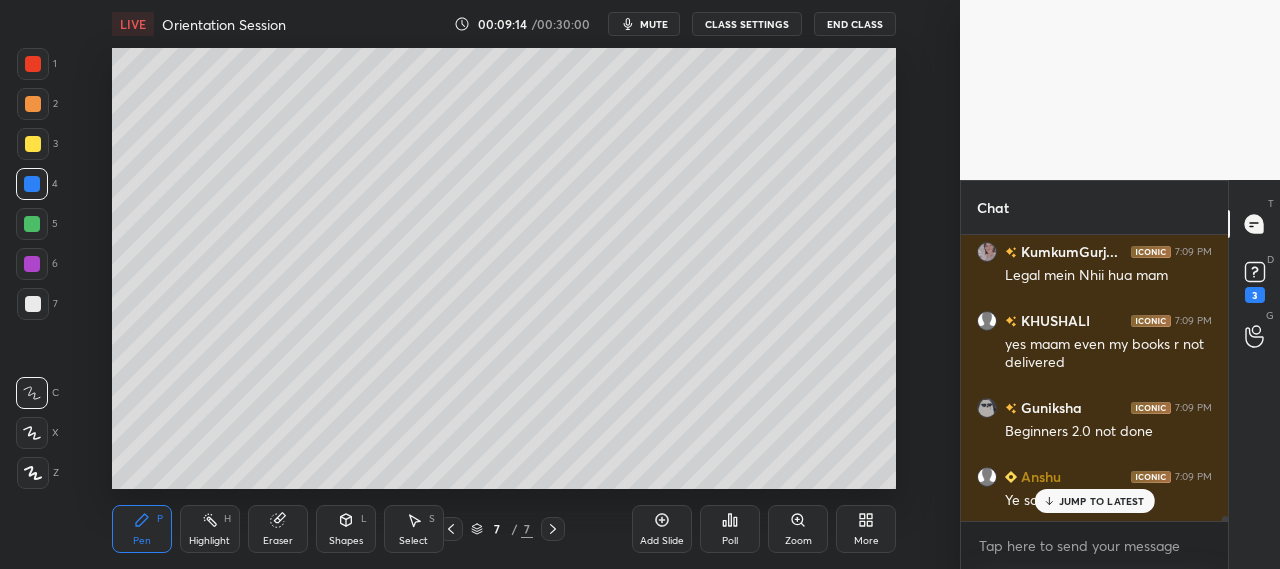 click 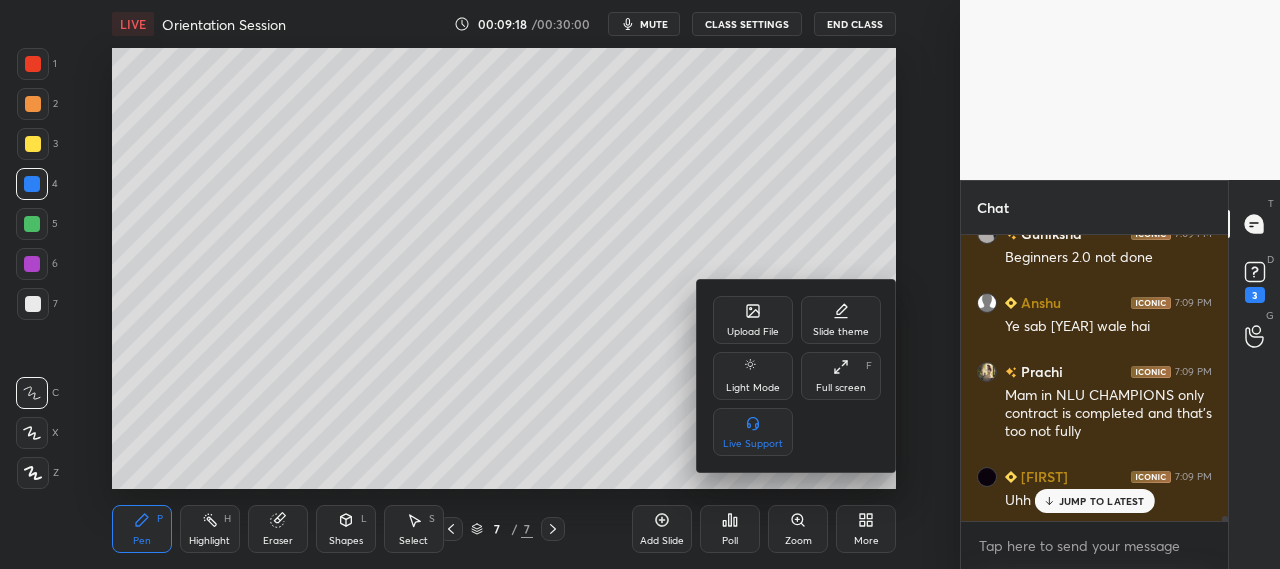 click at bounding box center (640, 284) 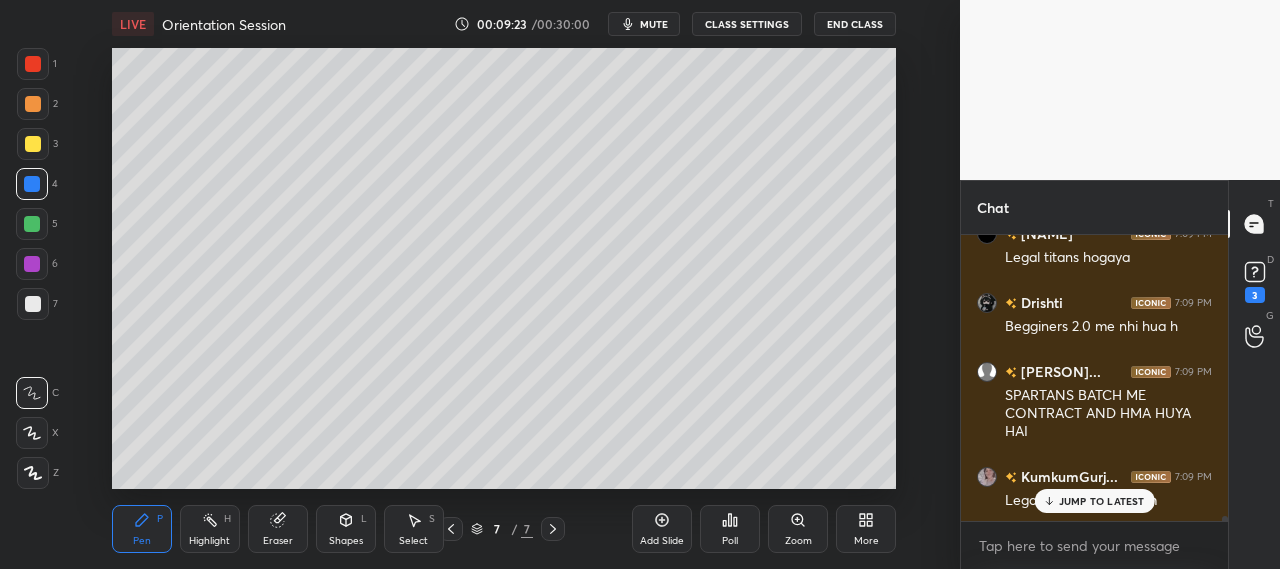 click on "Orientation Session" at bounding box center (224, 24) 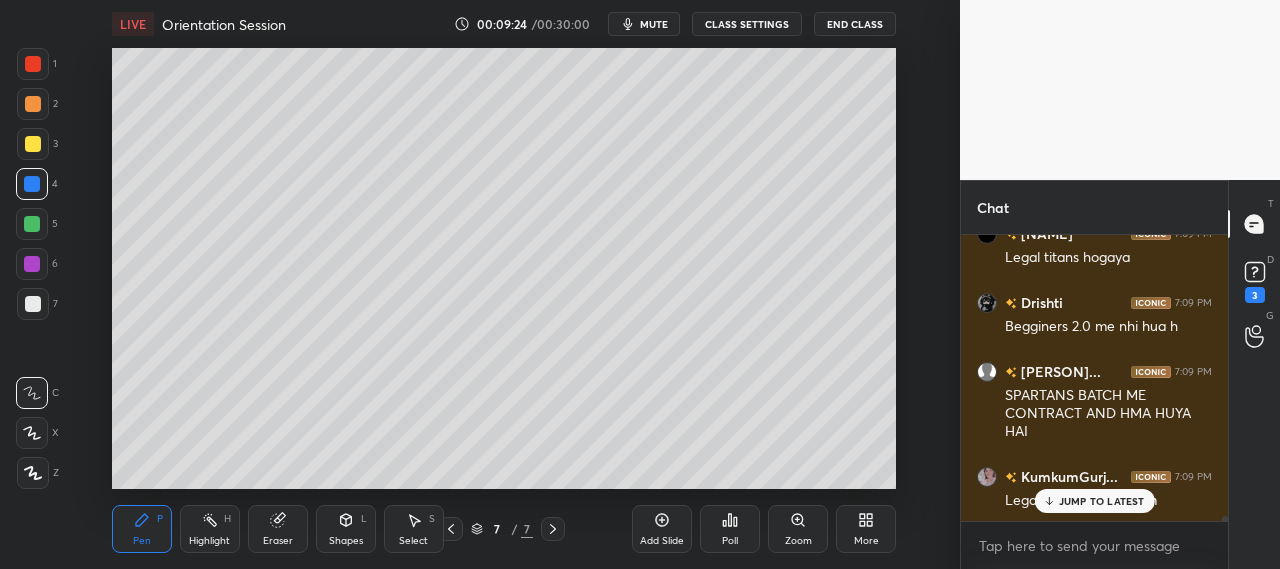 click on "00:09:24 /  00:30:00 mute CLASS SETTINGS End Class" at bounding box center (675, 24) 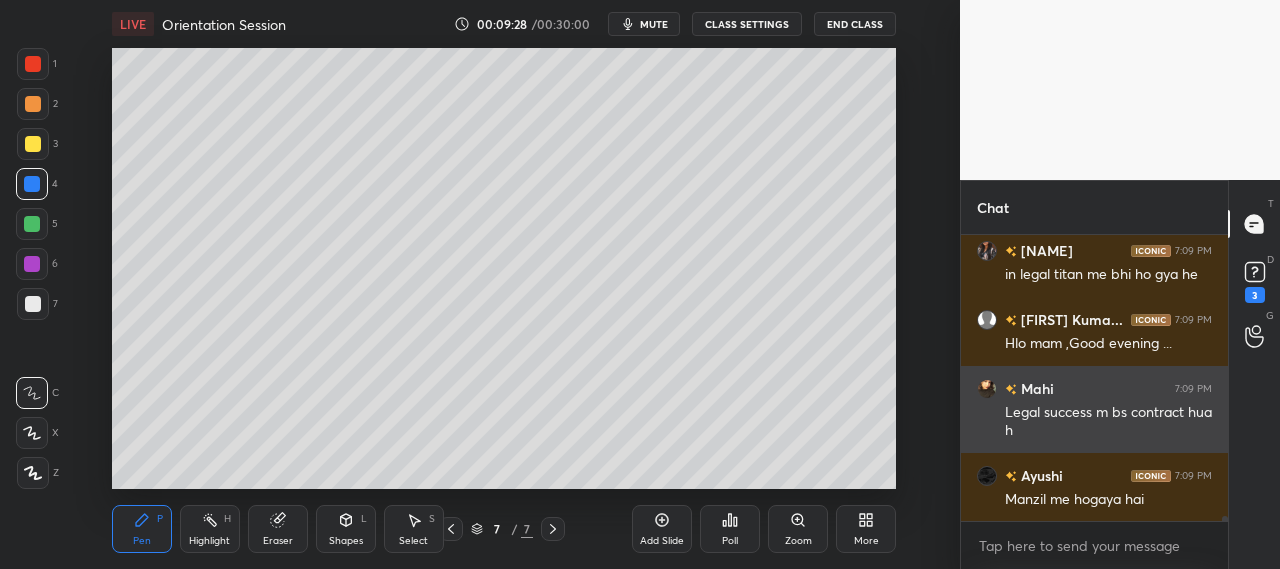click on "Manzil me hogaya hai" at bounding box center (1108, 498) 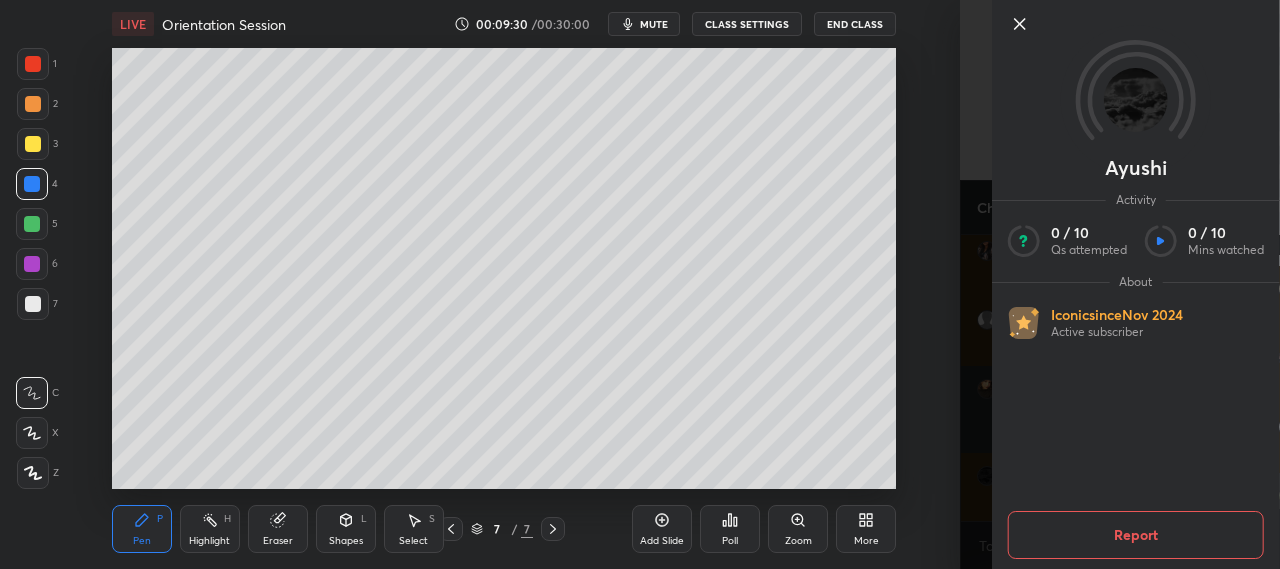click 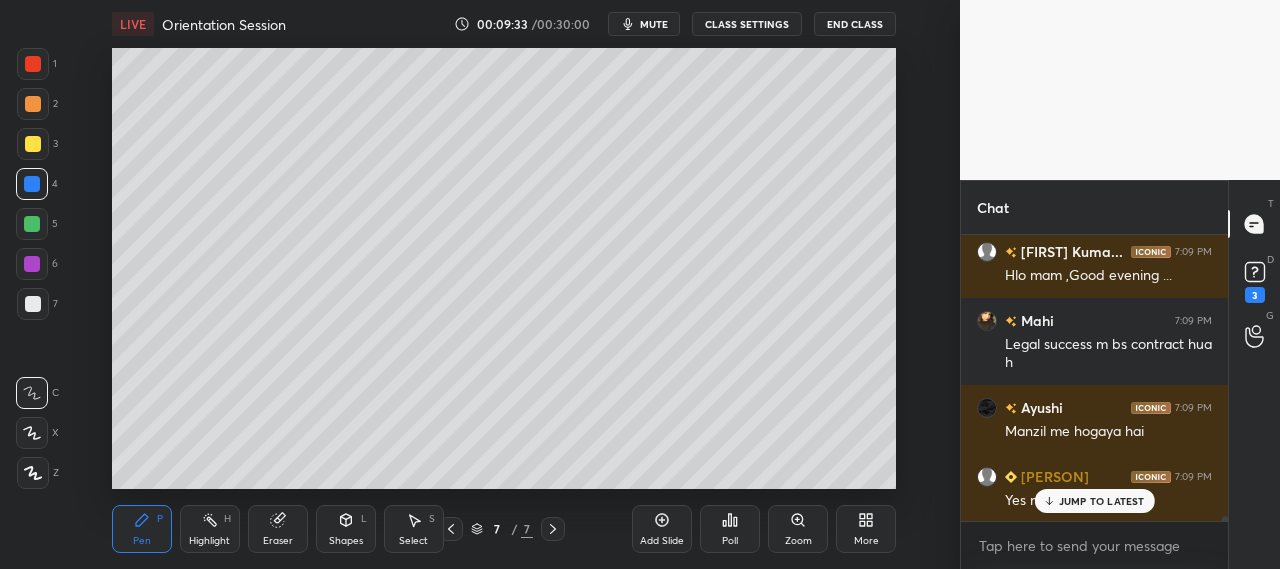 click on "JUMP TO LATEST" at bounding box center [1102, 501] 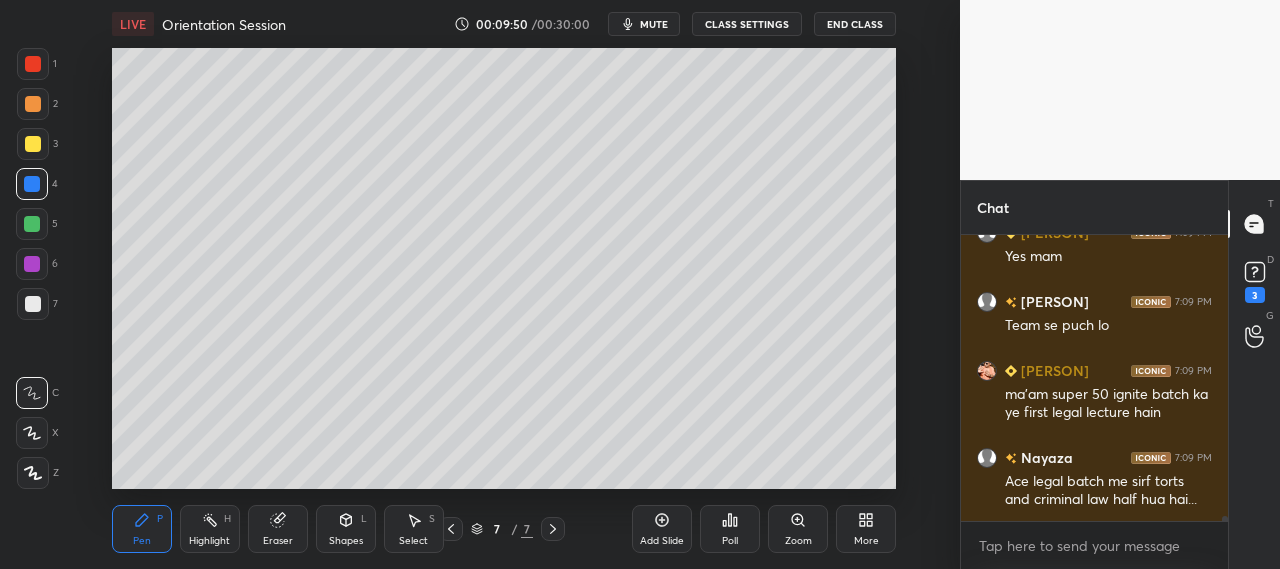 click 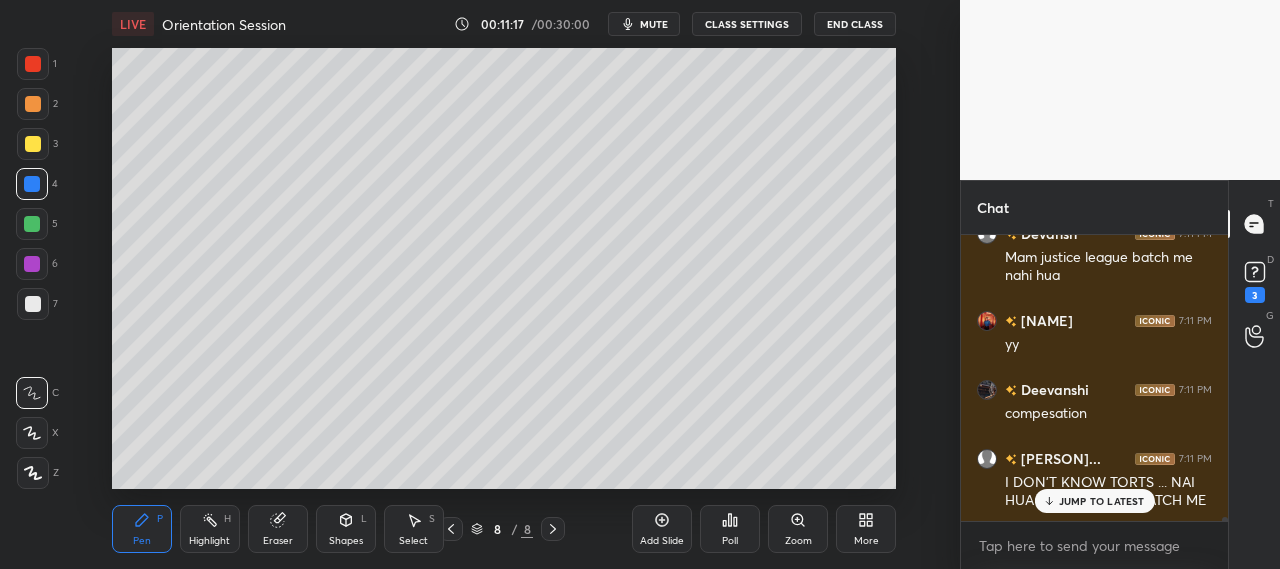 scroll, scrollTop: 19938, scrollLeft: 0, axis: vertical 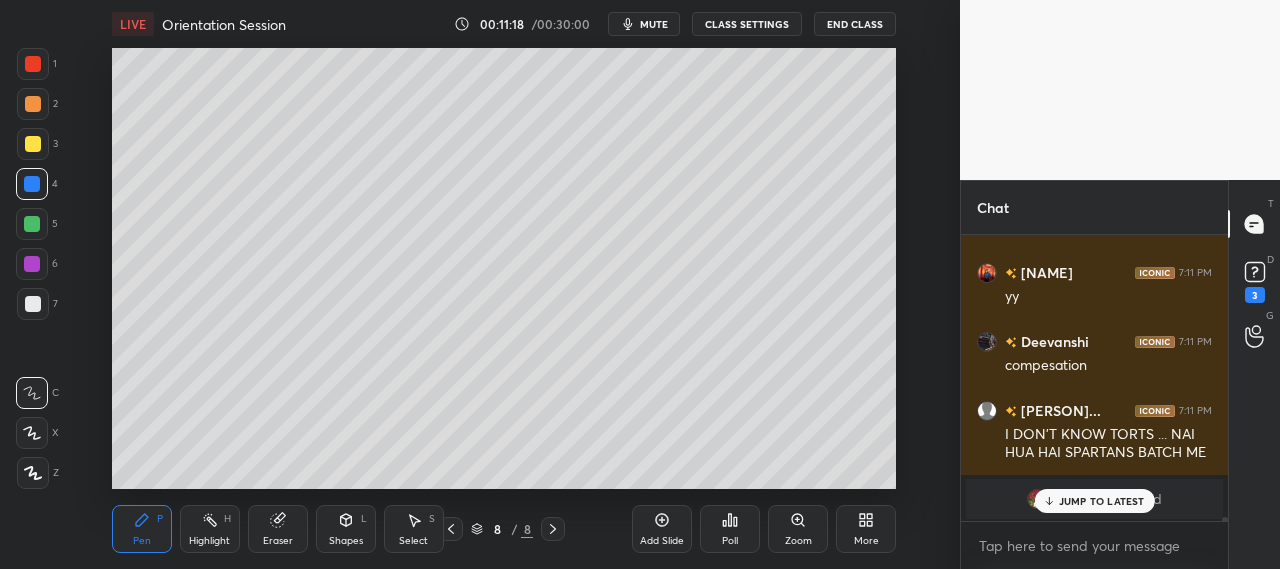 click on "JUMP TO LATEST" at bounding box center (1102, 501) 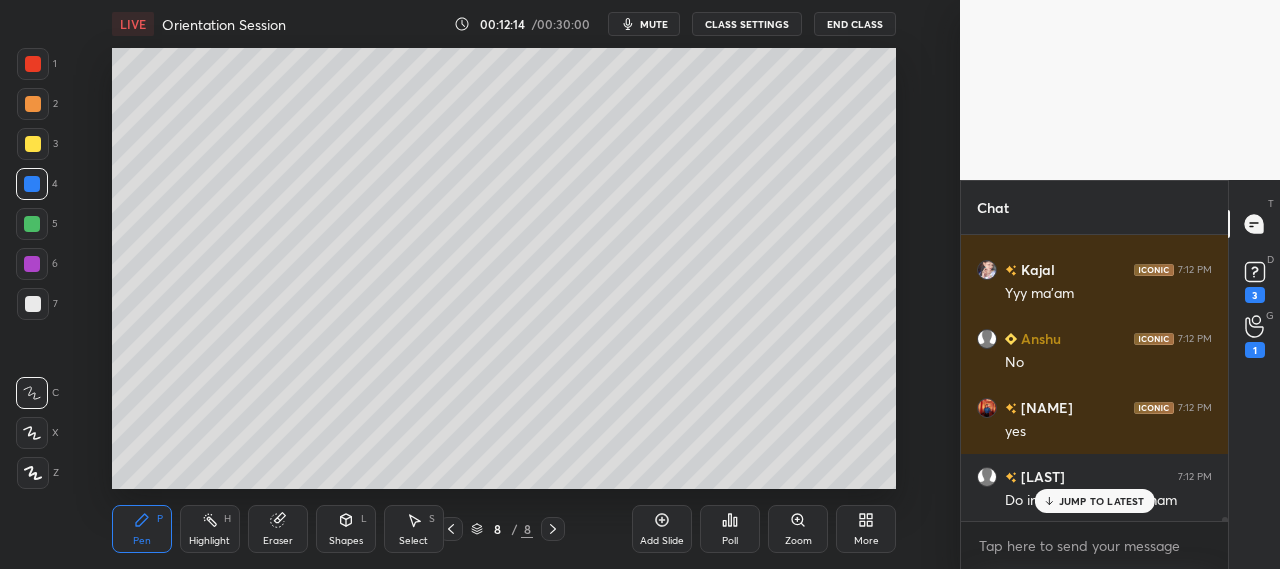 scroll, scrollTop: 20714, scrollLeft: 0, axis: vertical 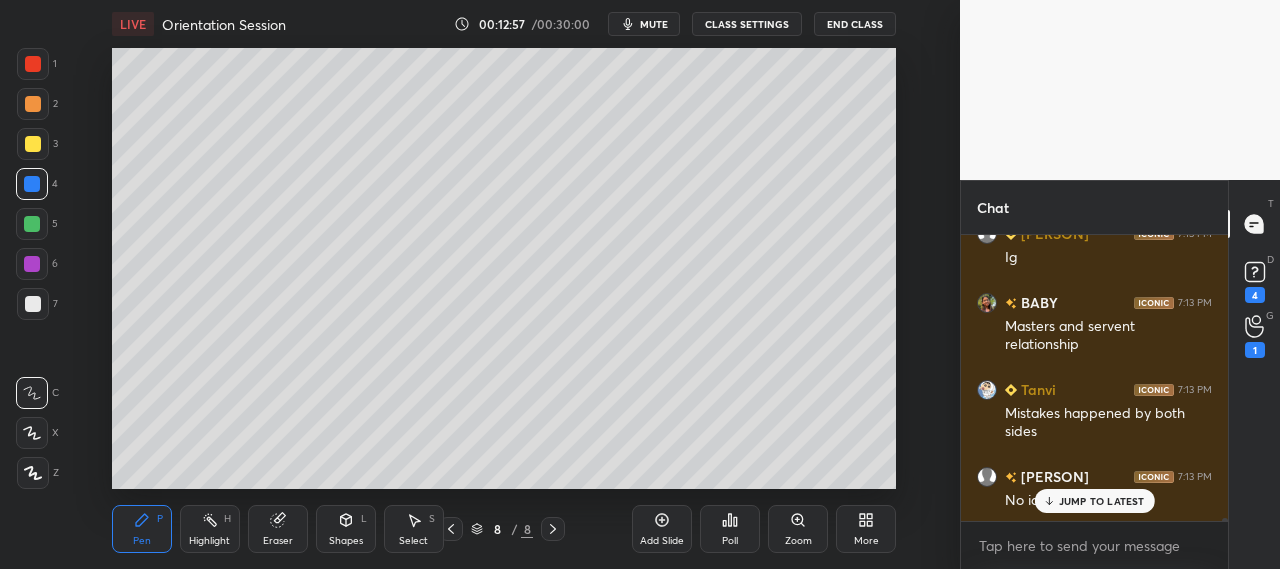 click on "JUMP TO LATEST" at bounding box center [1102, 501] 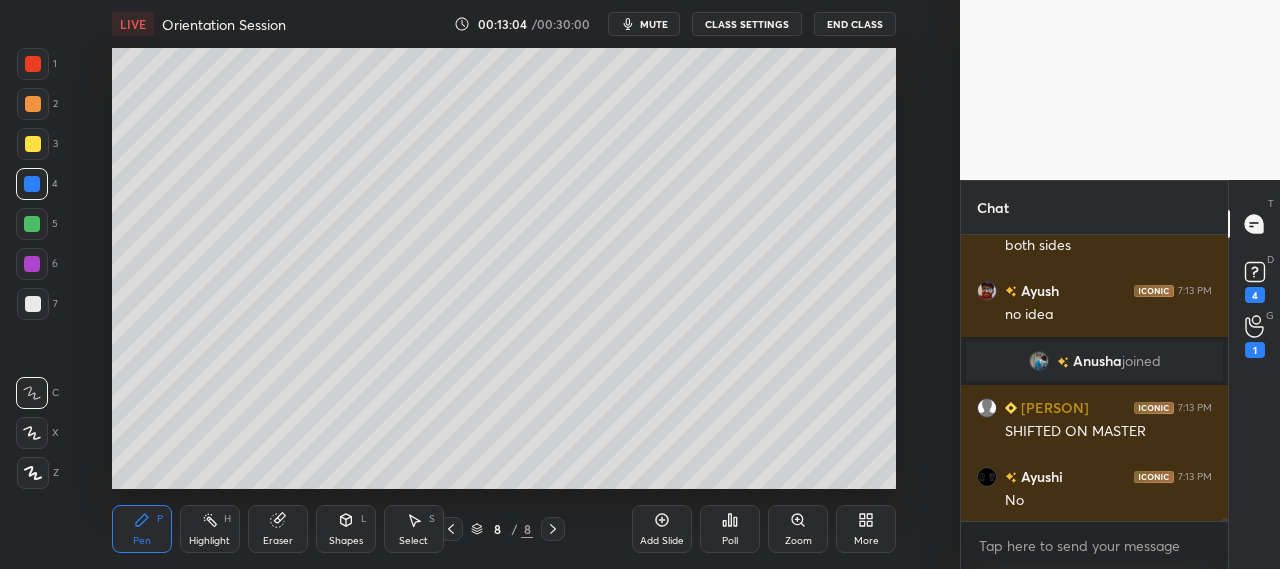 scroll, scrollTop: 24036, scrollLeft: 0, axis: vertical 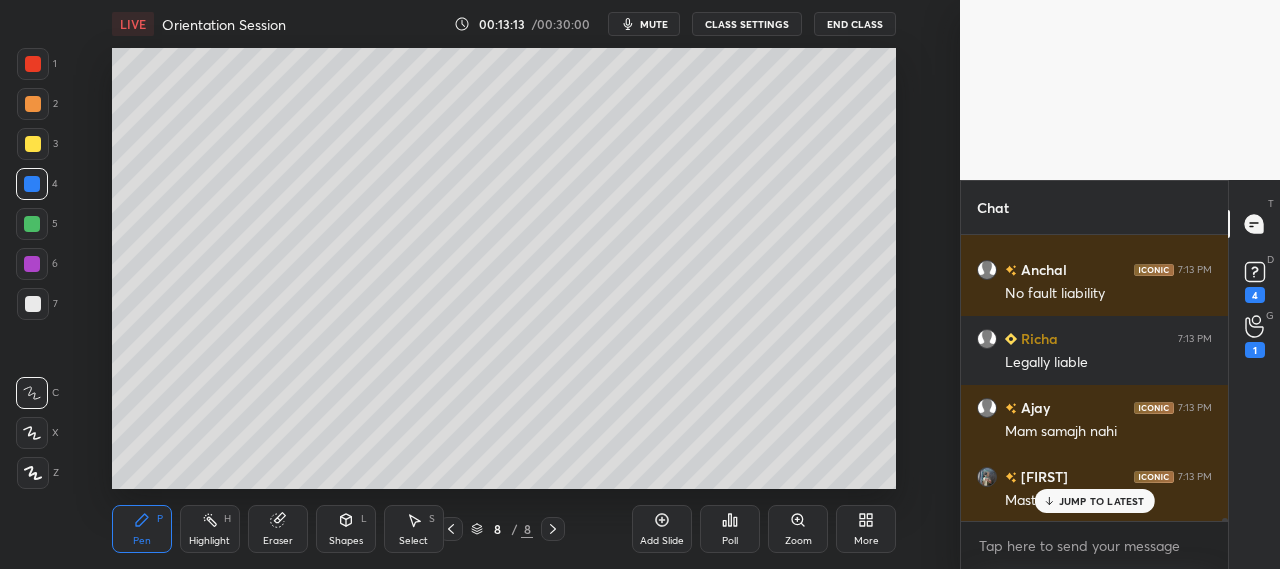 click on "Add Slide" at bounding box center [662, 541] 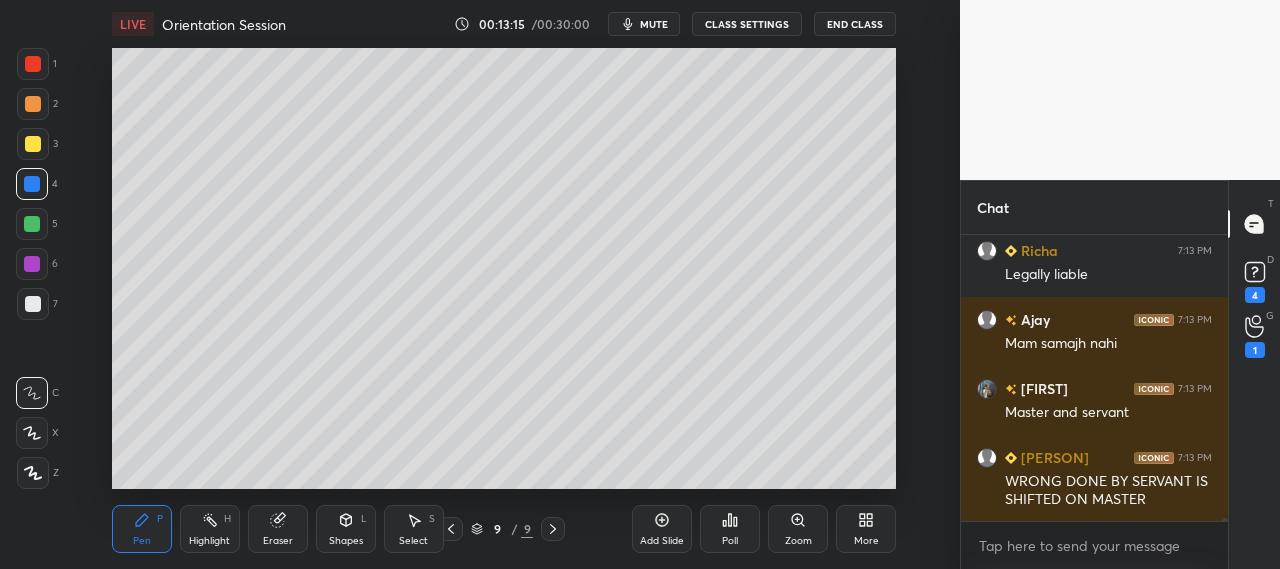 click at bounding box center [33, 144] 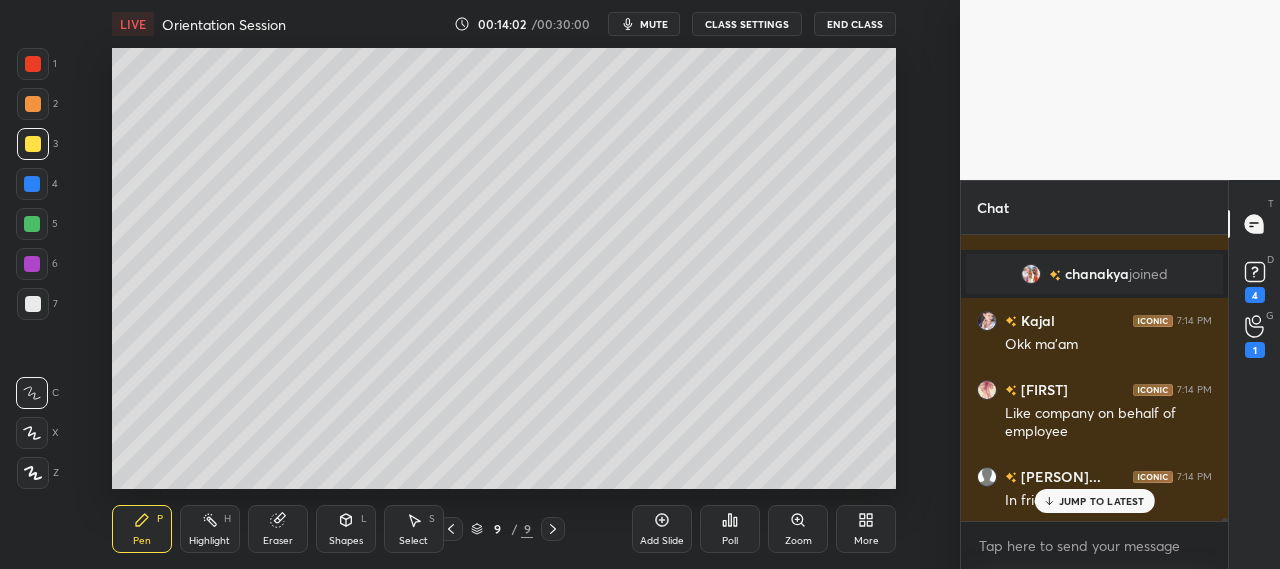 scroll, scrollTop: 24976, scrollLeft: 0, axis: vertical 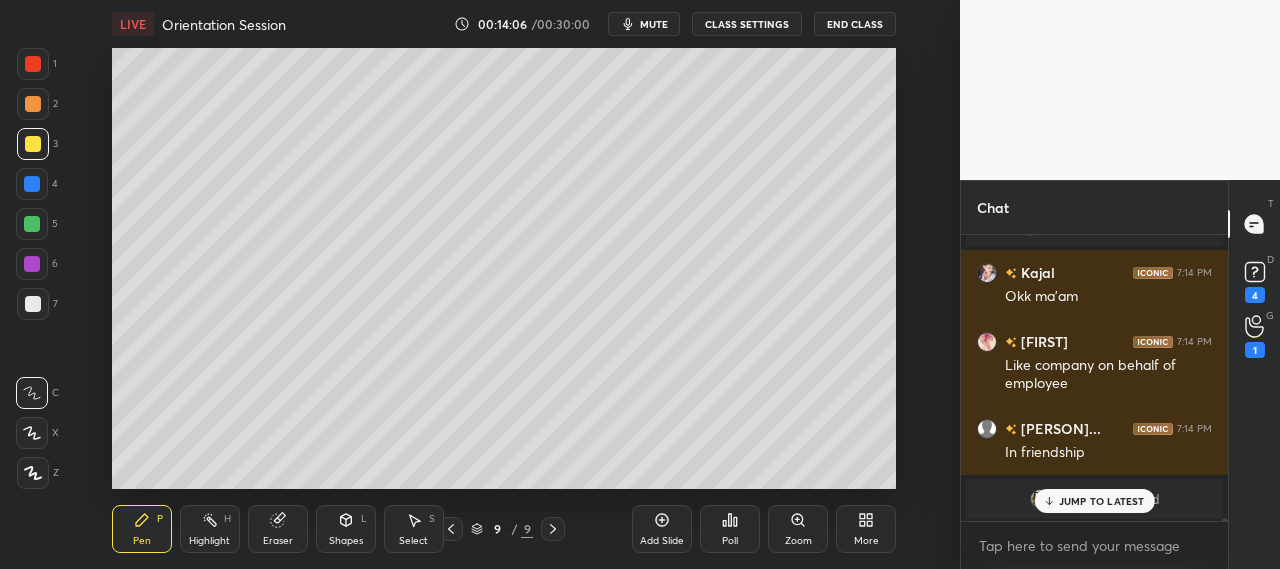 click on "Add Slide" at bounding box center [662, 529] 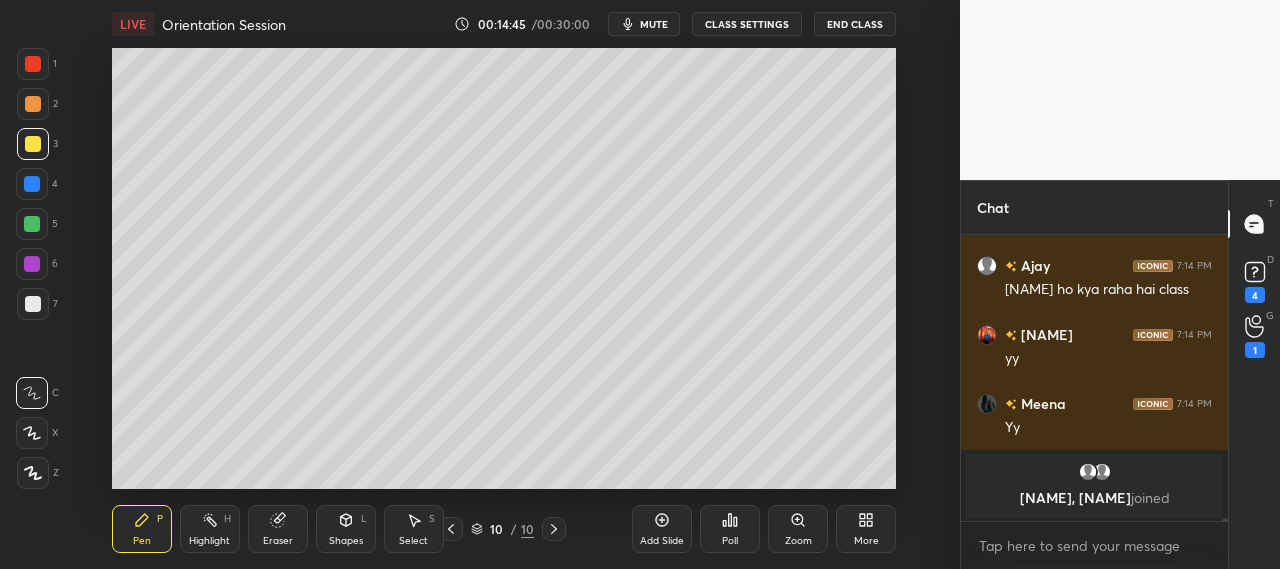 scroll, scrollTop: 25318, scrollLeft: 0, axis: vertical 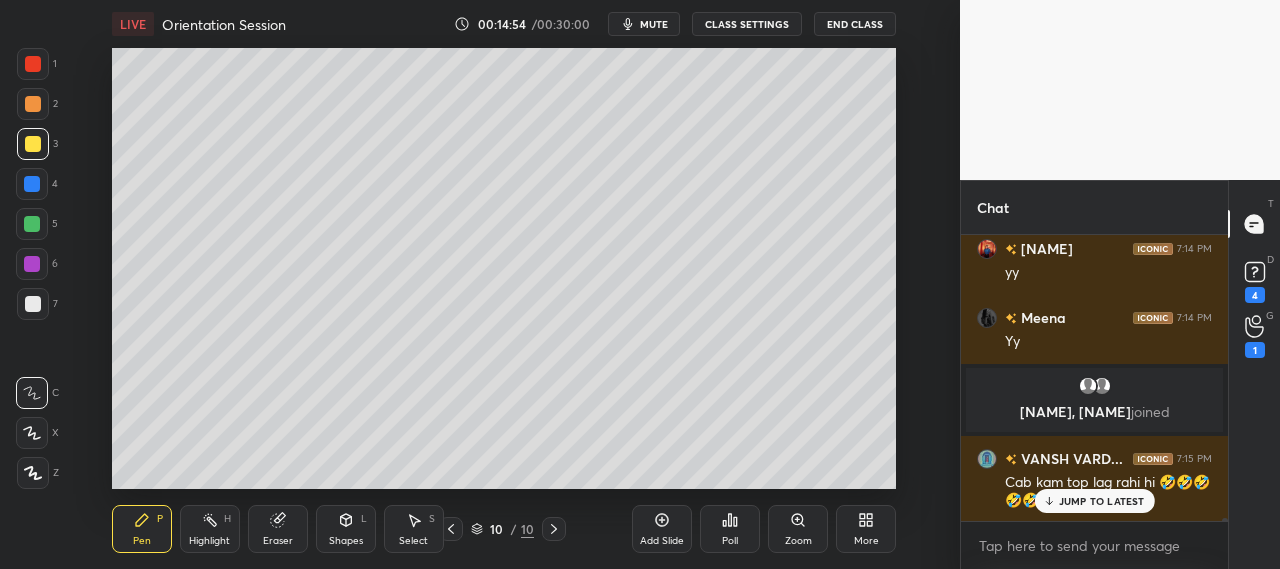 click at bounding box center [32, 184] 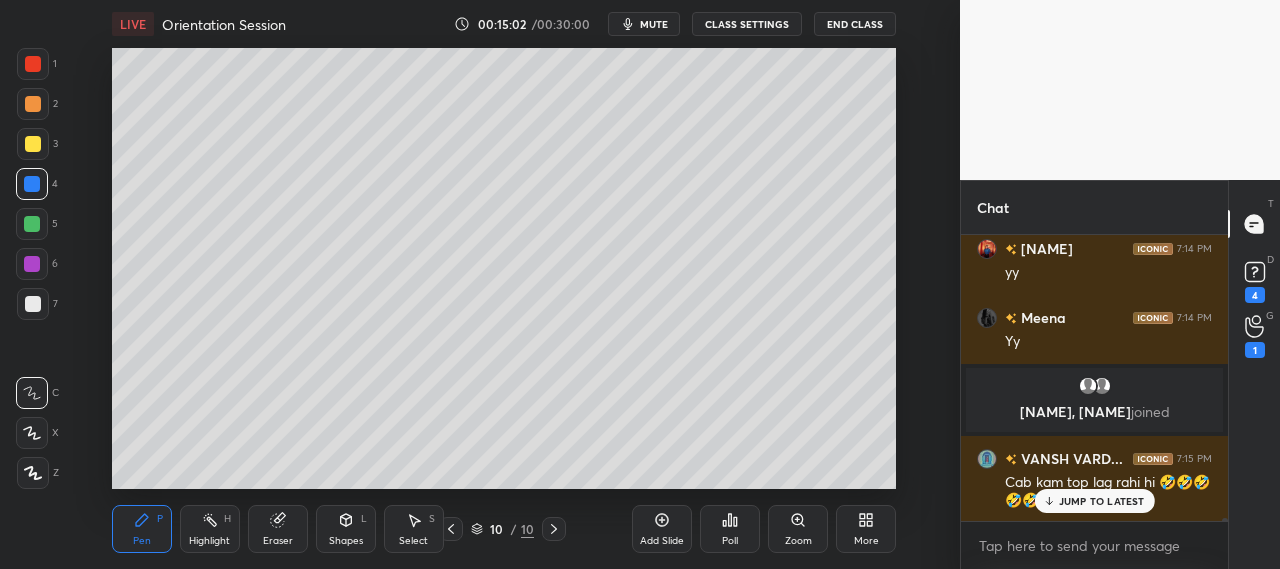 click on "JUMP TO LATEST" at bounding box center (1102, 501) 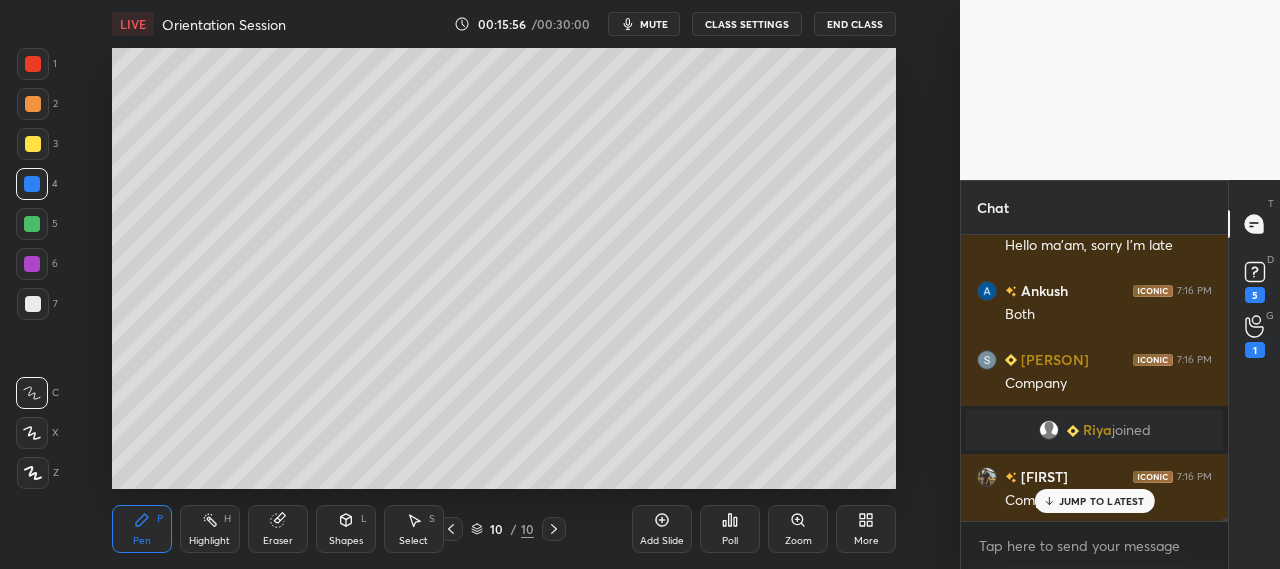 scroll, scrollTop: 30212, scrollLeft: 0, axis: vertical 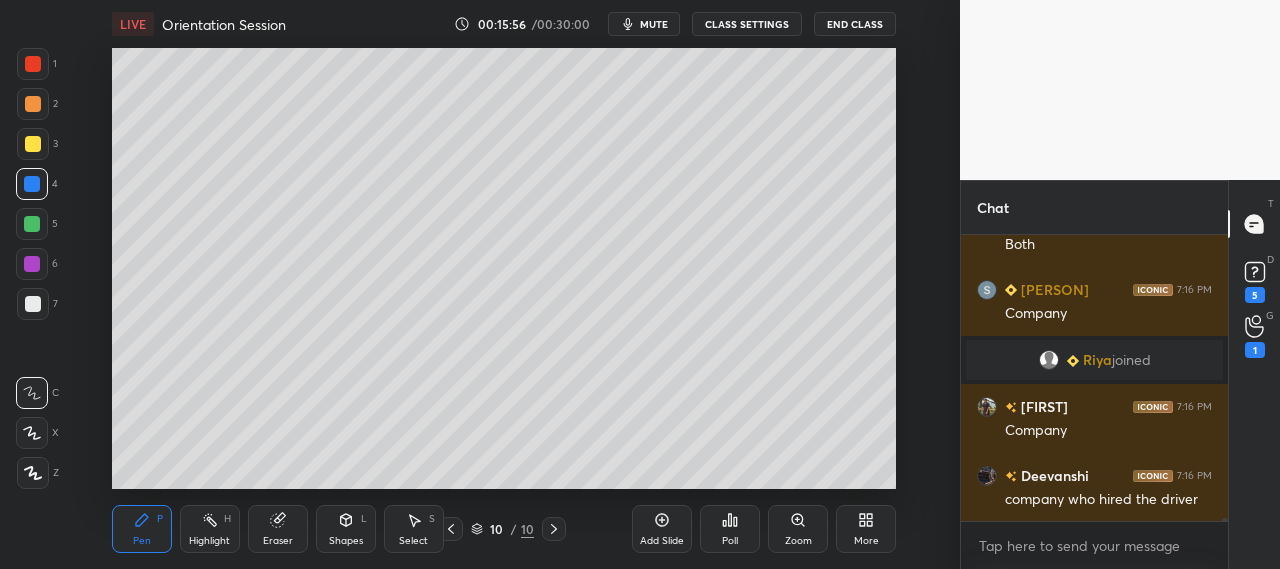 click 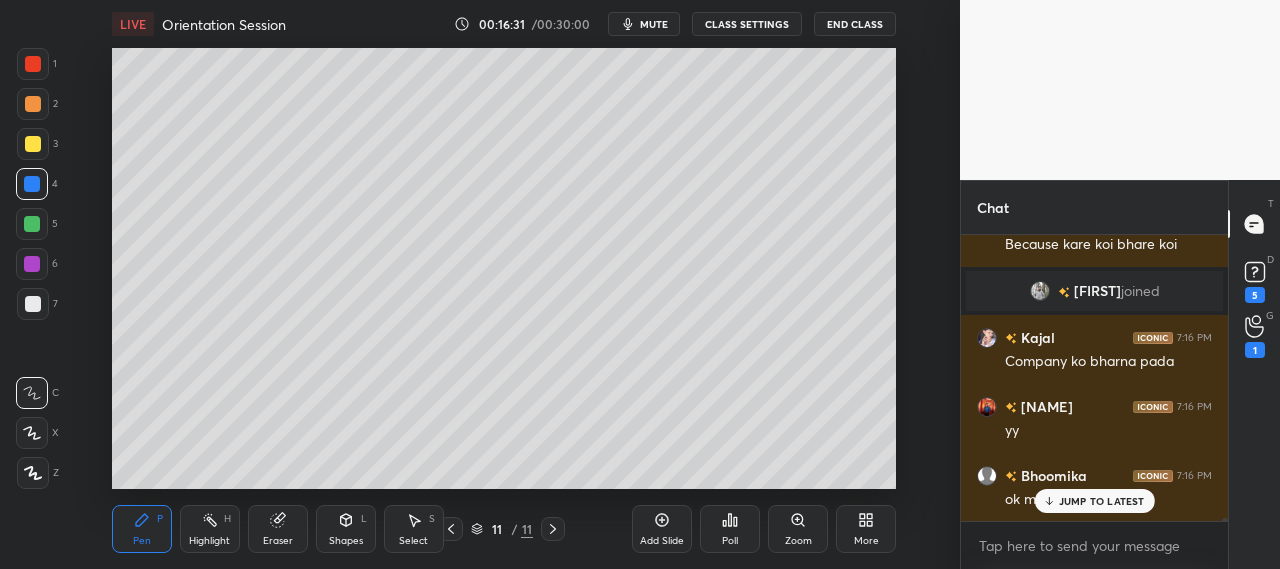 scroll, scrollTop: 30044, scrollLeft: 0, axis: vertical 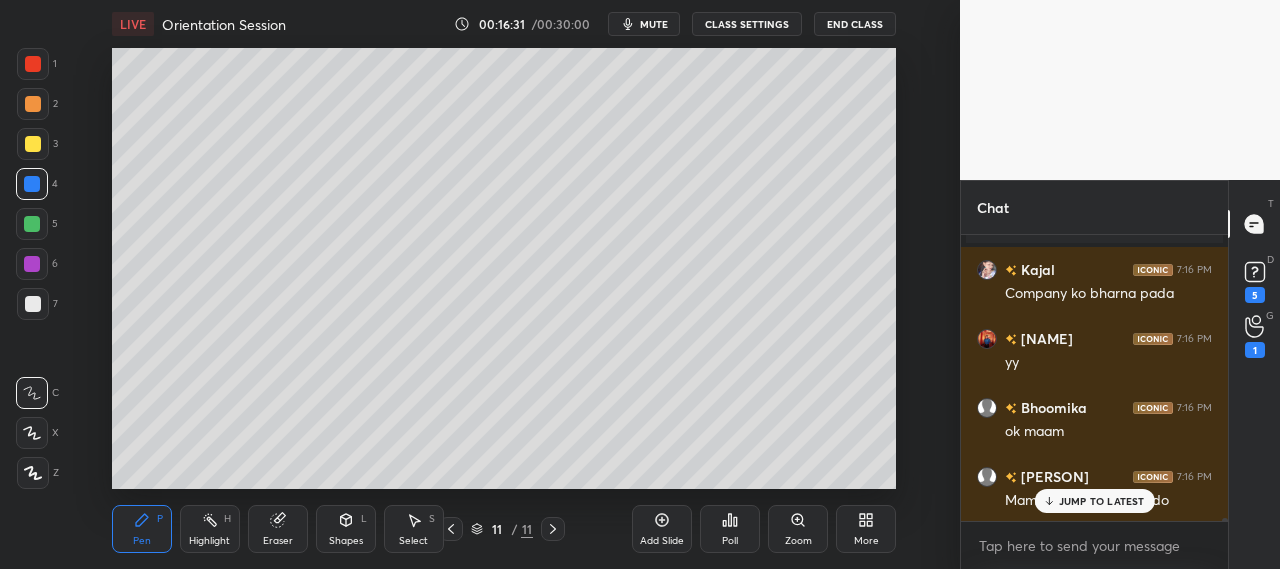 click at bounding box center (32, 264) 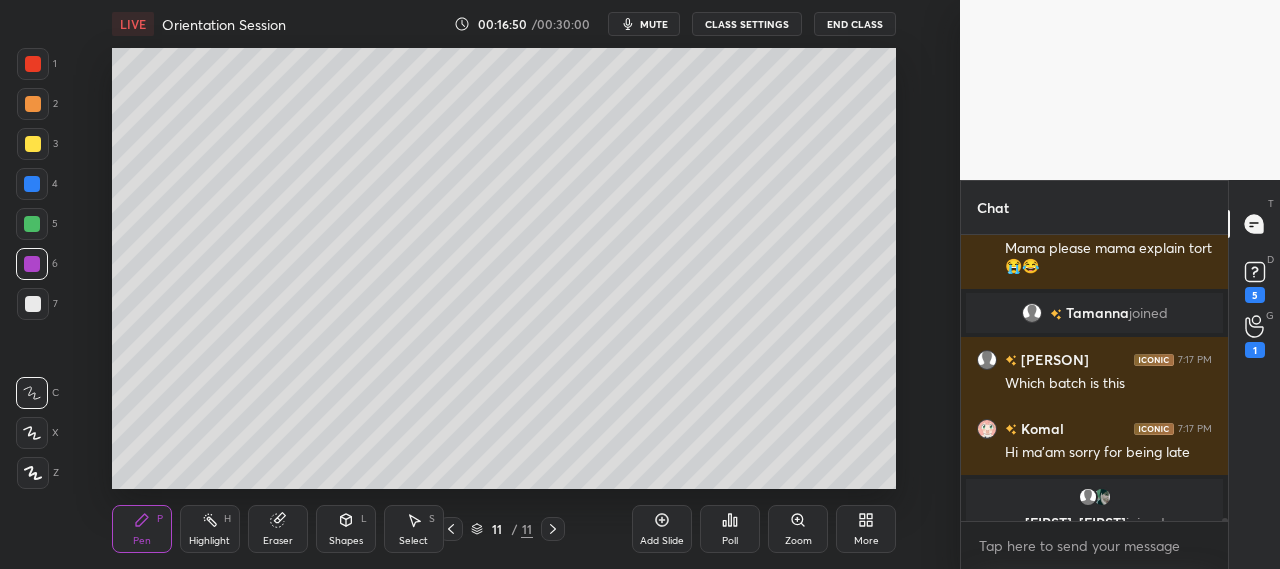 scroll, scrollTop: 30644, scrollLeft: 0, axis: vertical 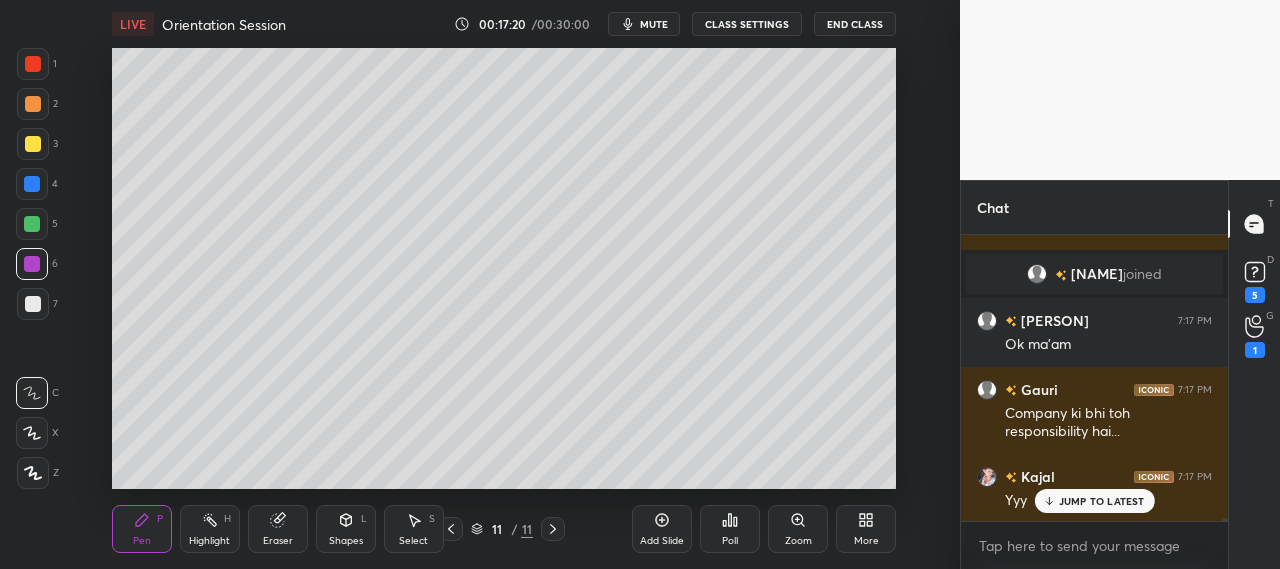 click at bounding box center [33, 144] 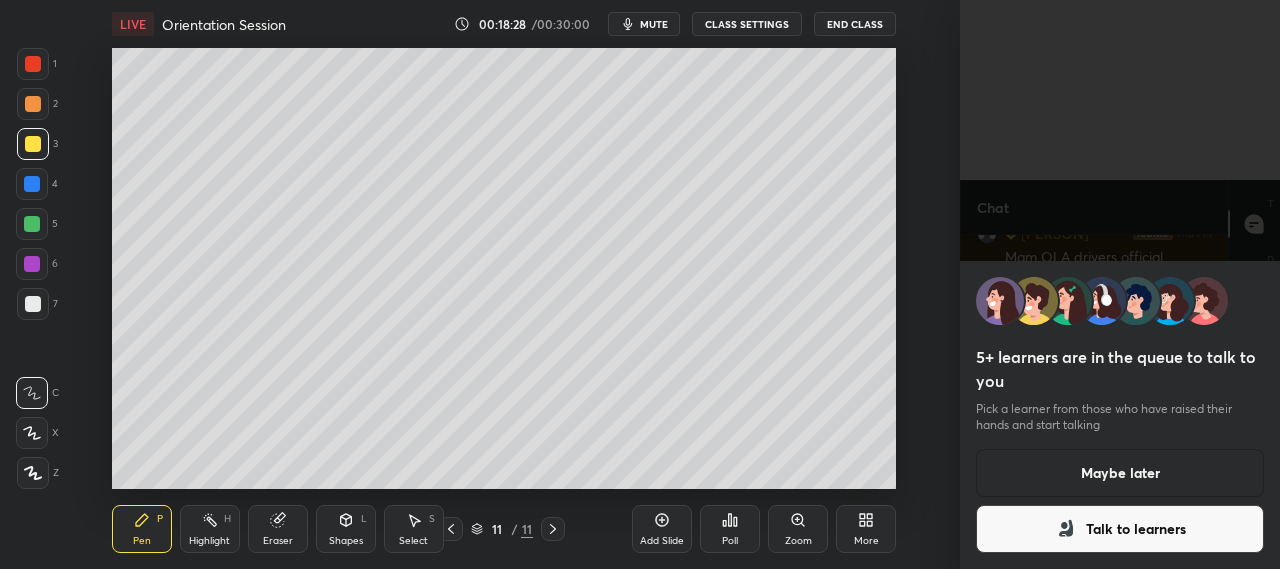 scroll, scrollTop: 35546, scrollLeft: 0, axis: vertical 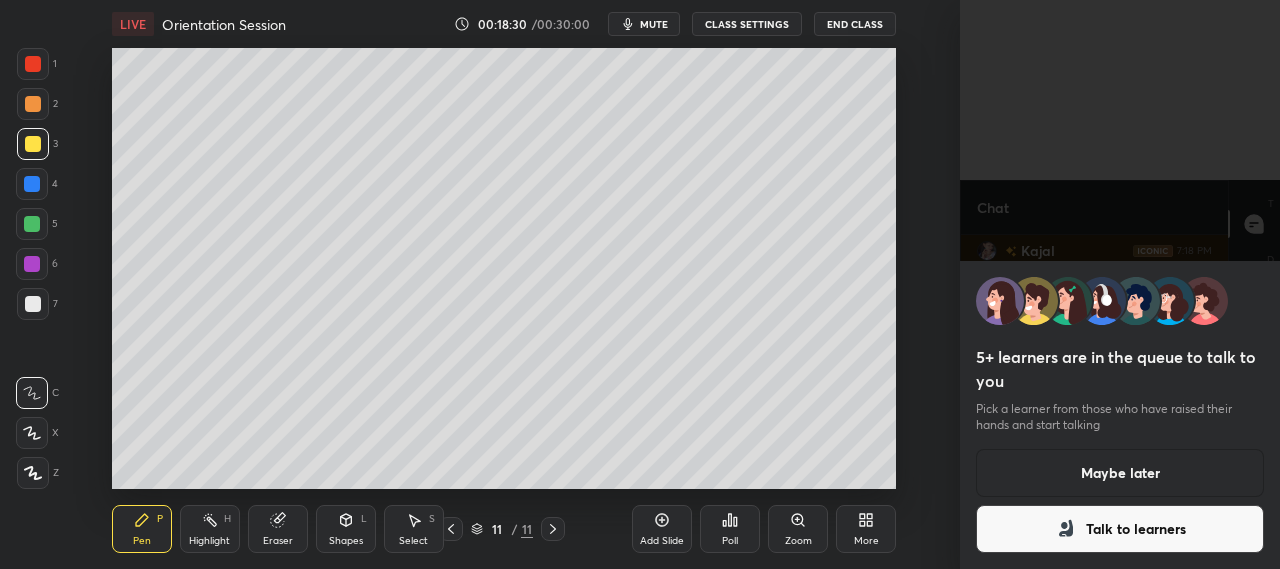 click on "Maybe later" at bounding box center [1120, 473] 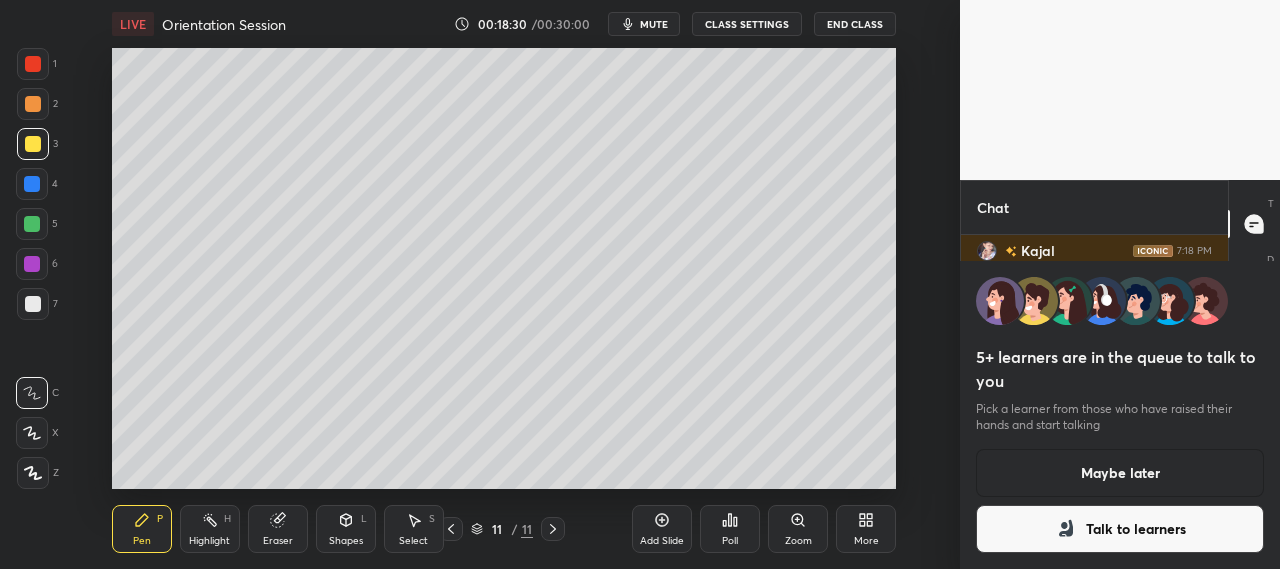 click on "Maybe later" at bounding box center [1120, 473] 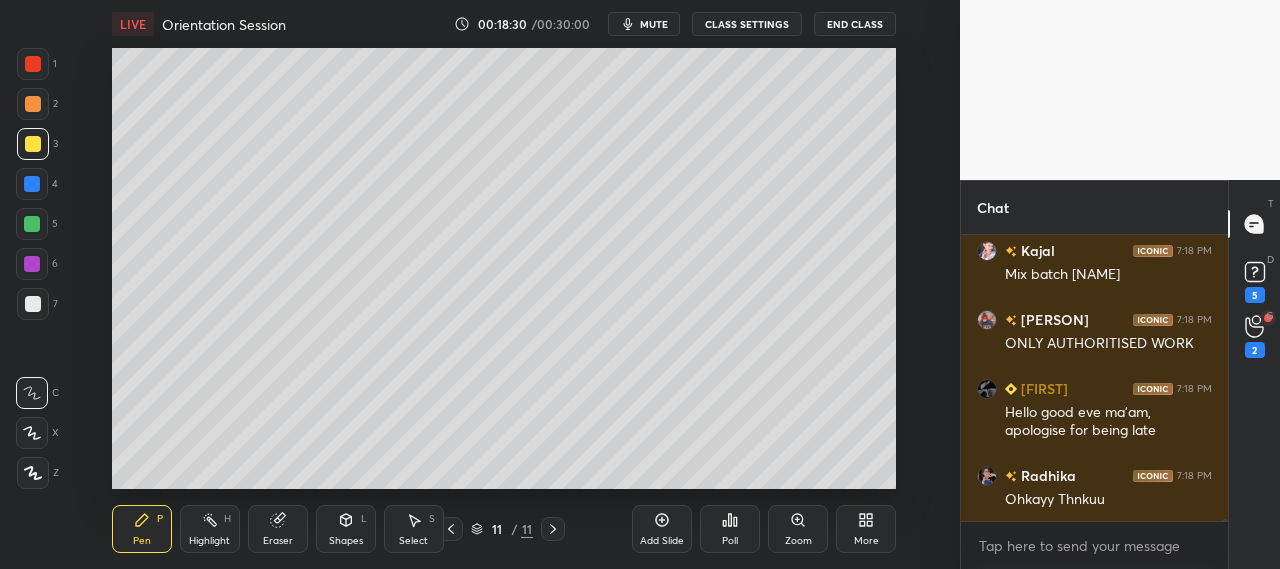 click on "Maybe later" at bounding box center [1120, 781] 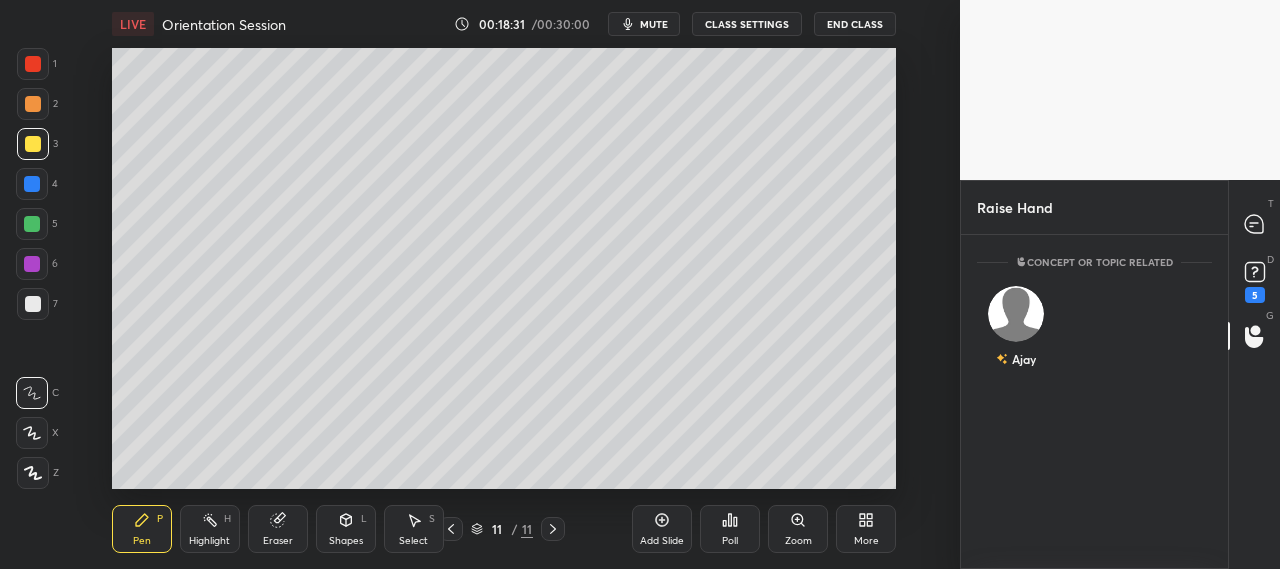 scroll, scrollTop: 328, scrollLeft: 261, axis: both 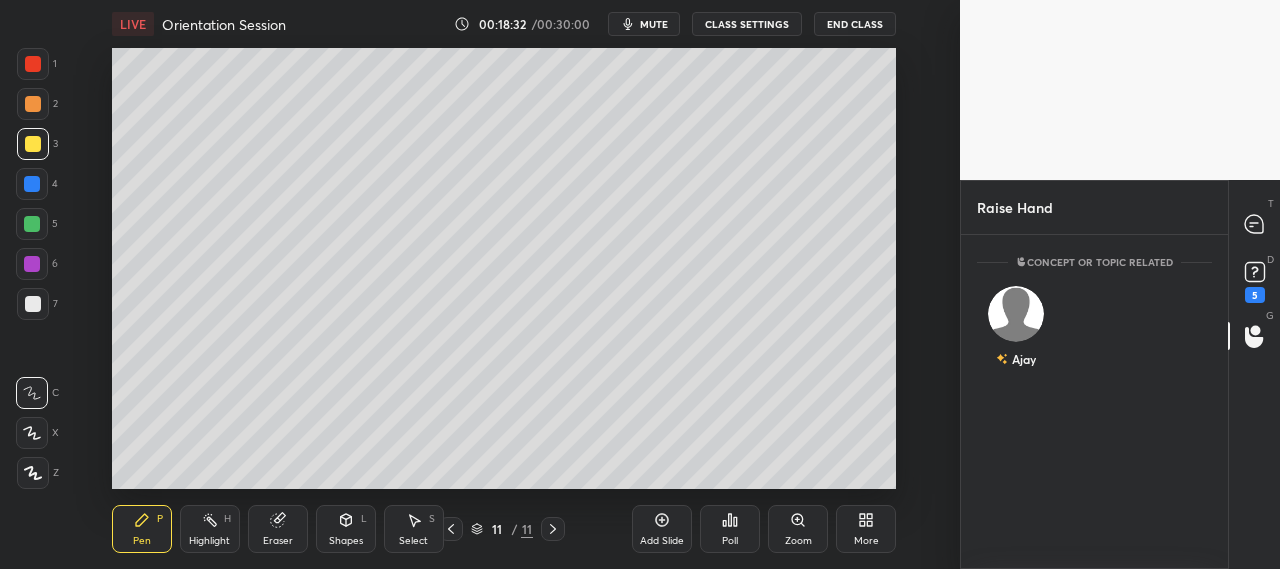 click on "1 2 3 4 5 6 7 C X Z C X Z E E Erase all   H H LIVE Orientation Session 00:18:32 /  00:30:00 mute CLASS SETTINGS End Class Setting up your live class Poll for   secs No correct answer Start poll Back Orientation Session • L1 of Complete Course on Legal Reasoning [PERSON] Pen P Highlight H Eraser Shapes L Select S 11 / 11 Add Slide Poll Zoom More Raise Hand 6 Enable hand raising Enable raise hand to speak to learners. Once enabled, chat will be turned off temporarily. Enable x   [PERSON] Asked a doubt 4 Mam aap apni telegram I'd dedijiyega i have some doubts in legal section Pick this doubt [PERSON] Asked a doubt 4 Mam it's possible to secure good rank in CLAT 2026 if i have started my preps mid july from a Pcm background Pick this doubt [PERSON] Asked a doubt 2 mam legal ke notes kaise banye Pick this doubt NEW DOUBTS ASKED Concept or Topic related [PERSON] Can't raise hand Looks like educator just invited you to speak. Please wait before you can raise your hand again. Got it T Messages (T) D Doubts (D) 5 G ​" at bounding box center (640, 284) 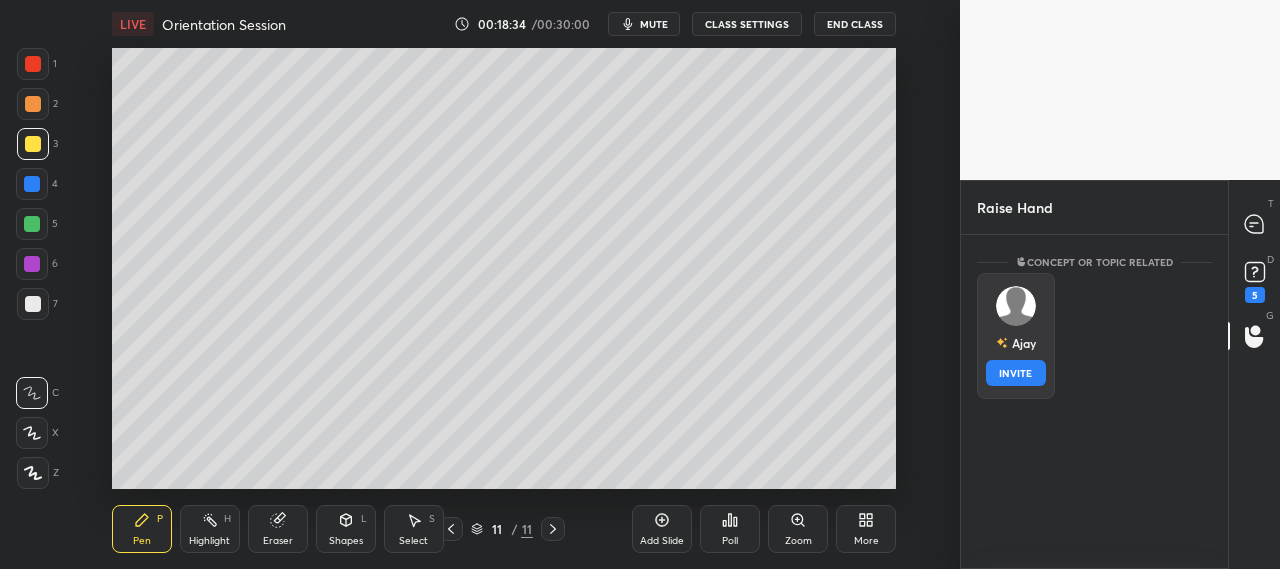 click on "[FIRST] INVITE" at bounding box center [1016, 336] 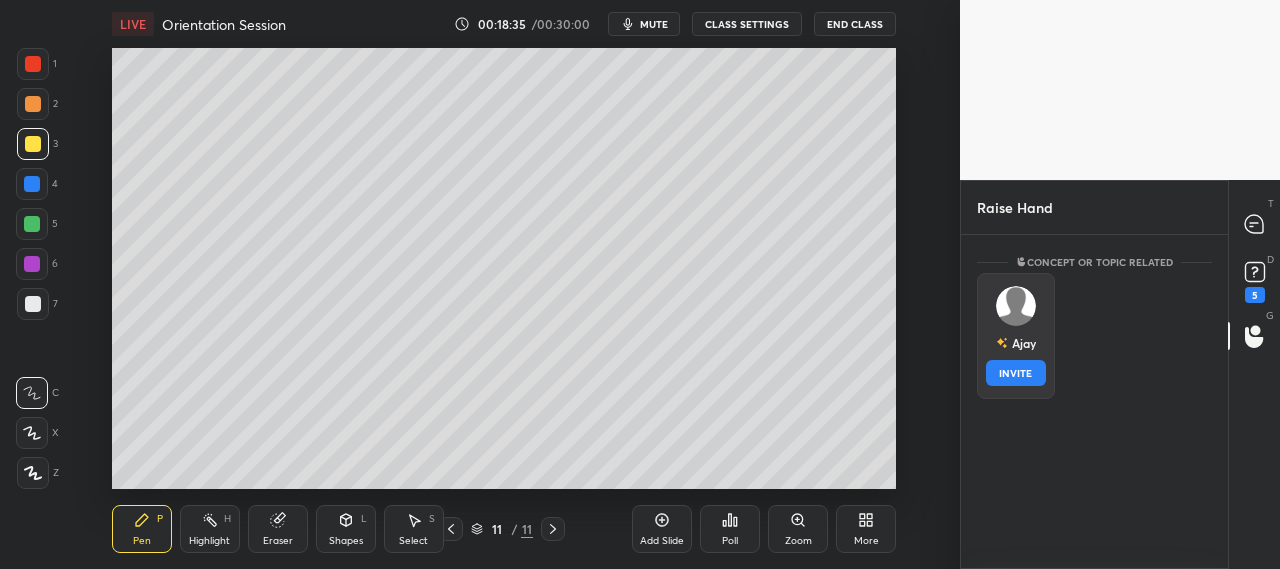 click on "INVITE" at bounding box center (1016, 373) 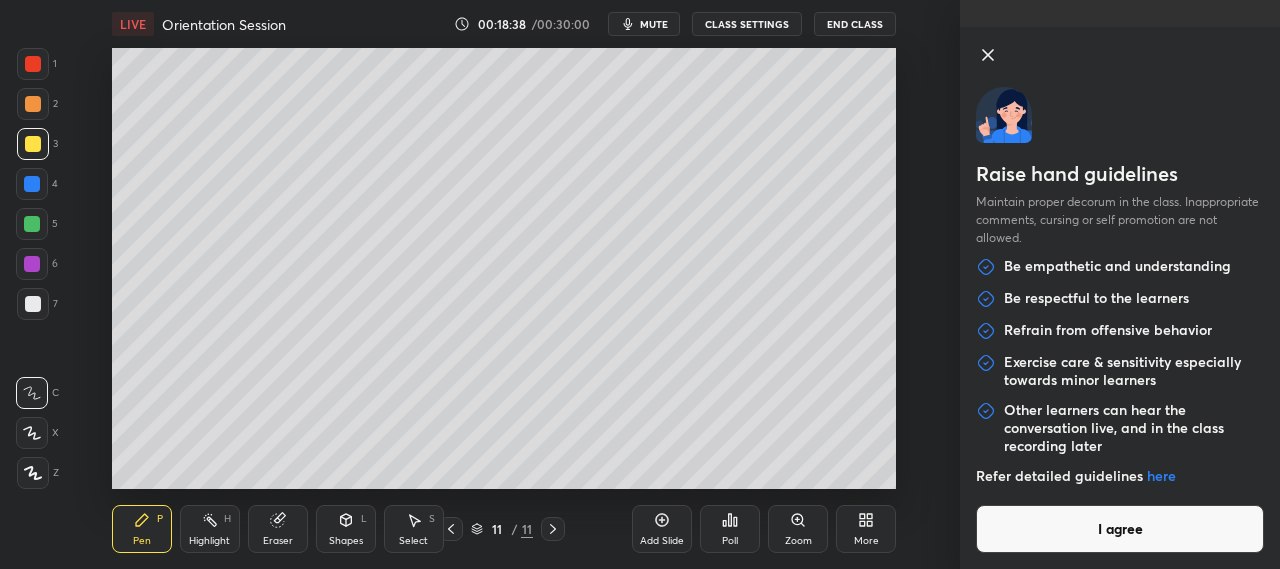 click on "I agree" at bounding box center (1120, 529) 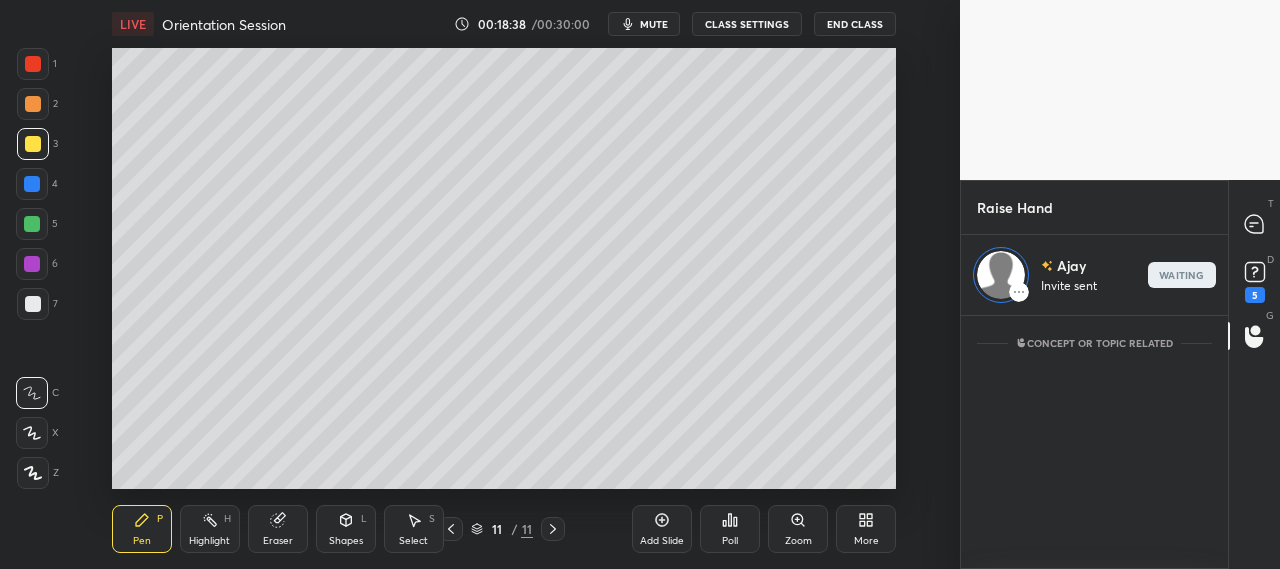scroll, scrollTop: 247, scrollLeft: 261, axis: both 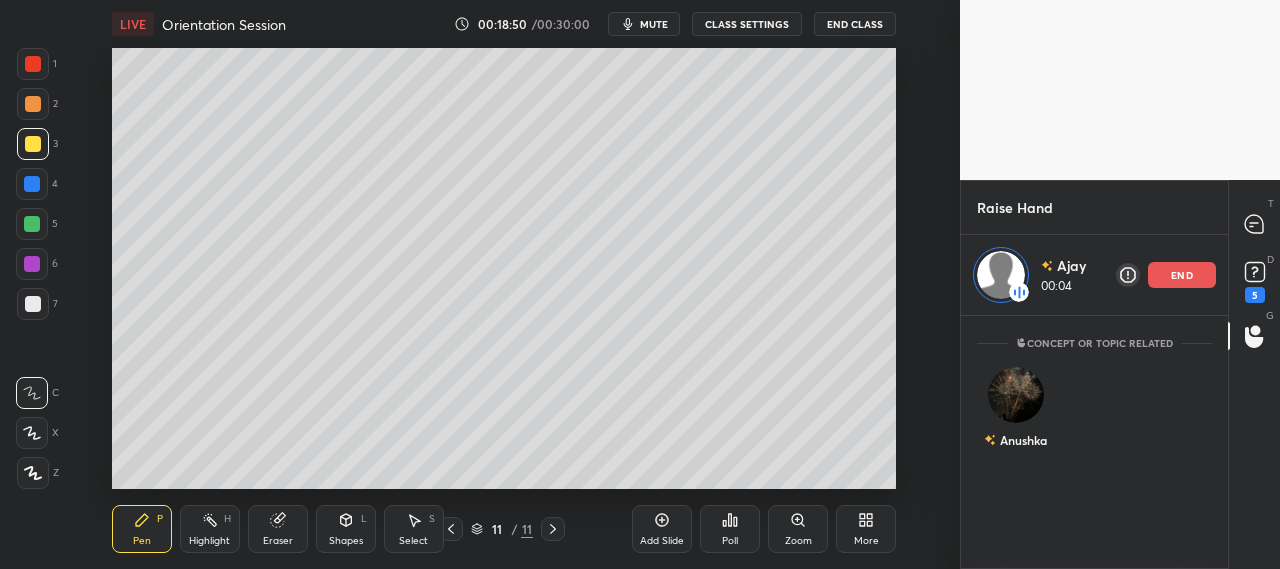 click at bounding box center [1019, 292] 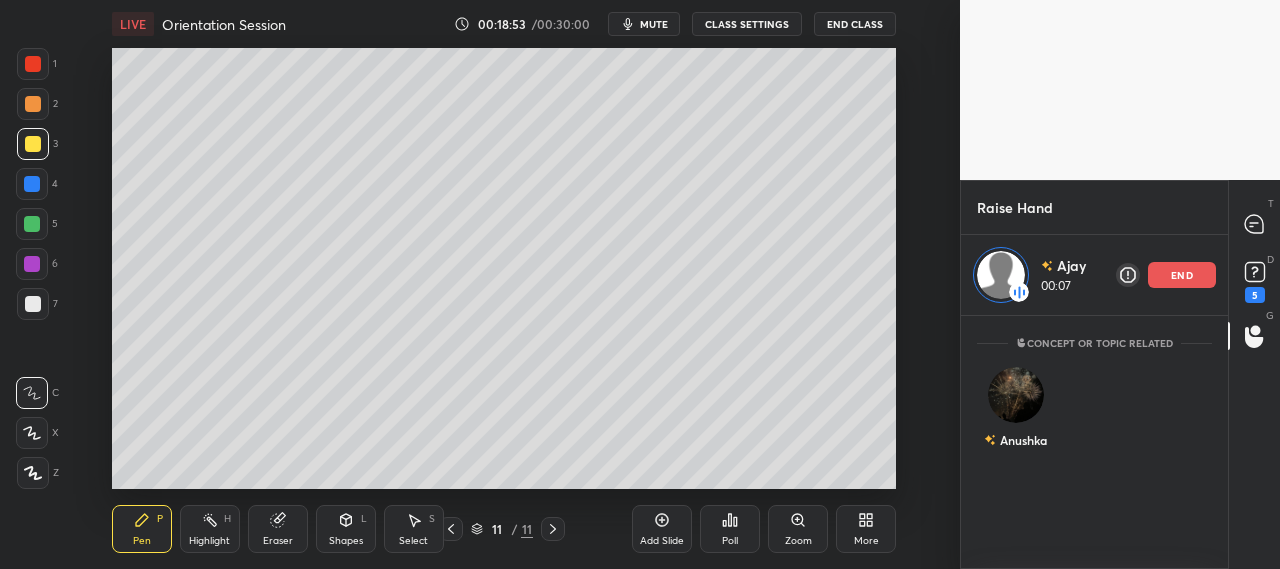 click 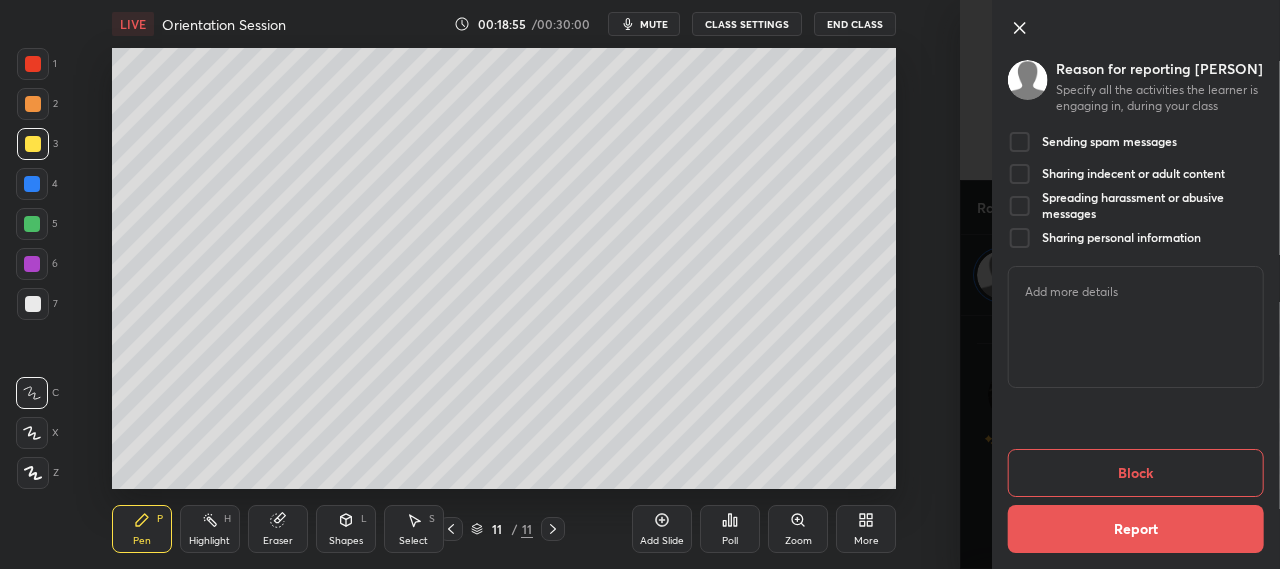 click 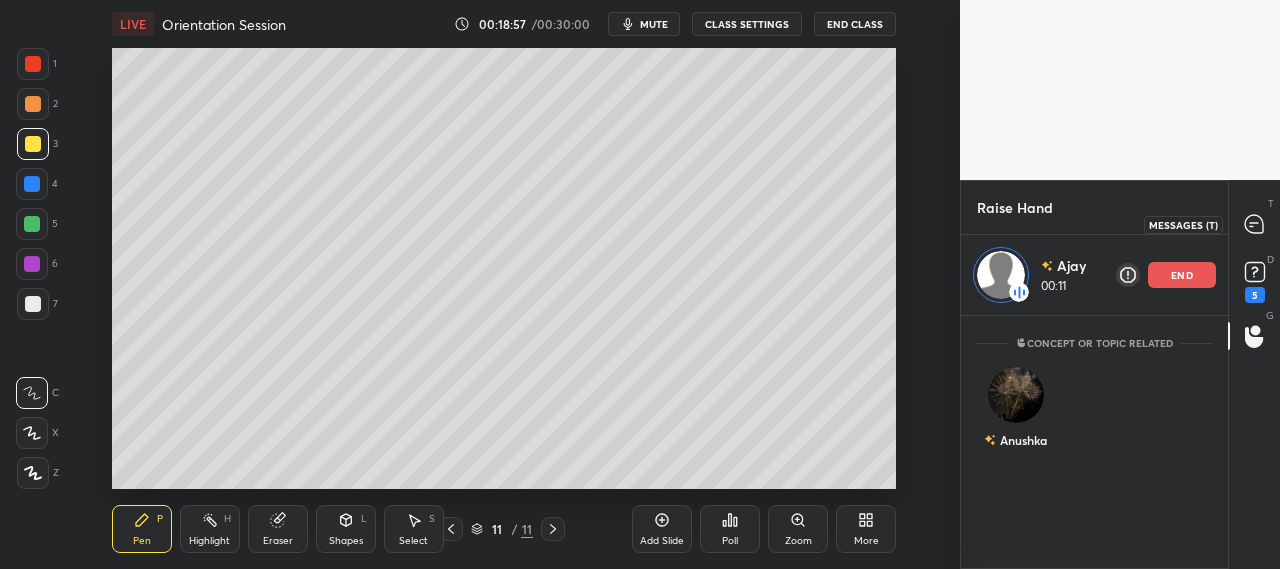 click at bounding box center (1255, 224) 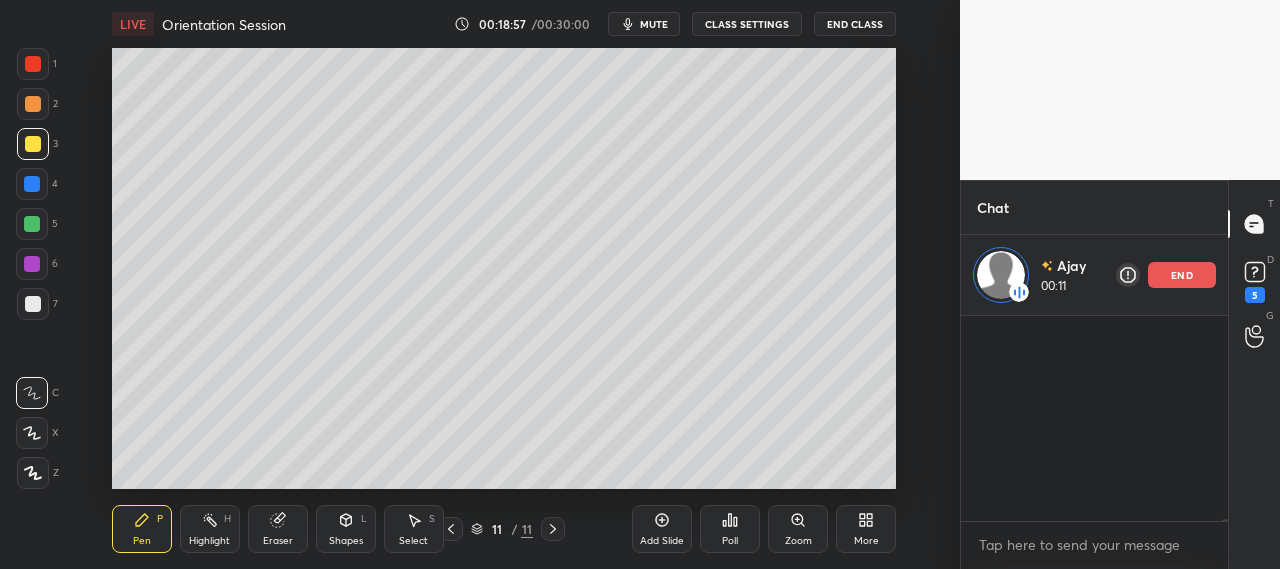 scroll, scrollTop: 248, scrollLeft: 261, axis: both 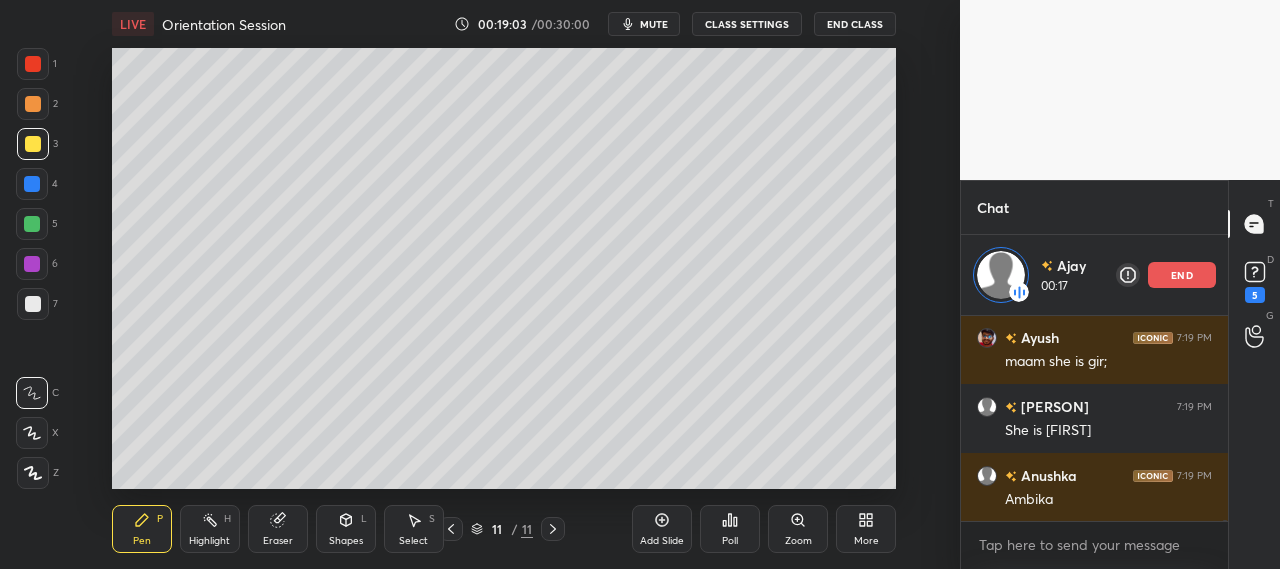 click on "end" at bounding box center [1182, 275] 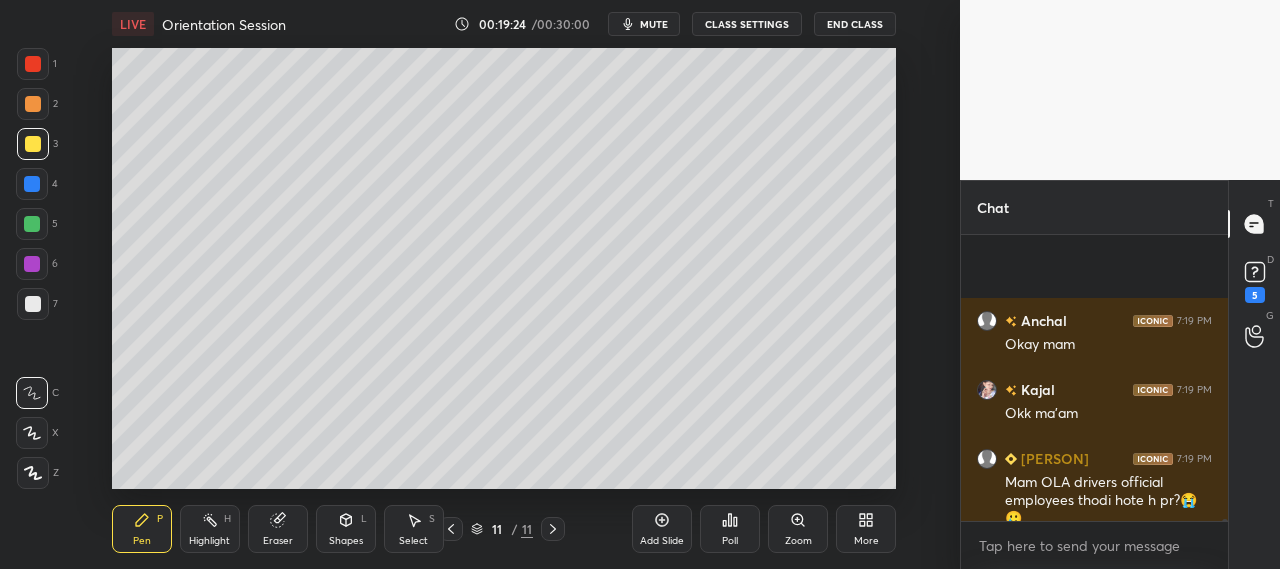 scroll, scrollTop: 39894, scrollLeft: 0, axis: vertical 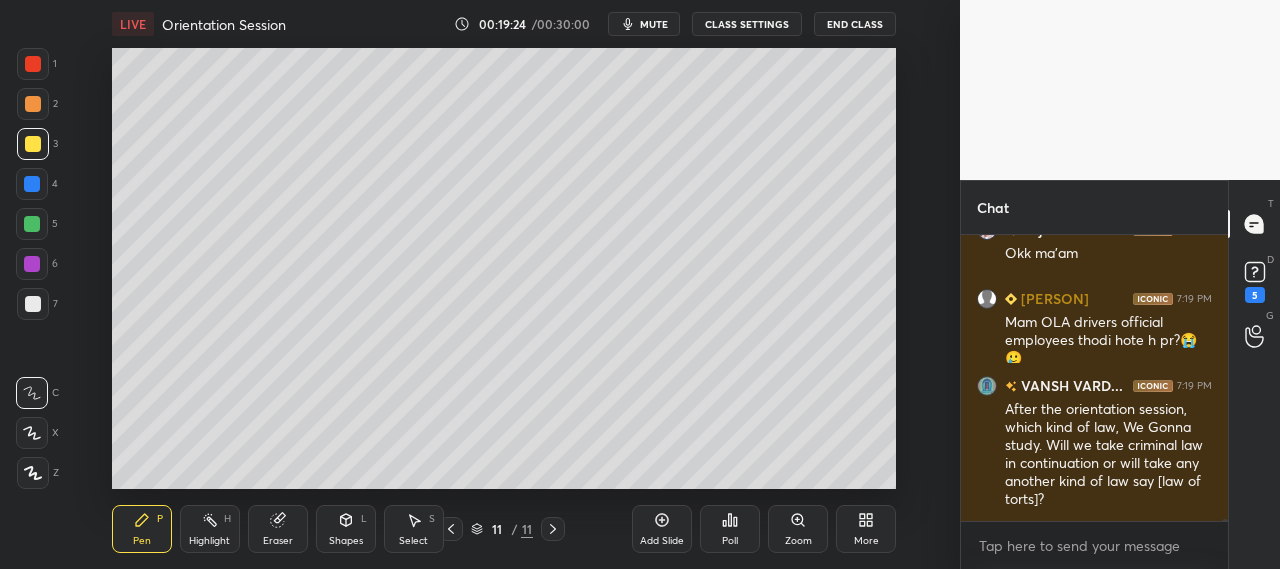 click 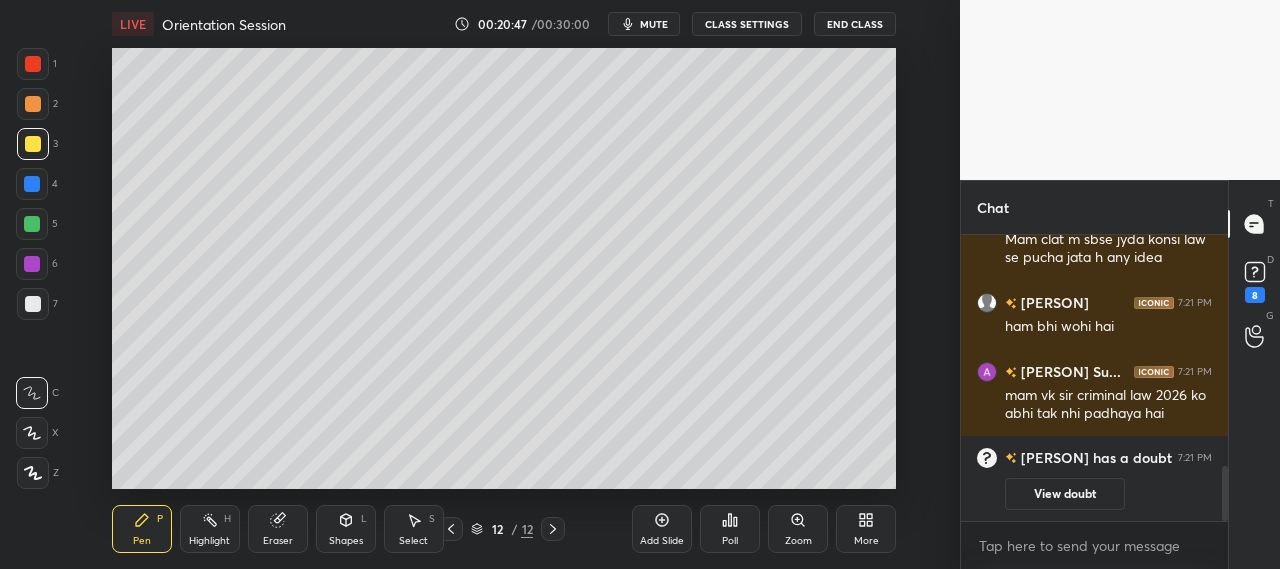 scroll, scrollTop: 1218, scrollLeft: 0, axis: vertical 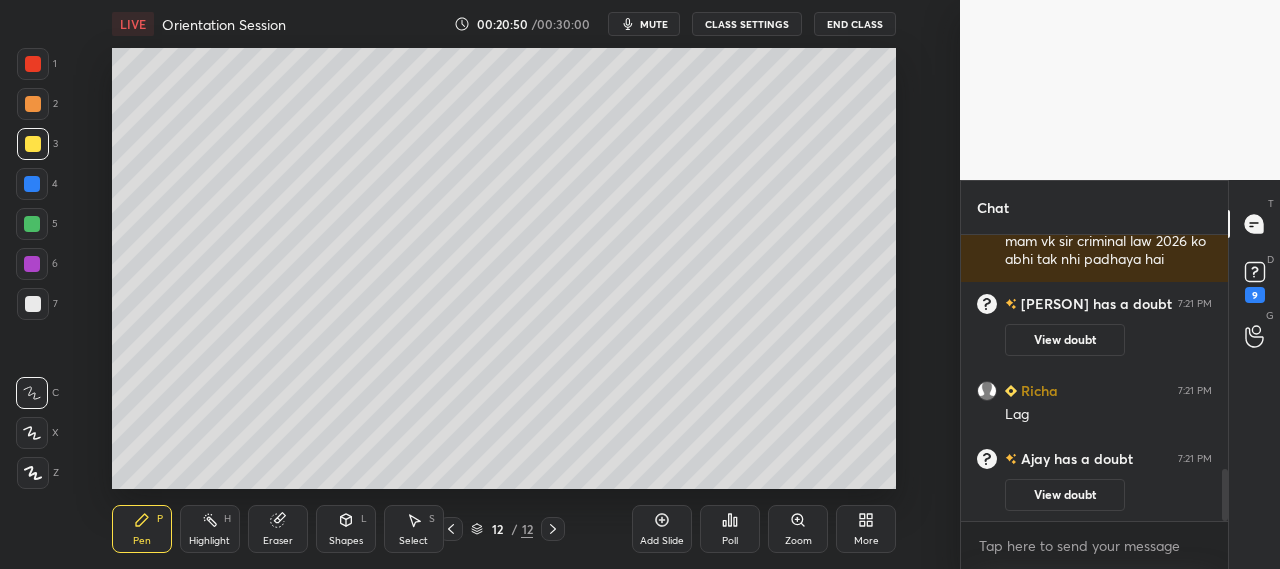 click on "Setting up your live class Poll for   secs No correct answer Start poll" at bounding box center (504, 268) 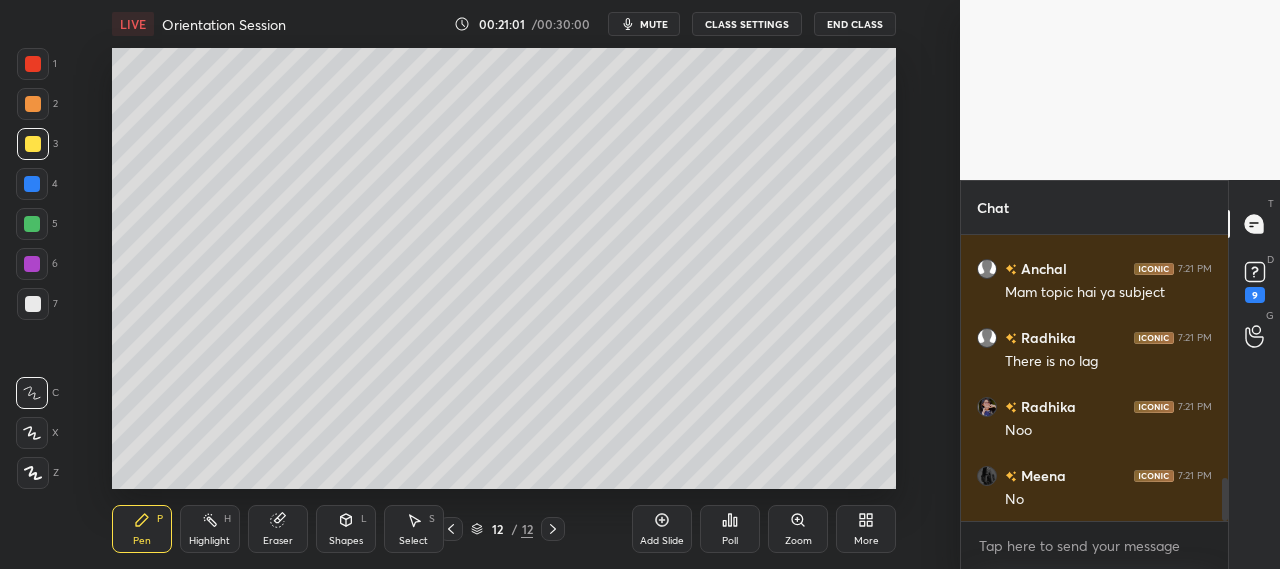 scroll, scrollTop: 1988, scrollLeft: 0, axis: vertical 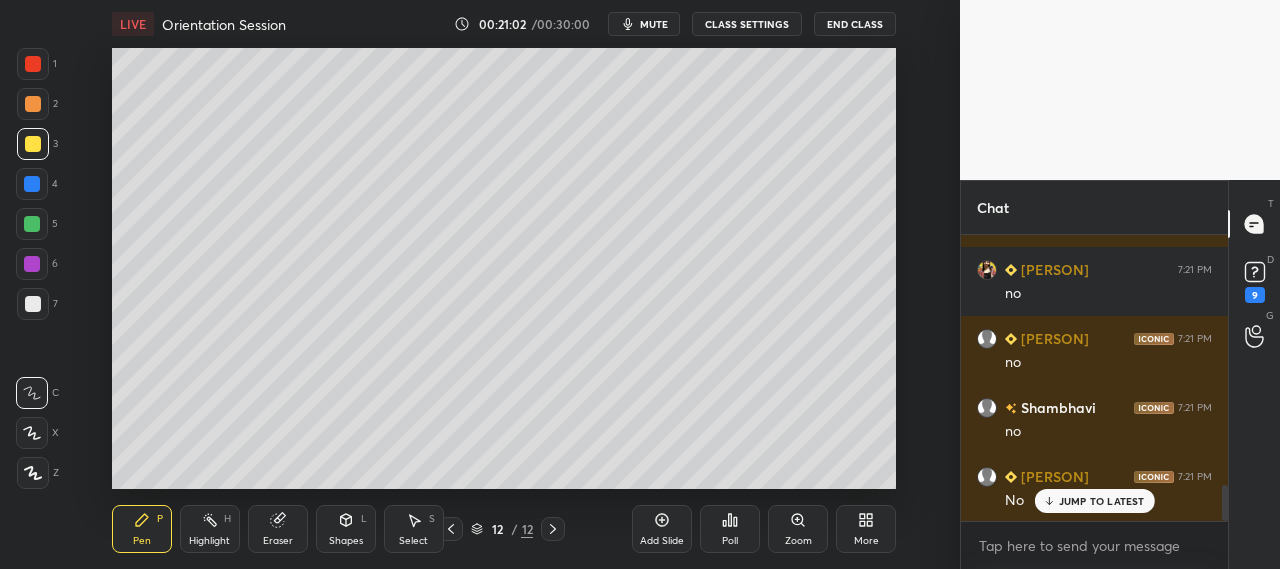click at bounding box center [33, 64] 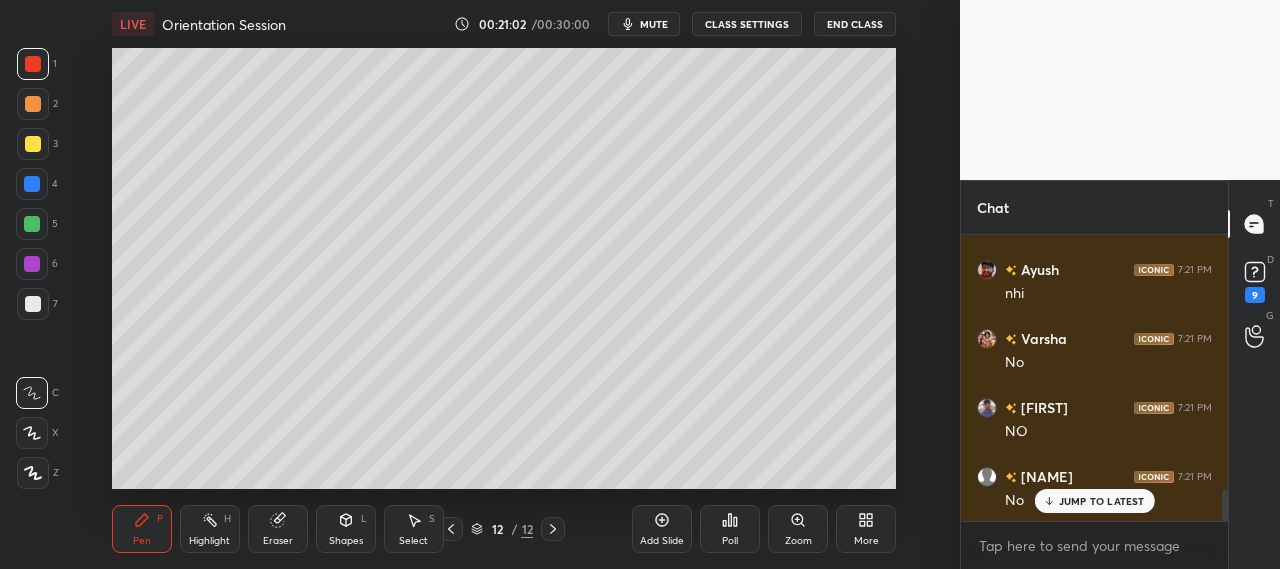 click at bounding box center (33, 64) 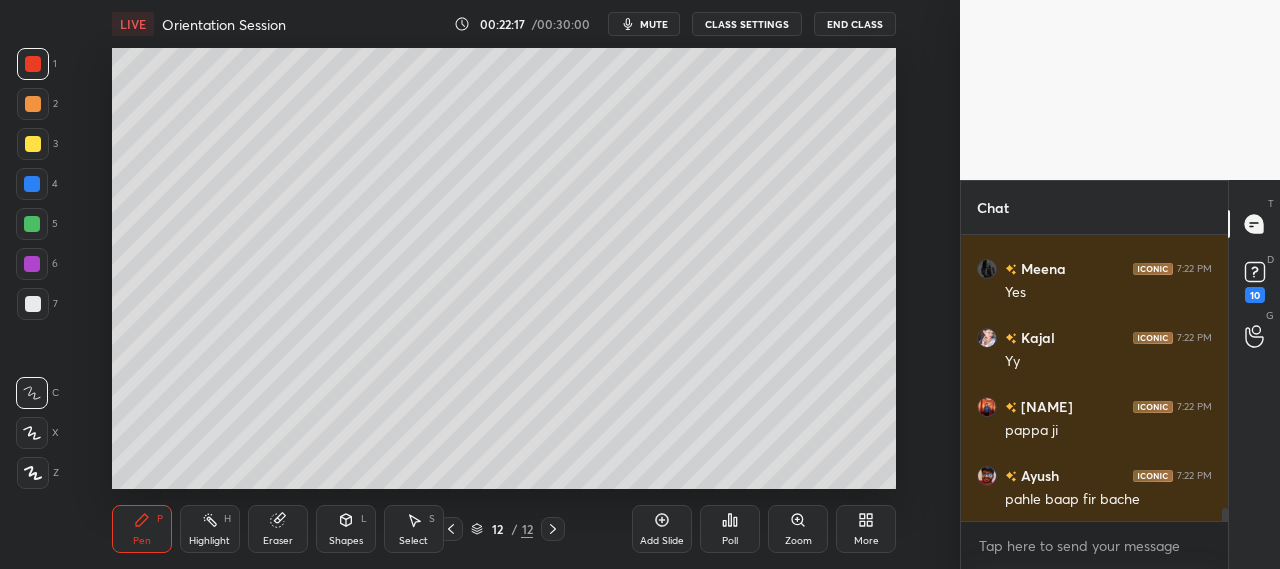 scroll, scrollTop: 4686, scrollLeft: 0, axis: vertical 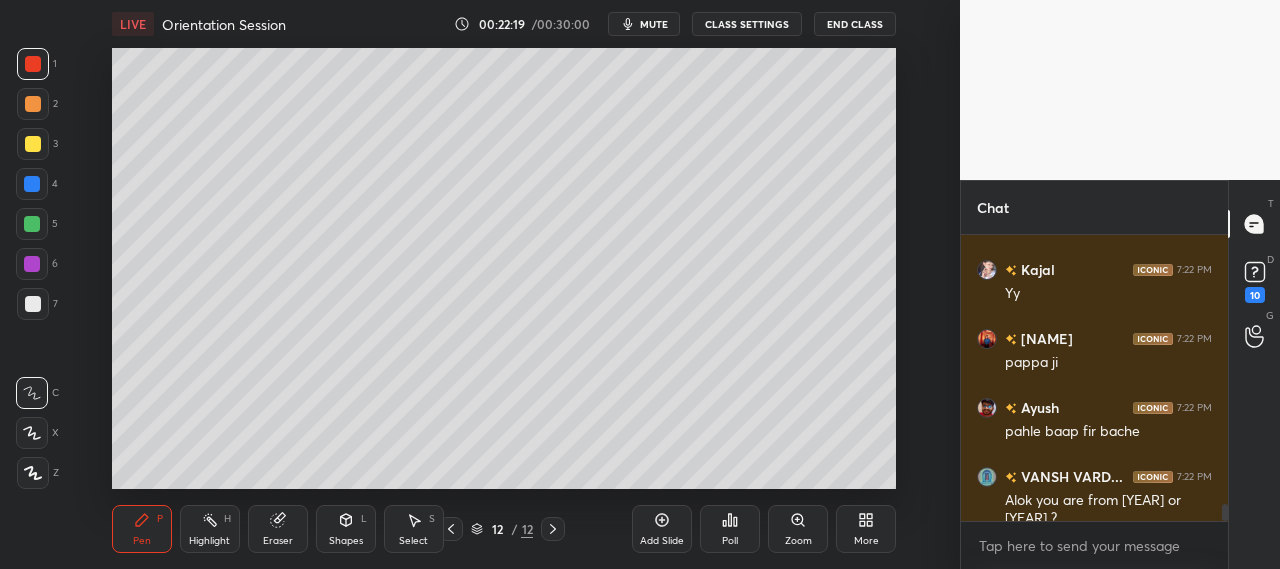 click at bounding box center [32, 184] 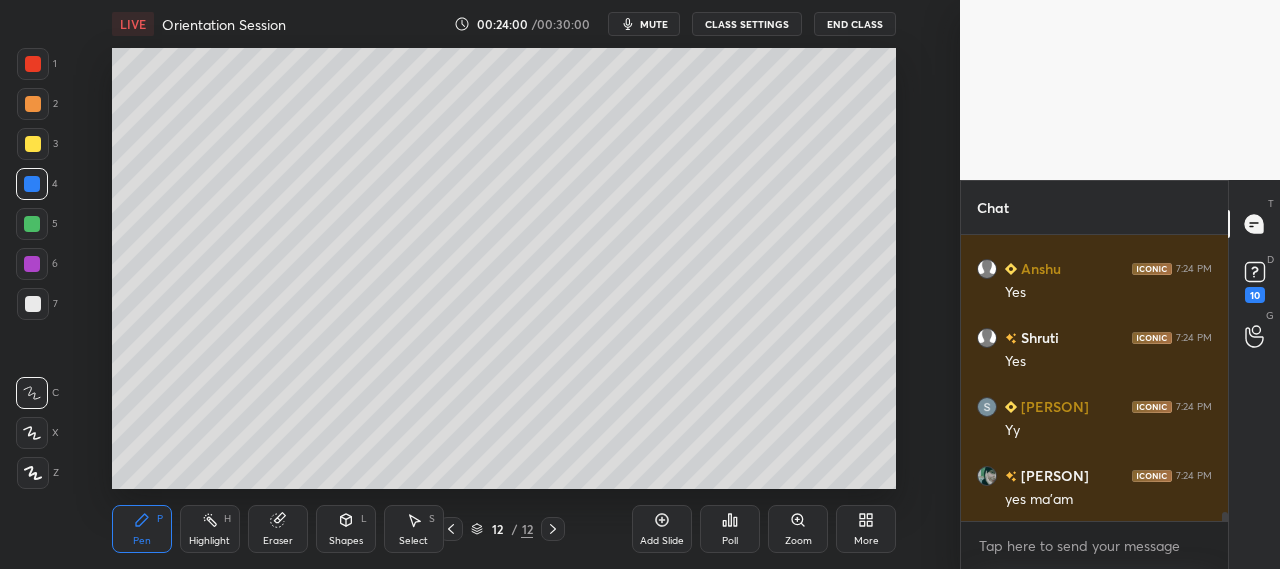 scroll, scrollTop: 9086, scrollLeft: 0, axis: vertical 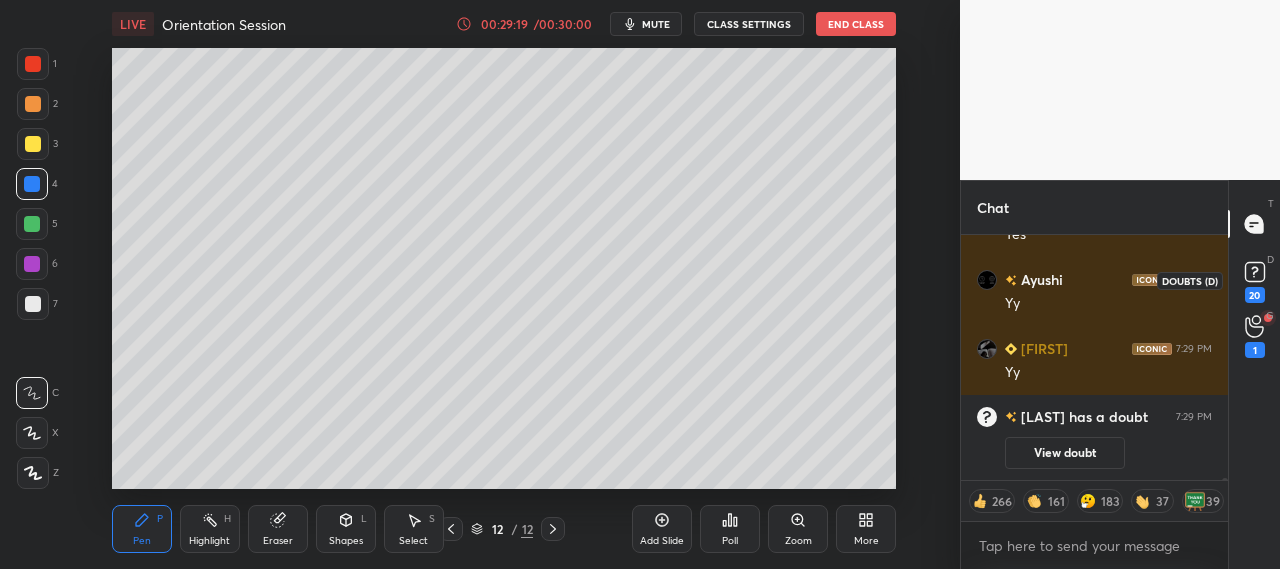 click 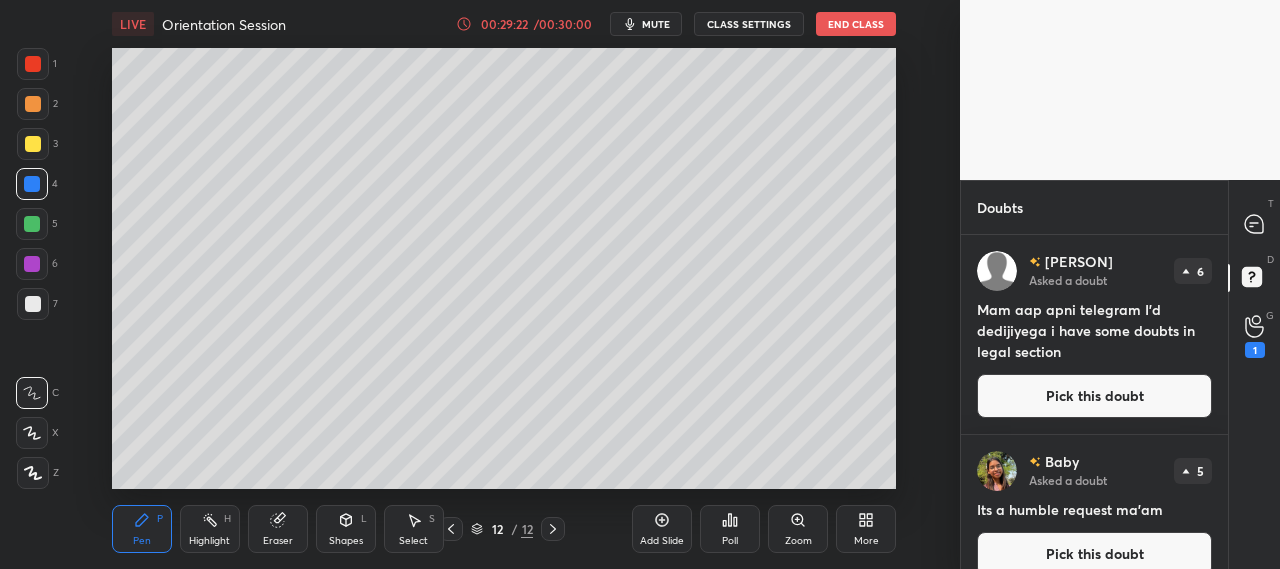 click on "Pick this doubt" at bounding box center [1094, 396] 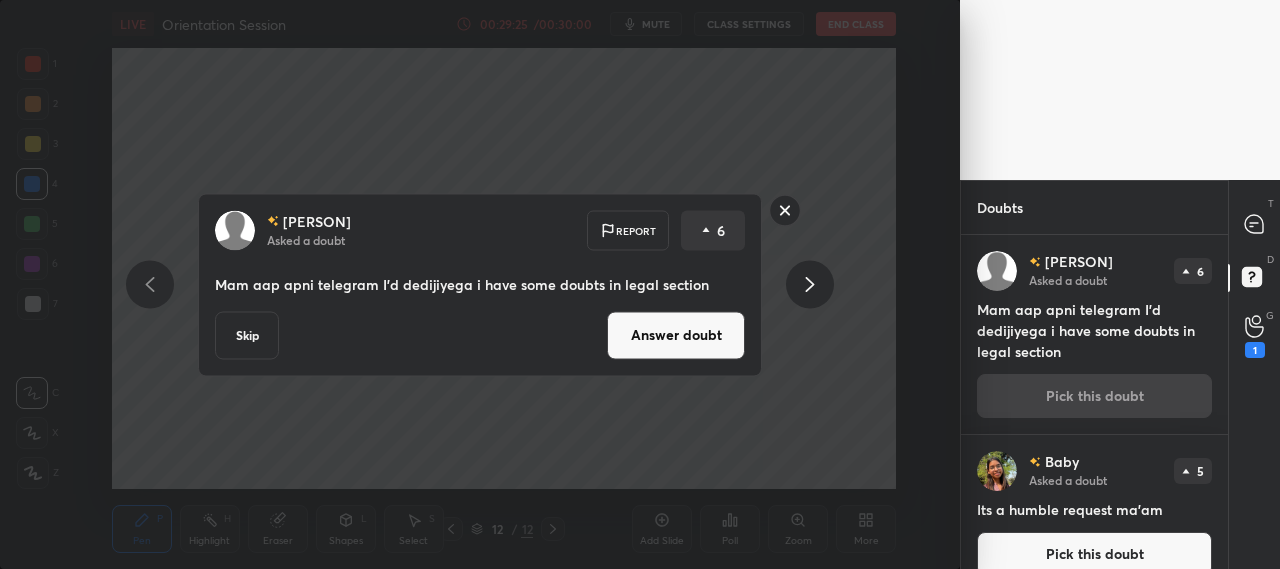 click on "Answer doubt" at bounding box center (676, 335) 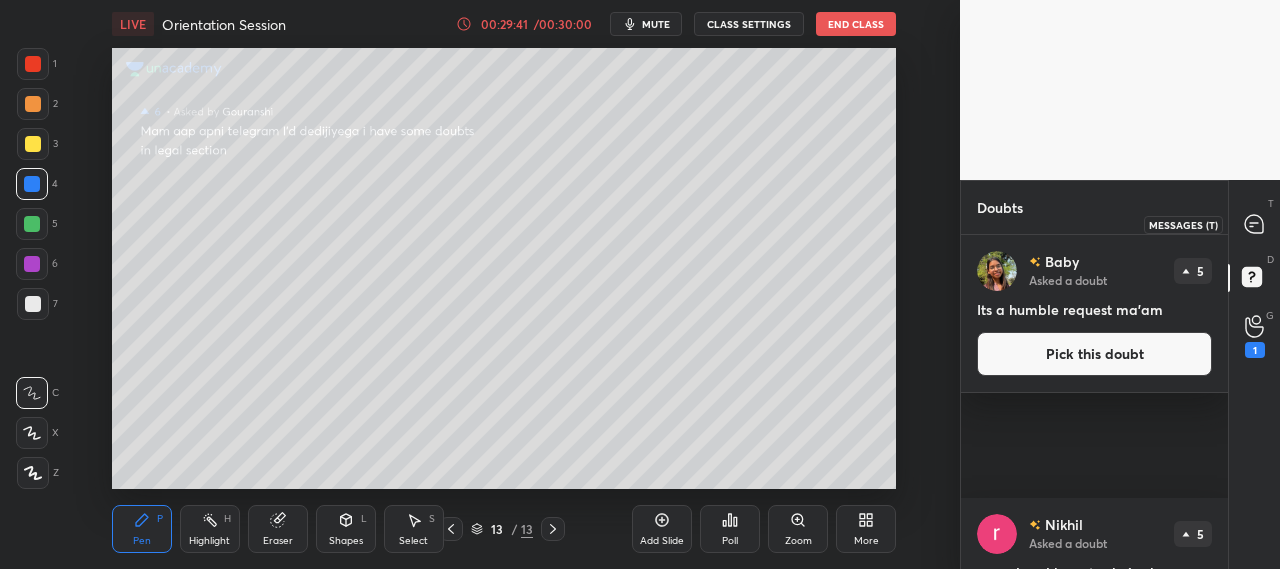 click 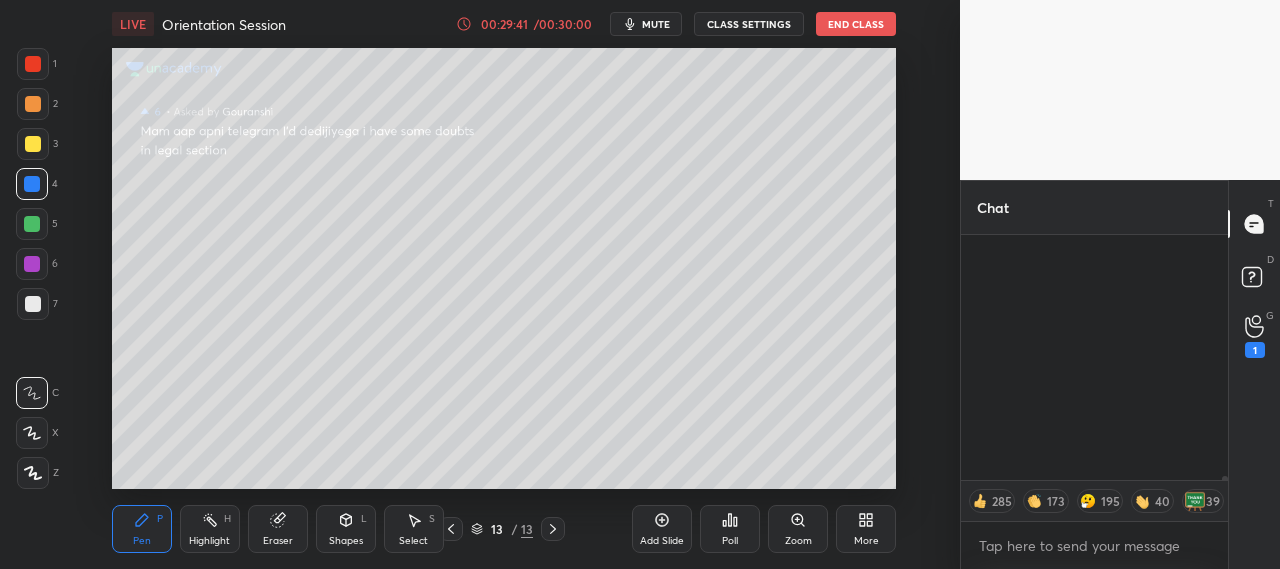 scroll, scrollTop: 29844, scrollLeft: 0, axis: vertical 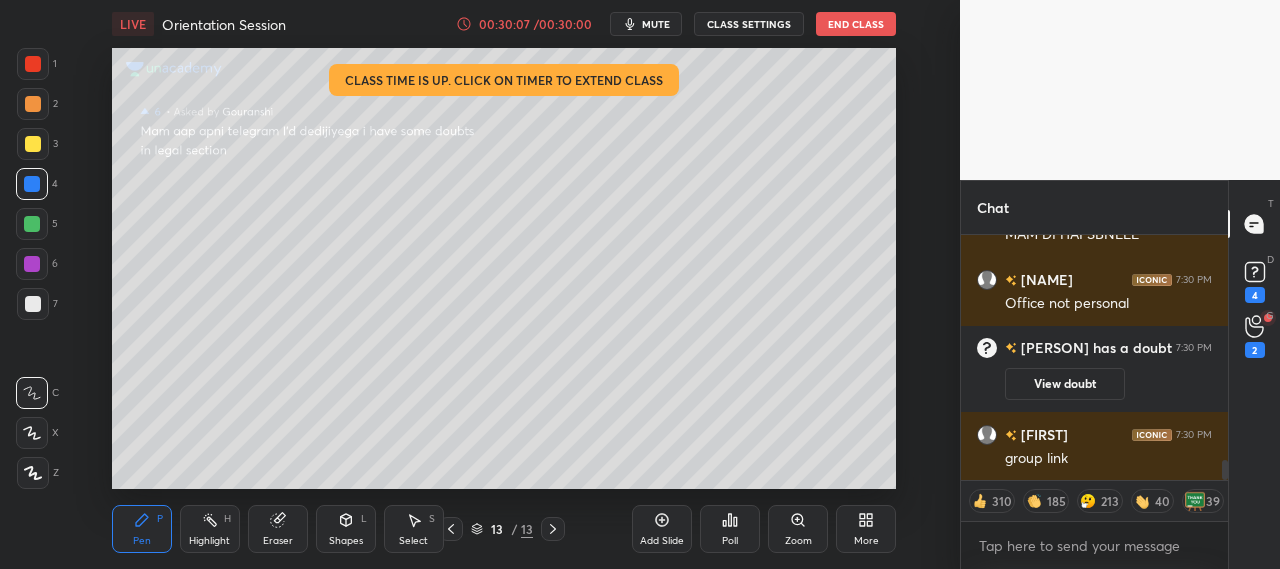 click on "/  00:30:00" at bounding box center (563, 24) 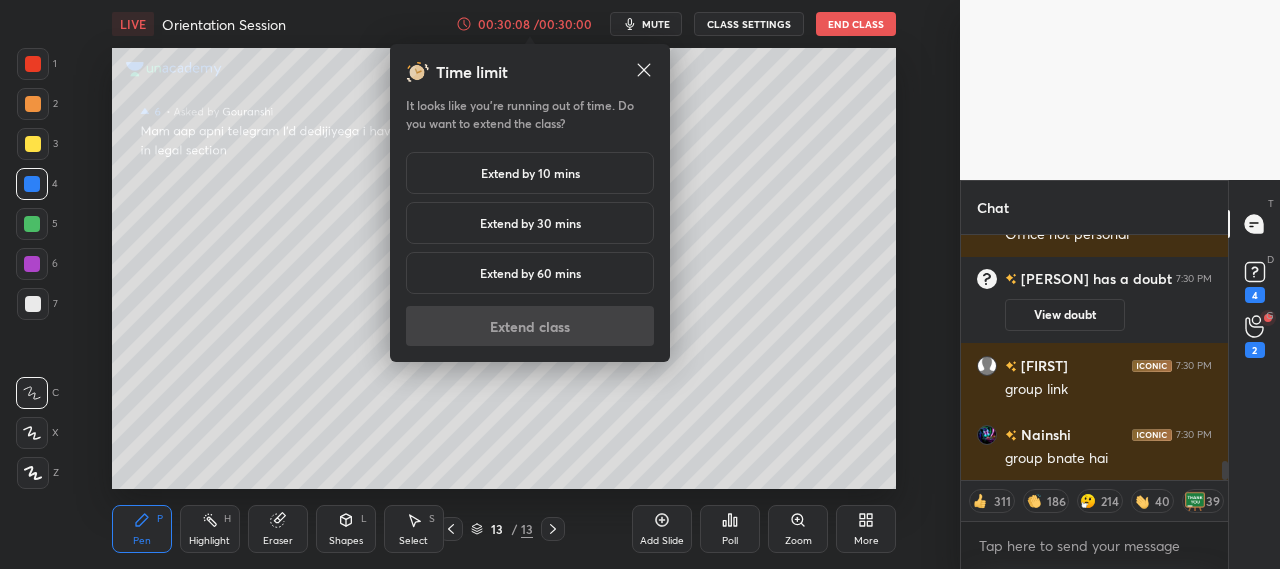 scroll, scrollTop: 2991, scrollLeft: 0, axis: vertical 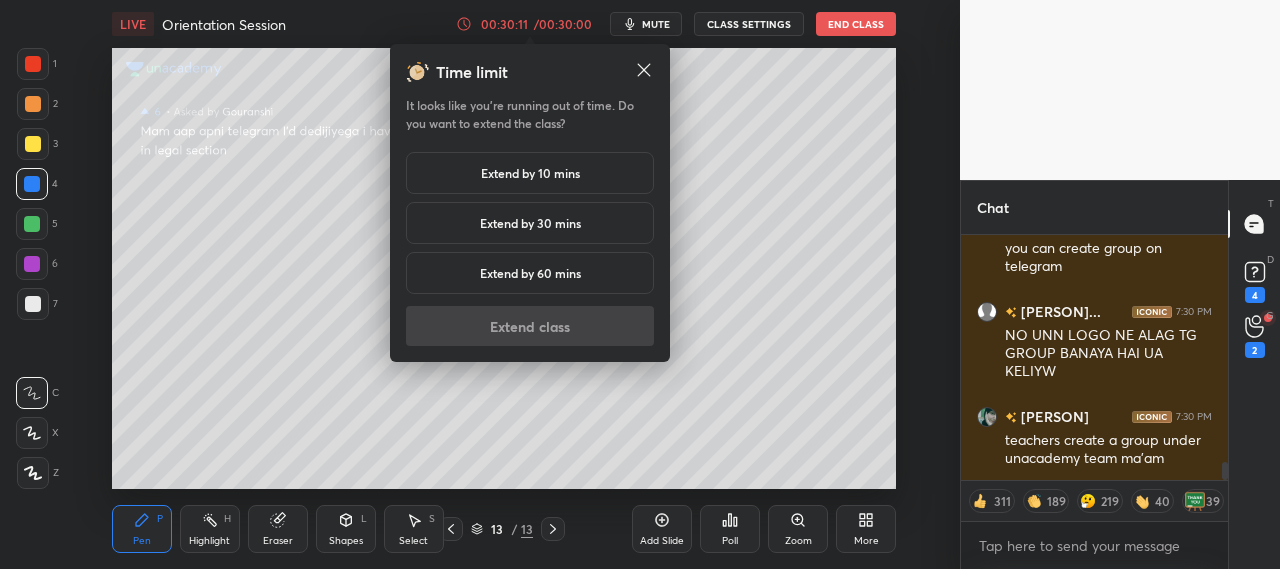 click on "Extend by 10 mins" at bounding box center (530, 173) 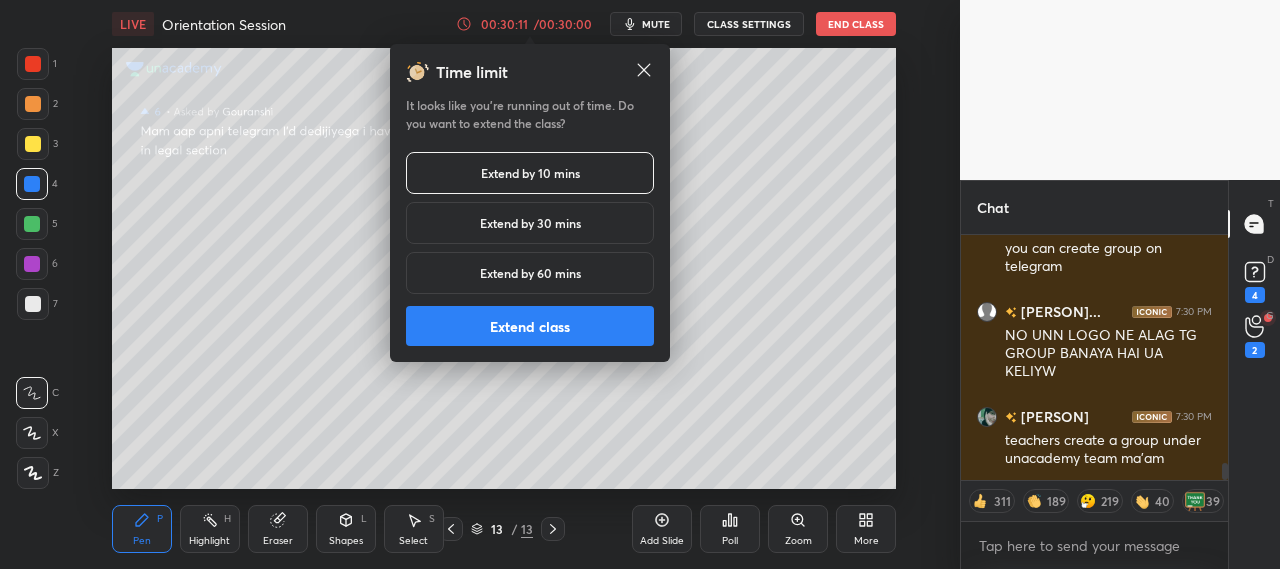scroll, scrollTop: 3270, scrollLeft: 0, axis: vertical 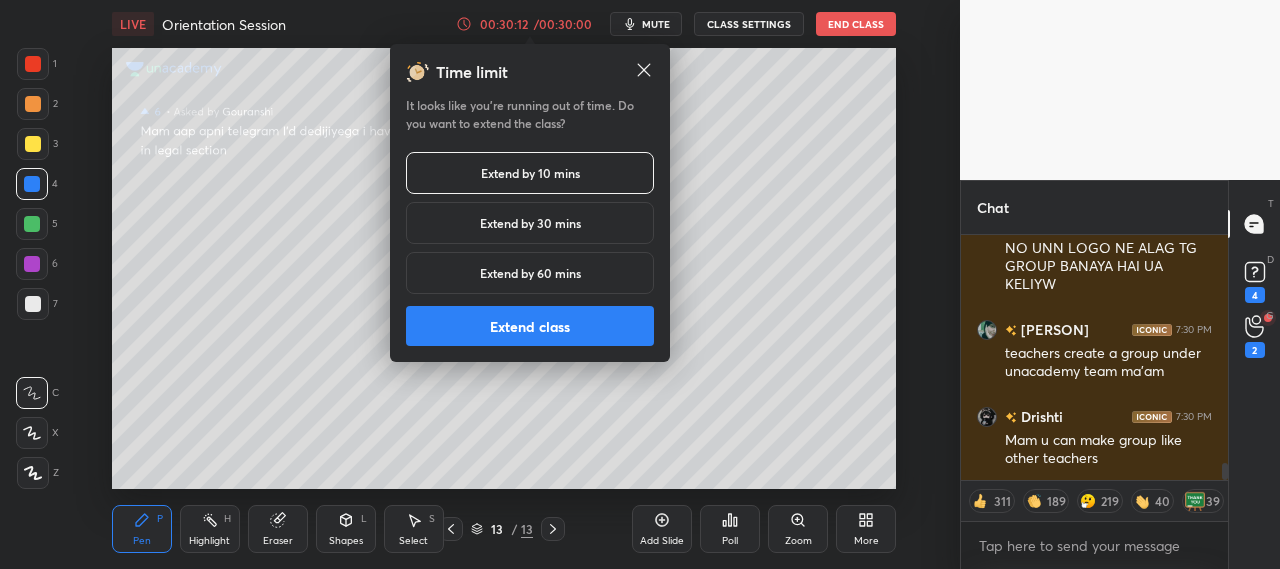 click on "Extend class" at bounding box center (530, 326) 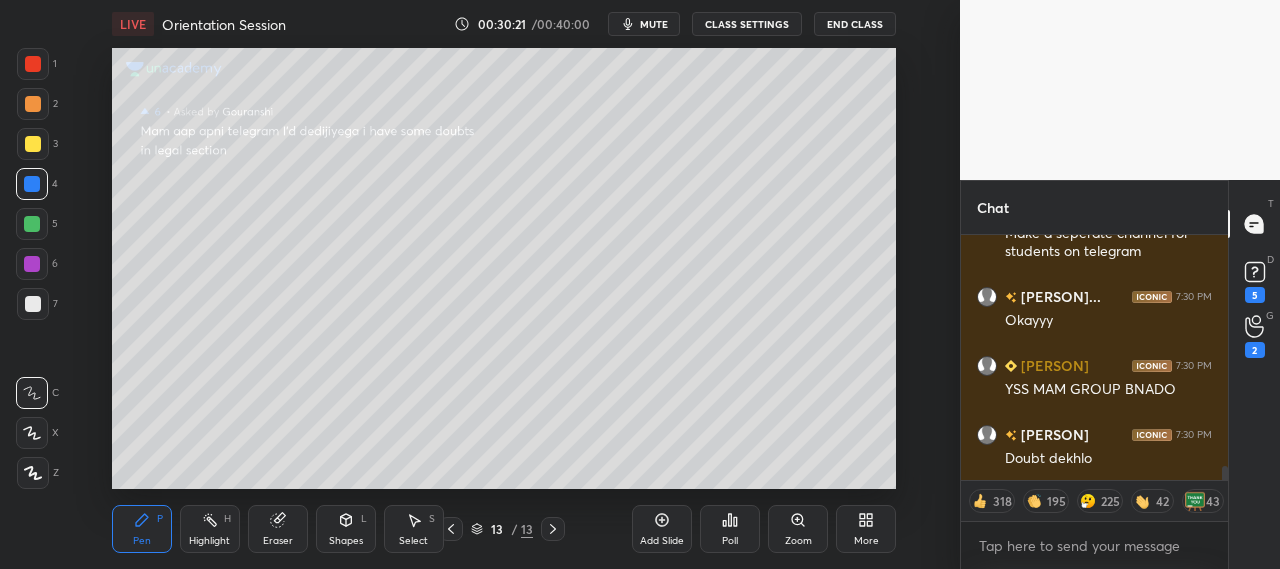 scroll, scrollTop: 3981, scrollLeft: 0, axis: vertical 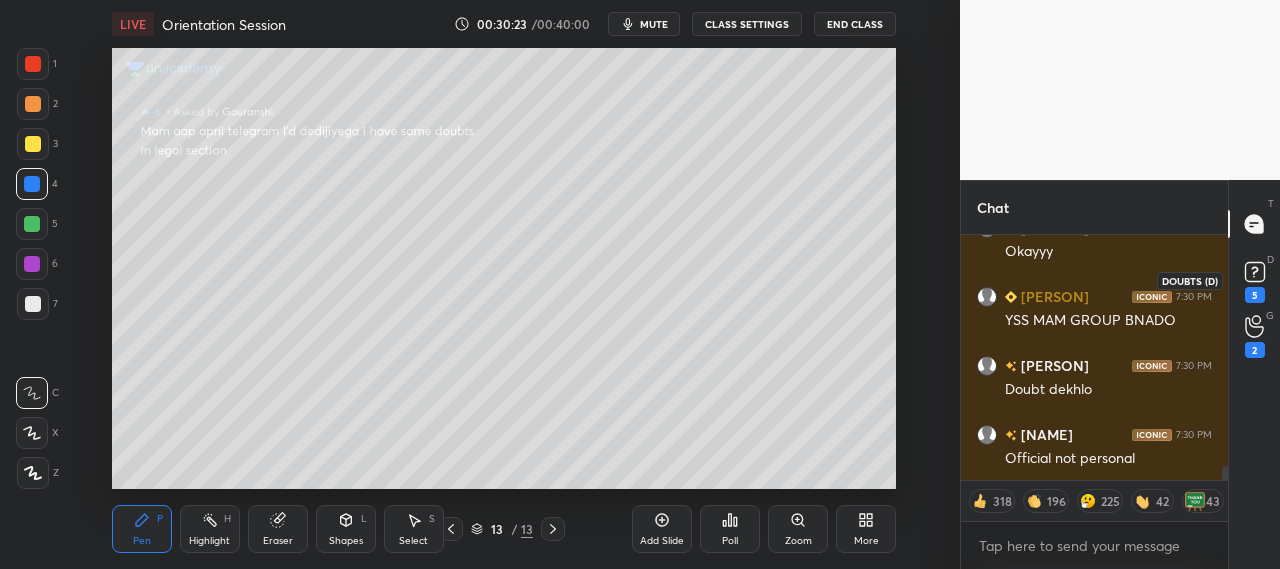 click 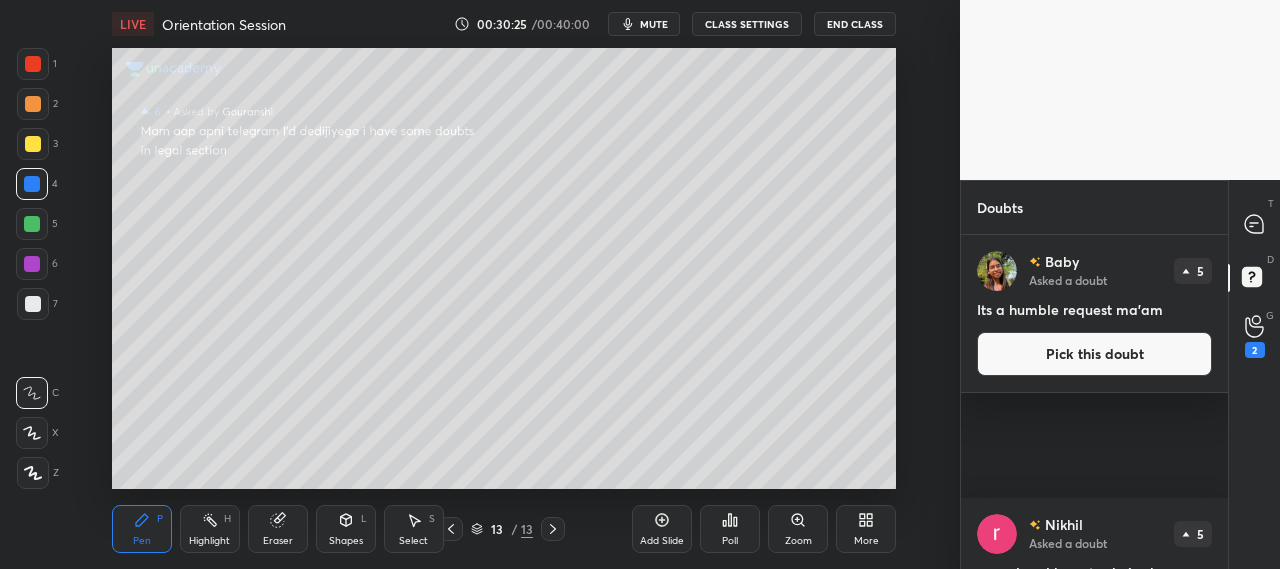 click on "Pick this doubt" at bounding box center (1094, 354) 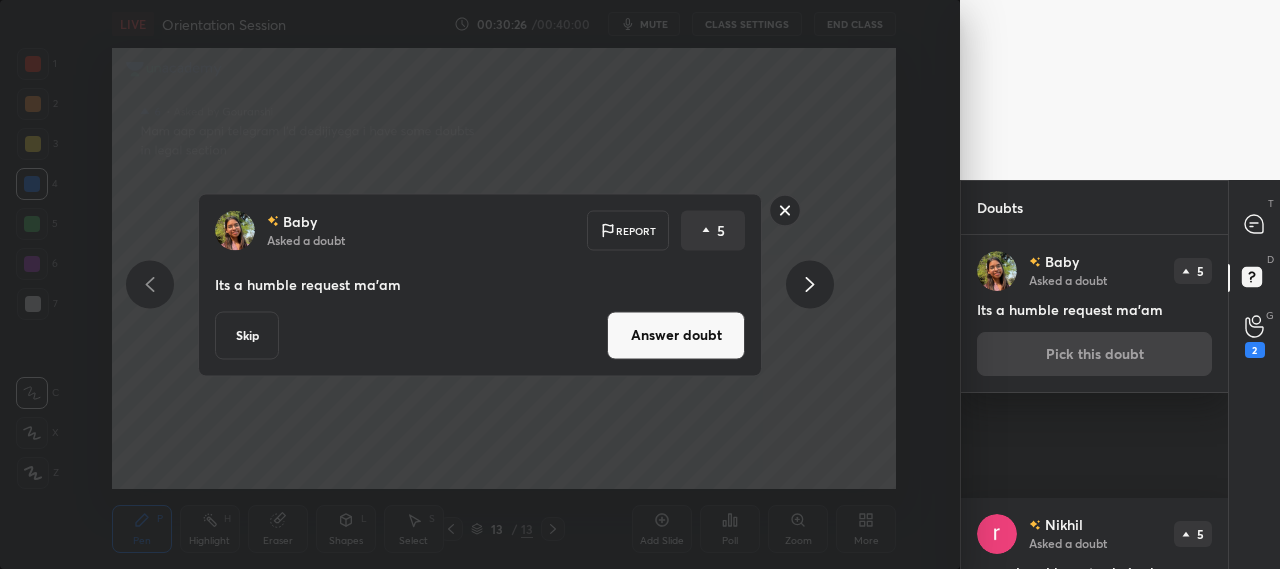 click on "Answer doubt" at bounding box center (676, 335) 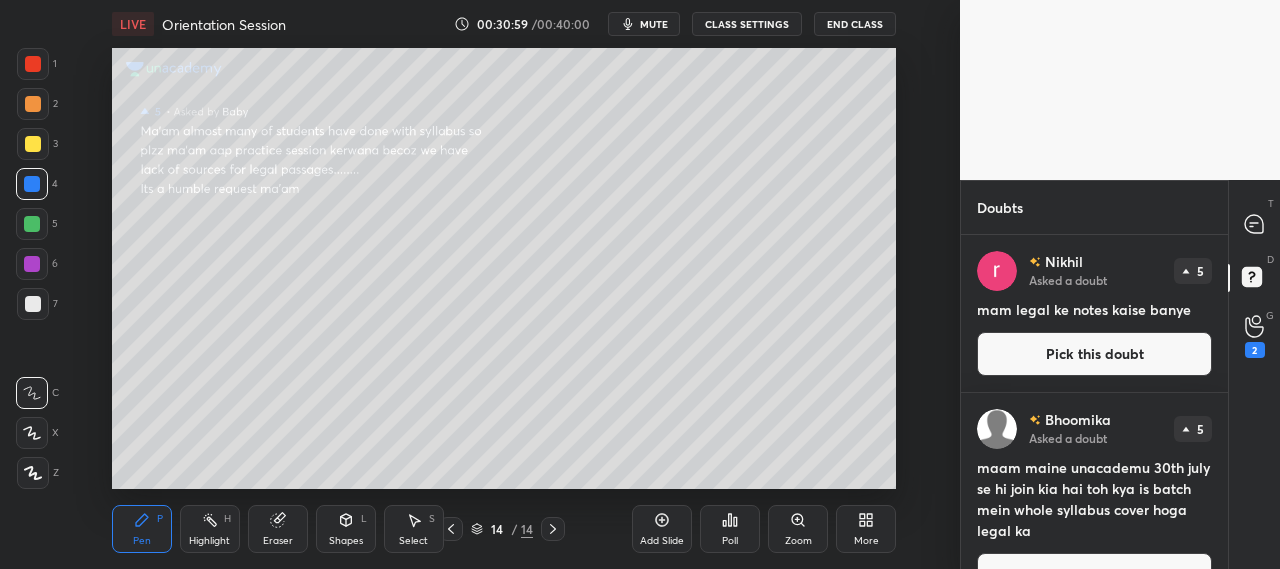 click on "Pick this doubt" at bounding box center (1094, 354) 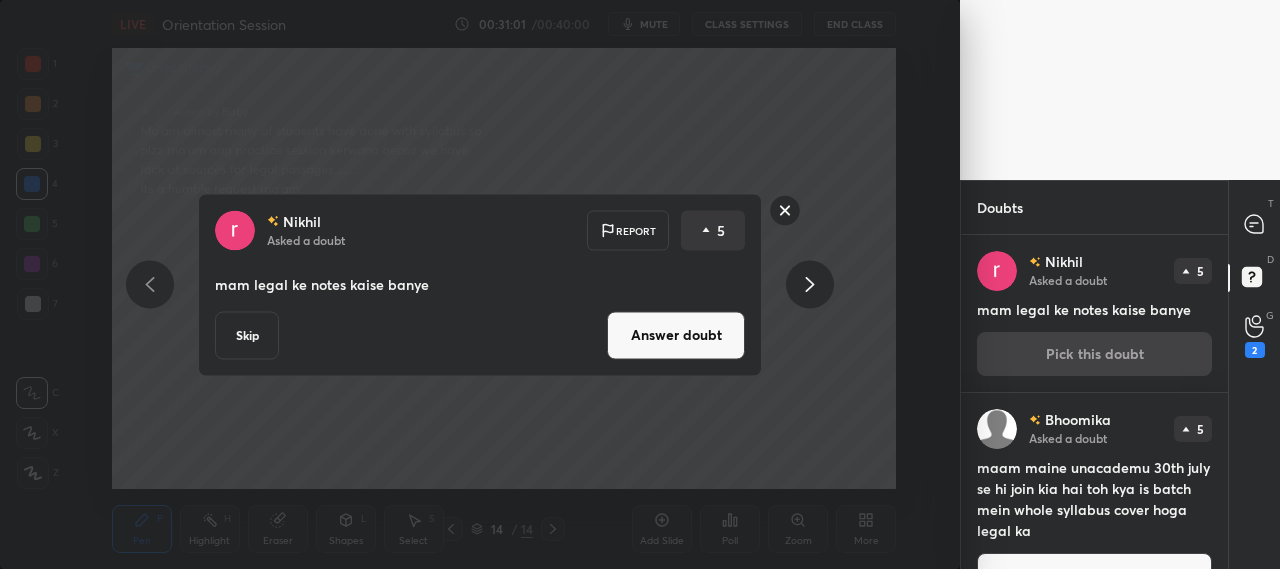 click on "Answer doubt" at bounding box center (676, 335) 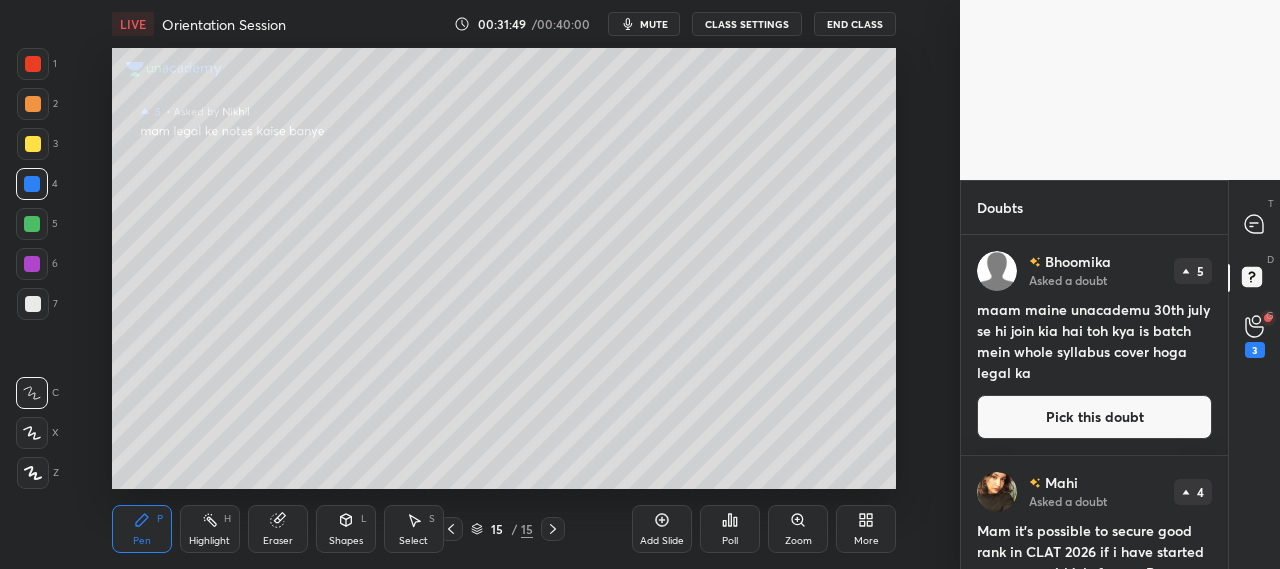 click on "More" at bounding box center (866, 529) 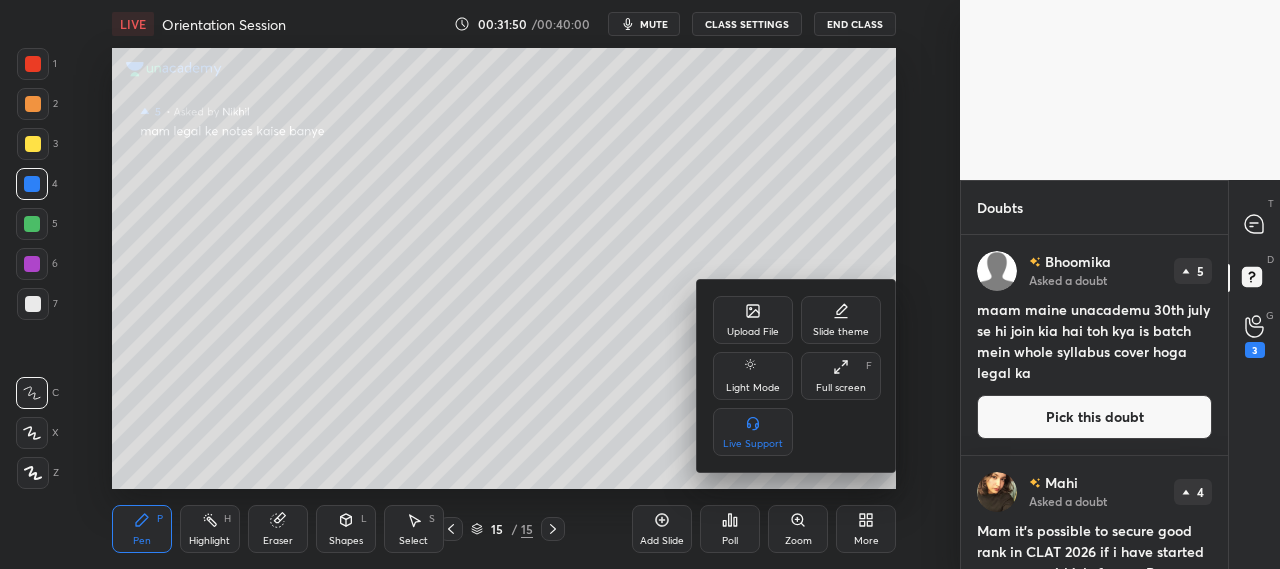 click on "Upload File" at bounding box center [753, 332] 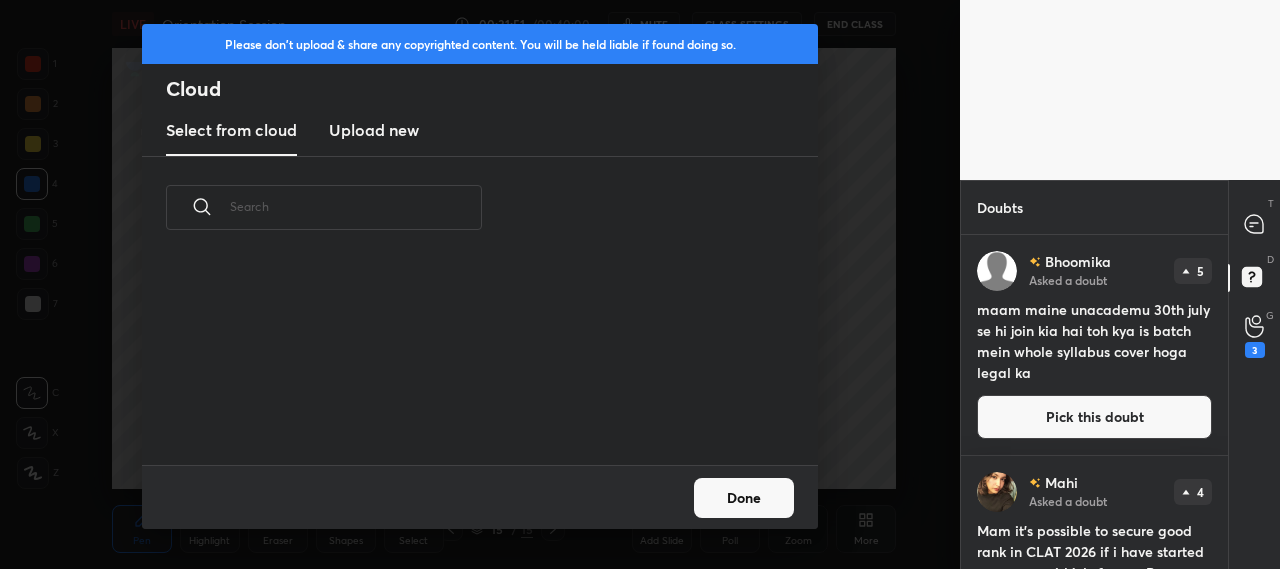 scroll, scrollTop: 6, scrollLeft: 11, axis: both 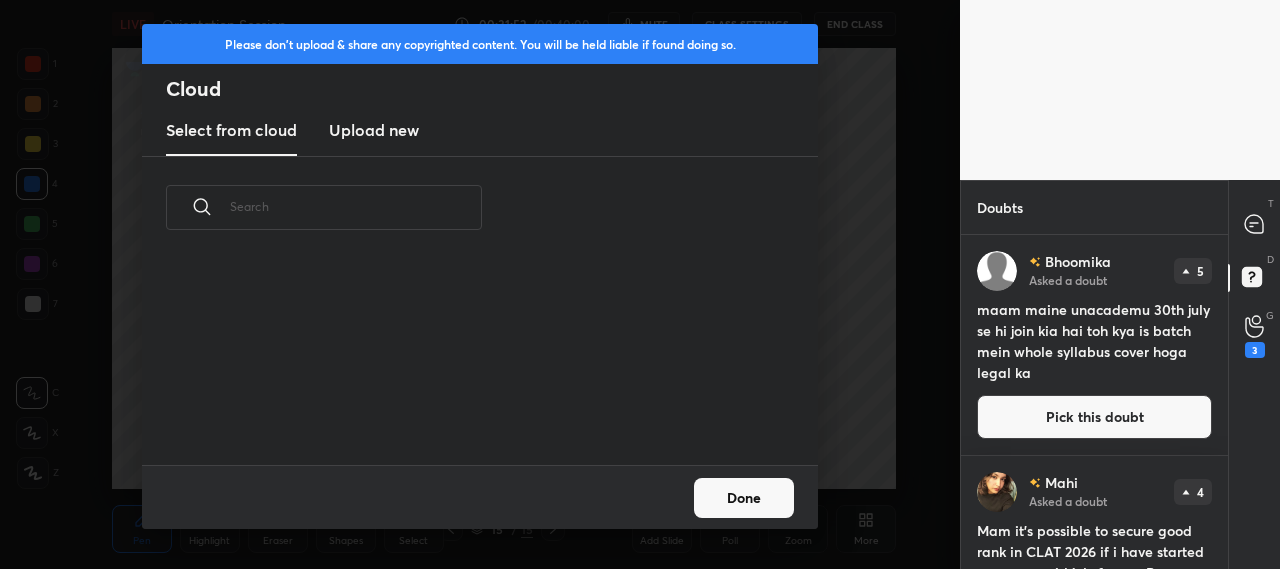 click on "Upload new" at bounding box center [374, 130] 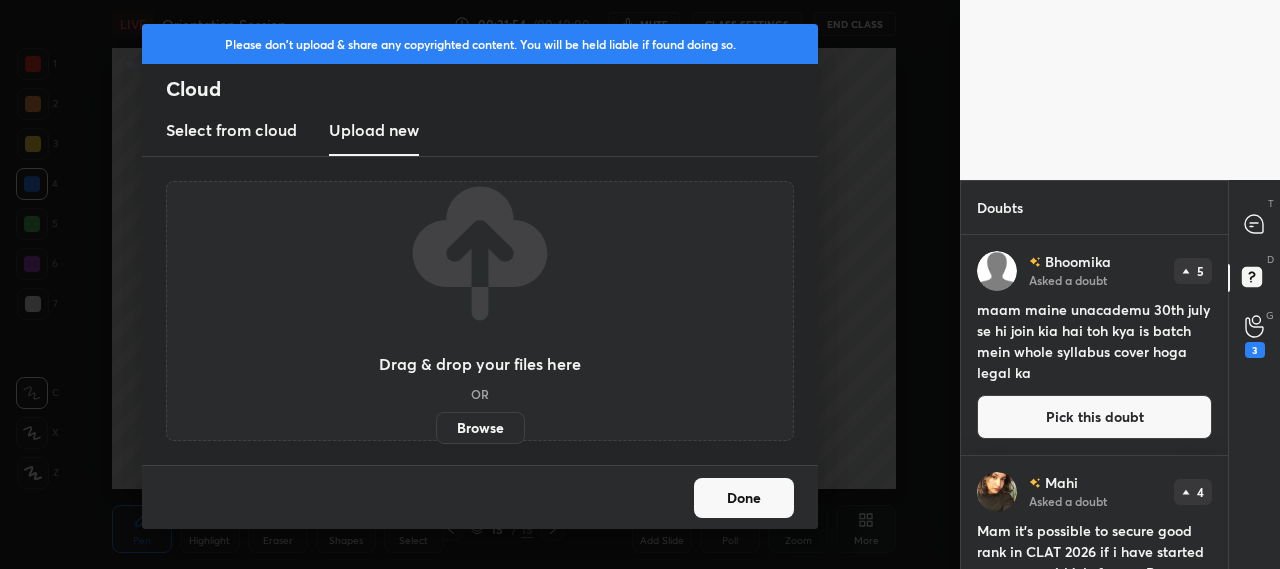 click on "Browse" at bounding box center (480, 428) 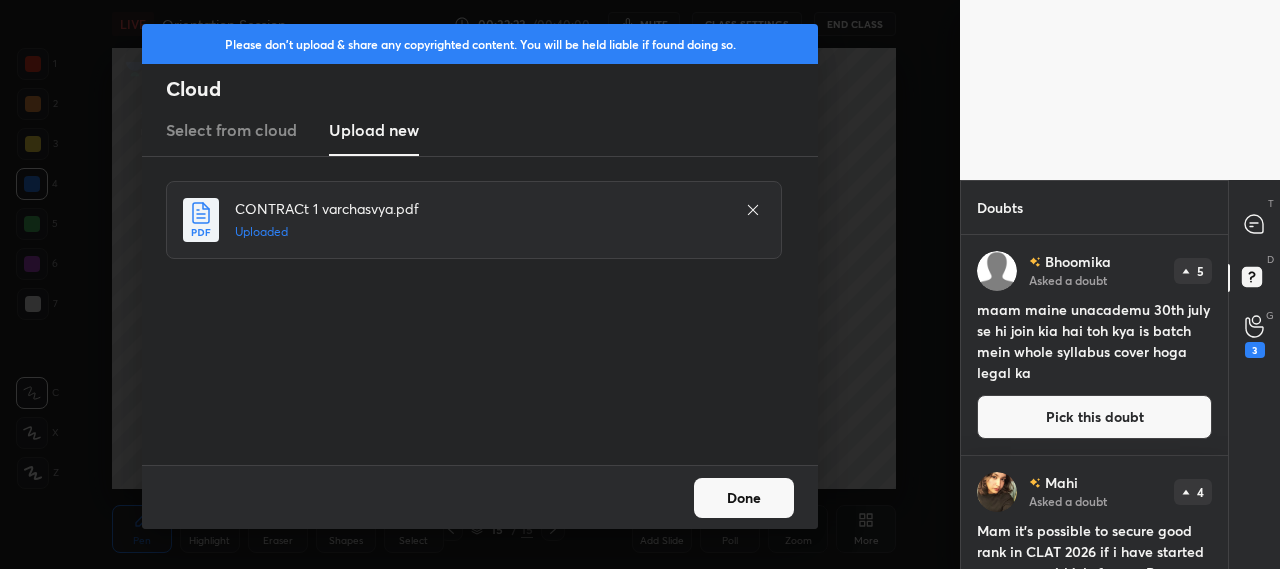 click on "Done" at bounding box center (744, 498) 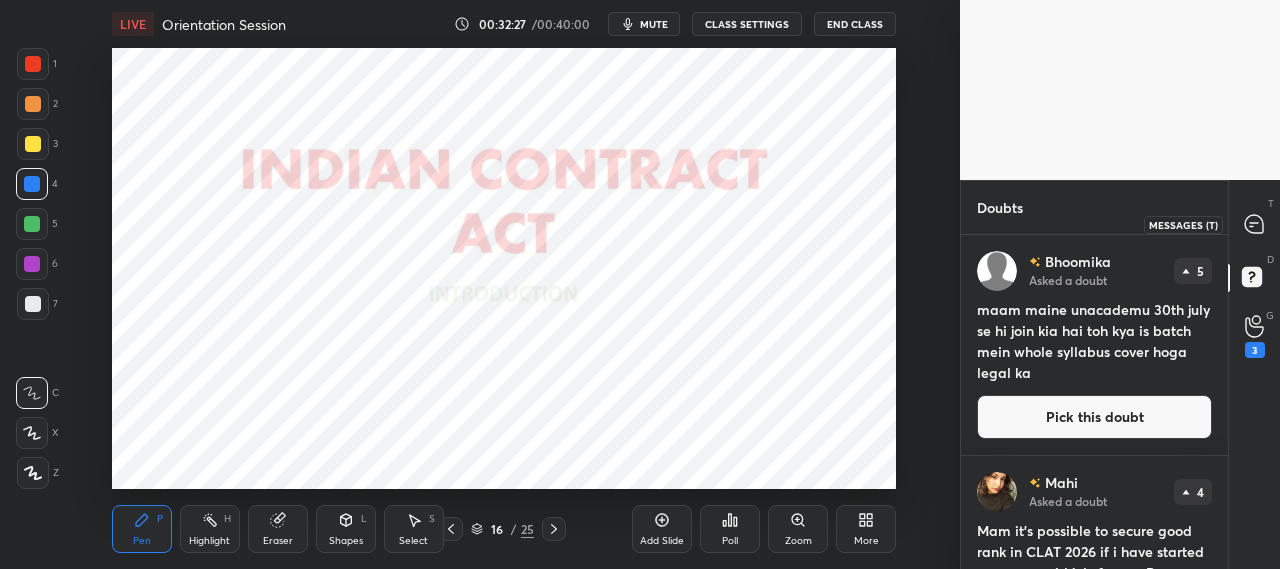 click 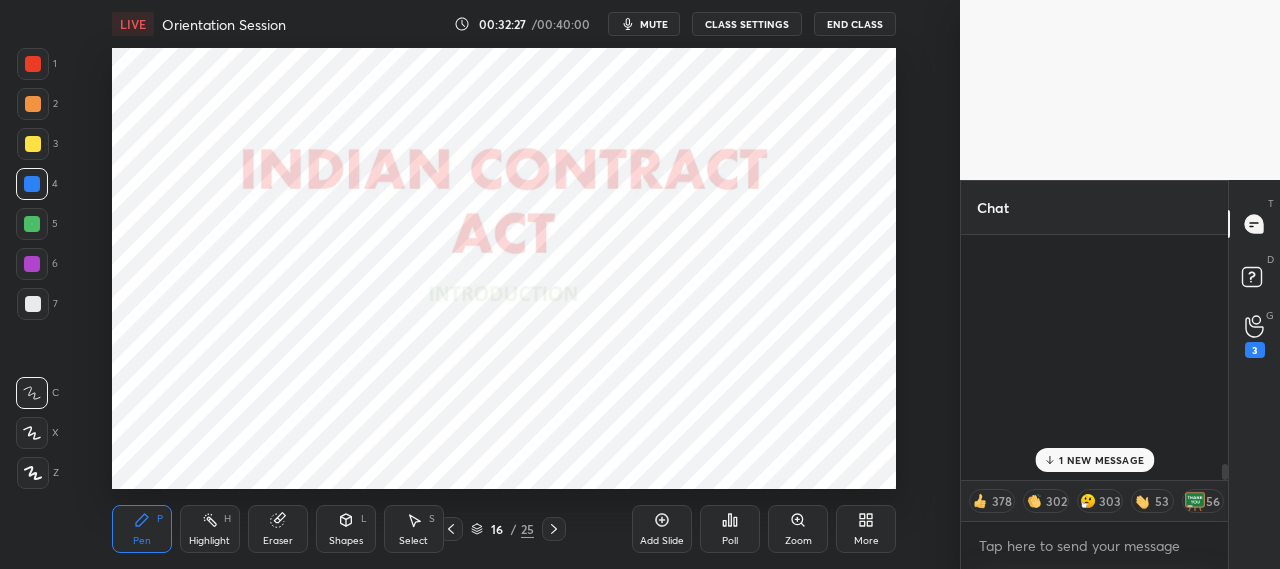 scroll, scrollTop: 6401, scrollLeft: 0, axis: vertical 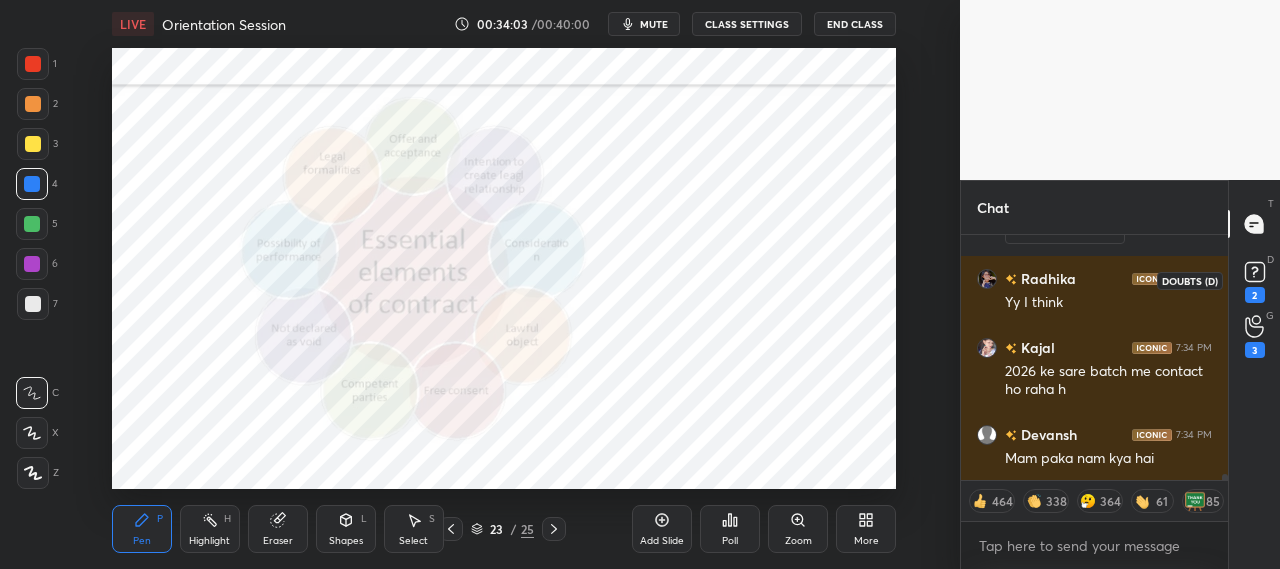 click 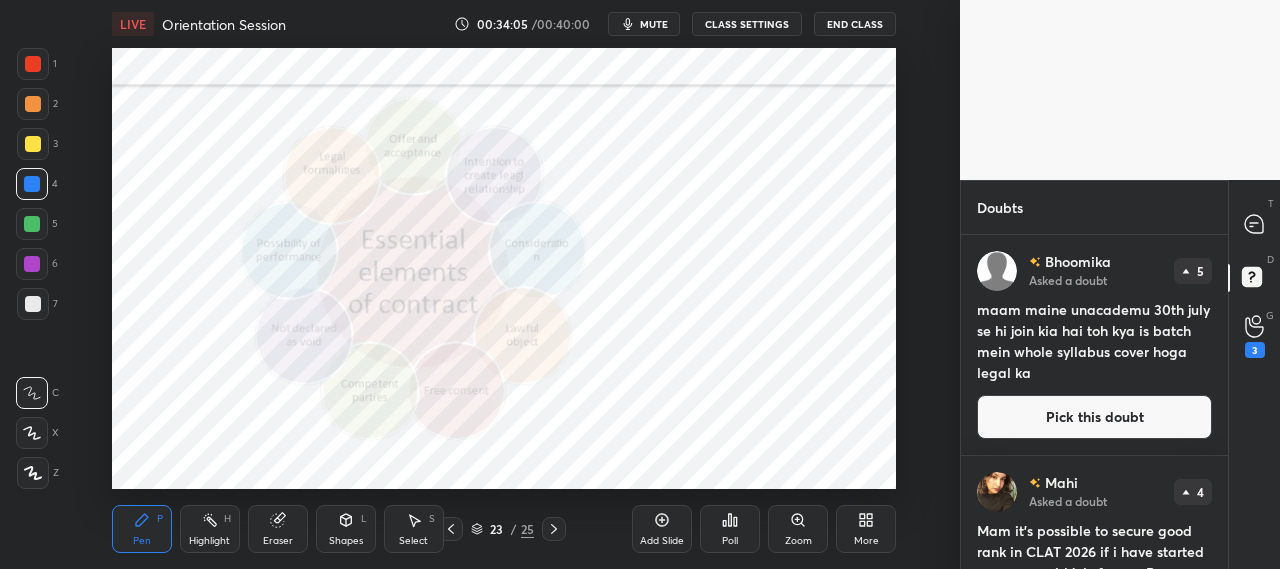 click on "Pick this doubt" at bounding box center [1094, 417] 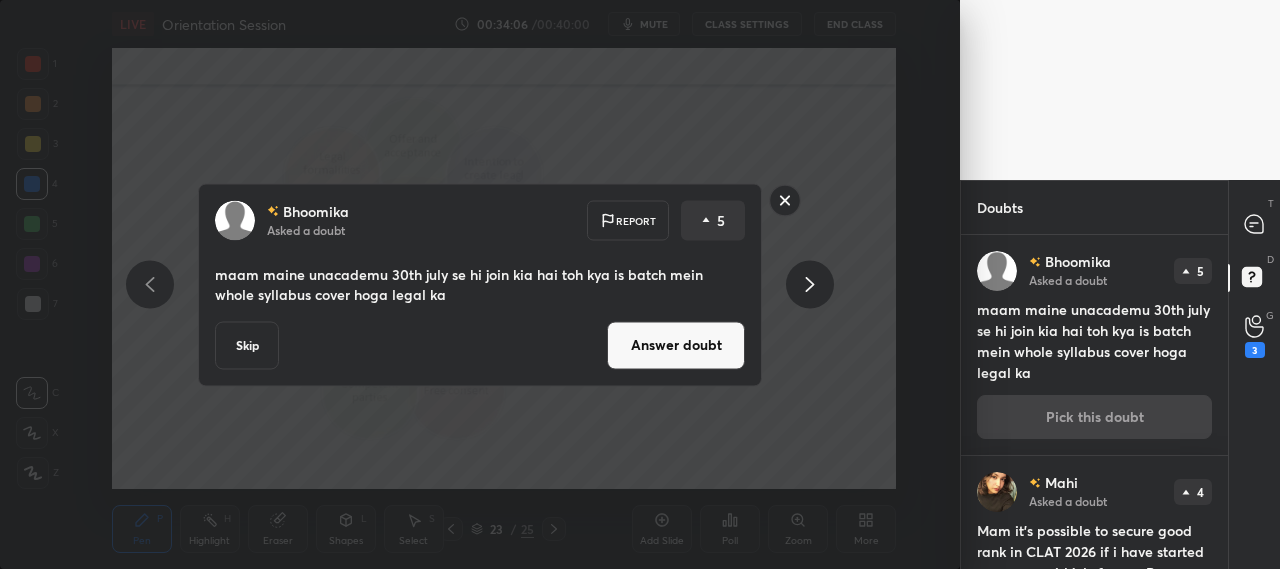 drag, startPoint x: 649, startPoint y: 324, endPoint x: 696, endPoint y: 349, distance: 53.235325 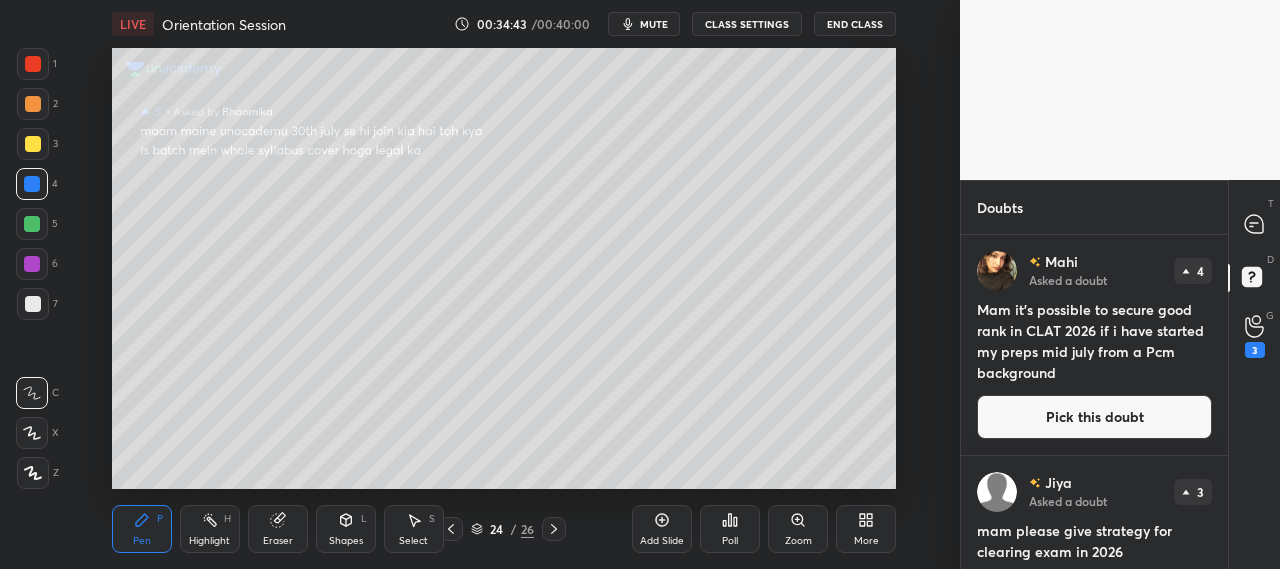 click on "Pick this doubt" at bounding box center (1094, 417) 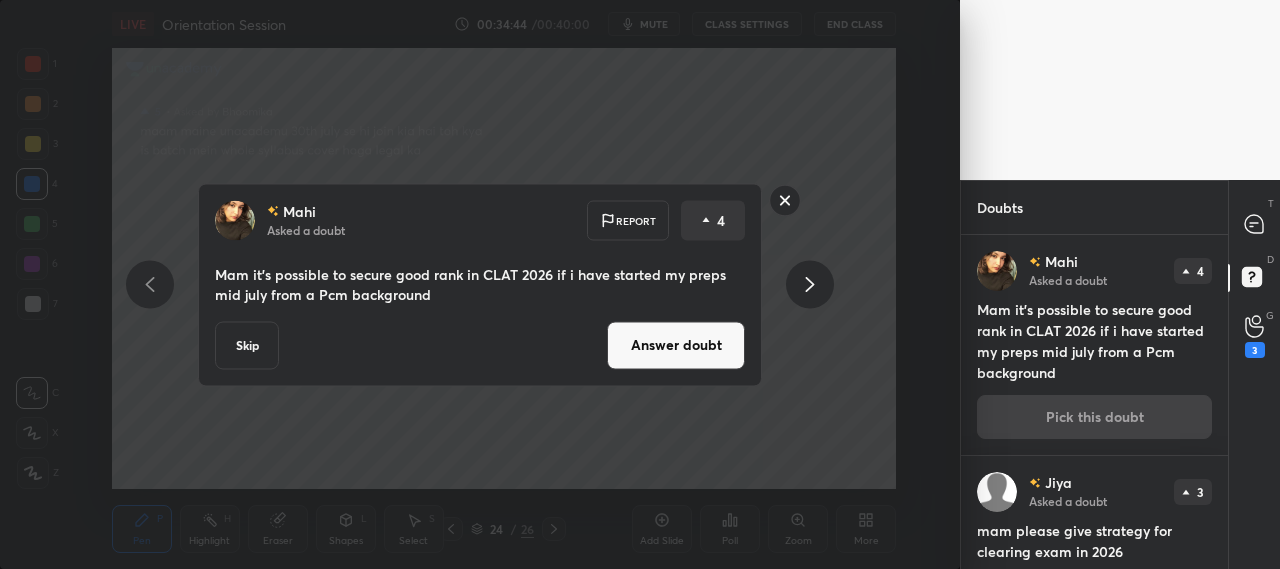 click on "Answer doubt" at bounding box center [676, 345] 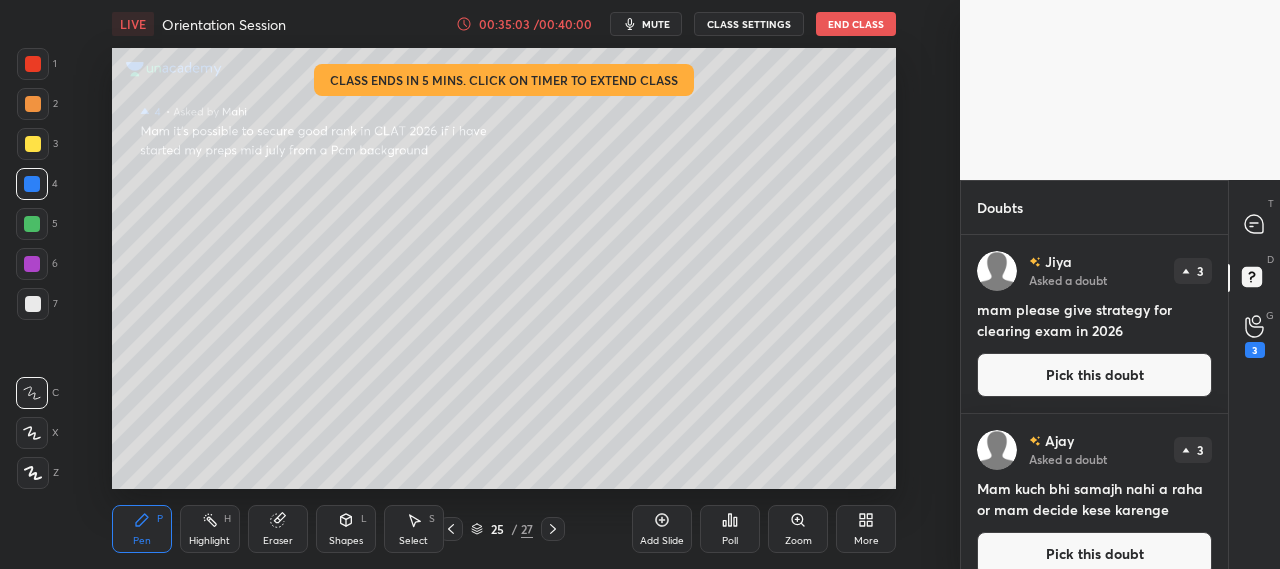click on "/  00:40:00" at bounding box center [563, 24] 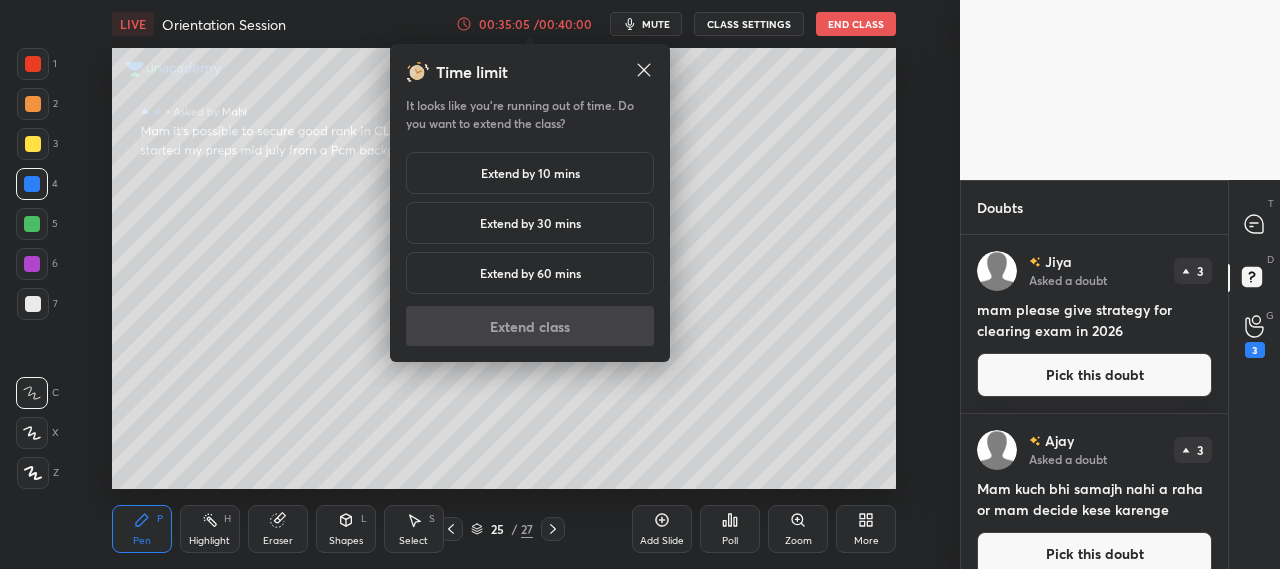 click on "Extend by 10 mins" at bounding box center (530, 173) 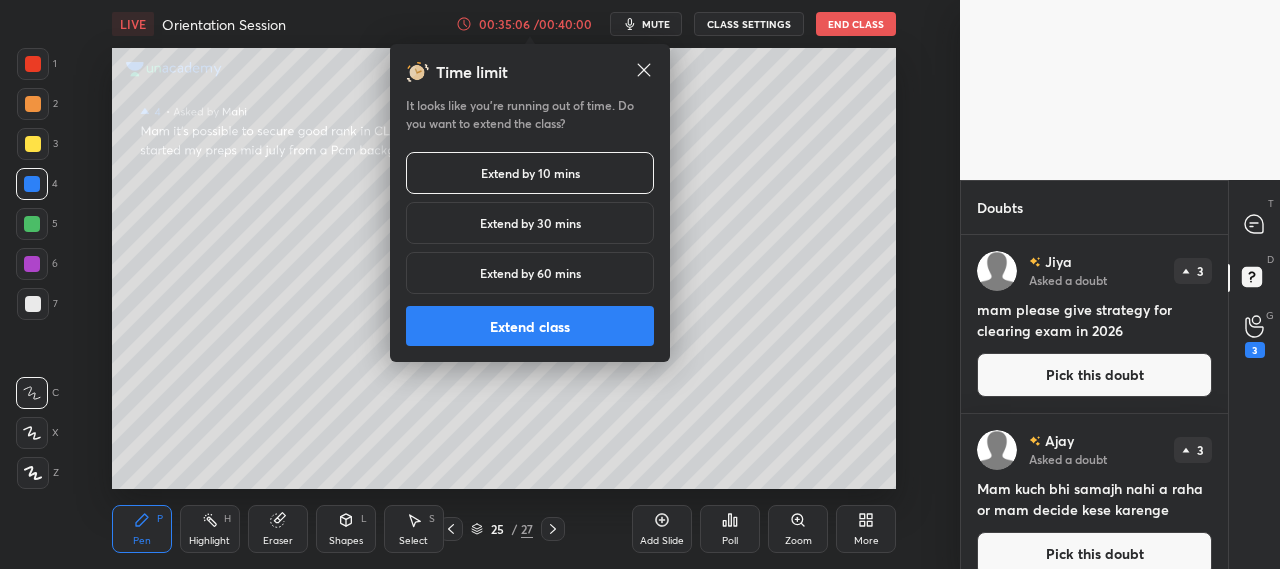 click on "Extend class" at bounding box center (530, 326) 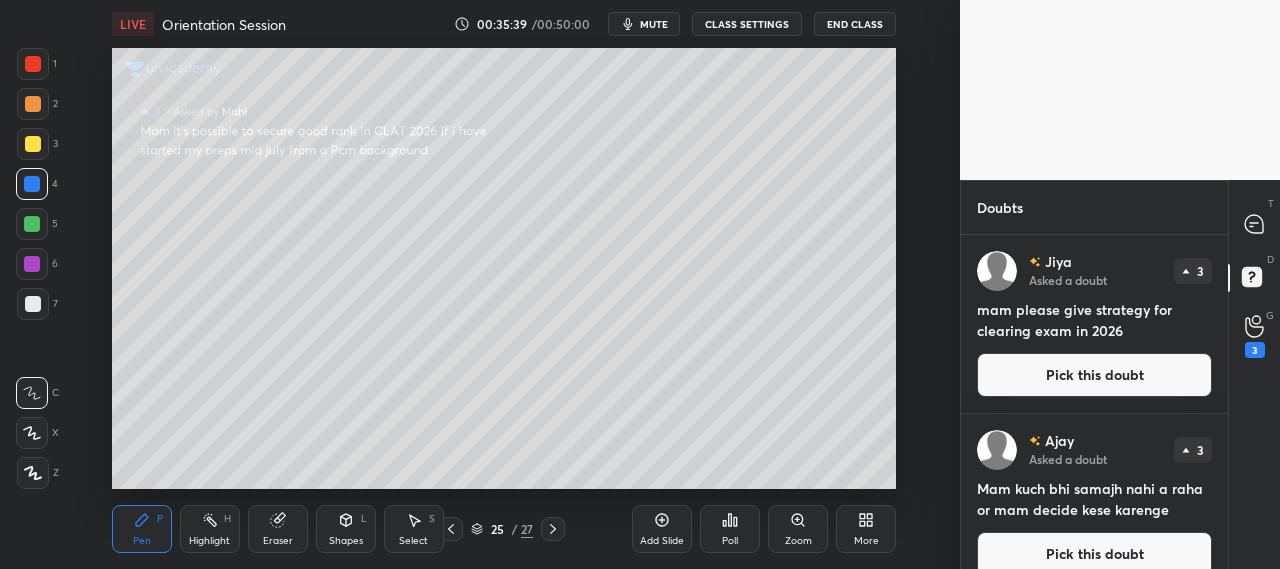 click on "Pick this doubt" at bounding box center [1094, 375] 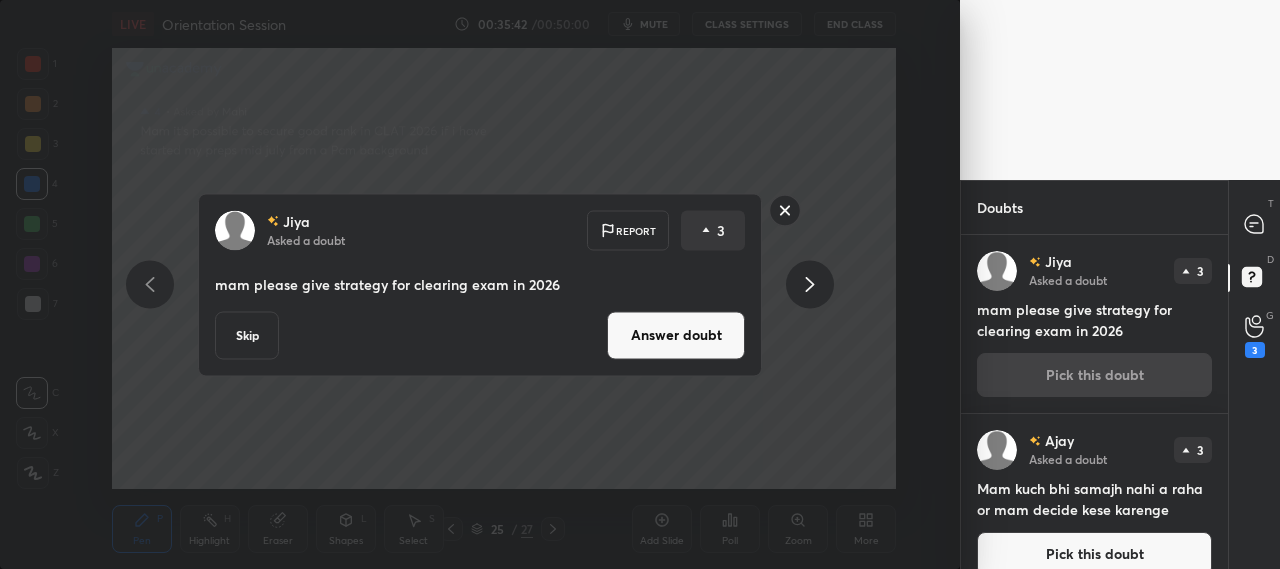 click on "Answer doubt" at bounding box center (676, 335) 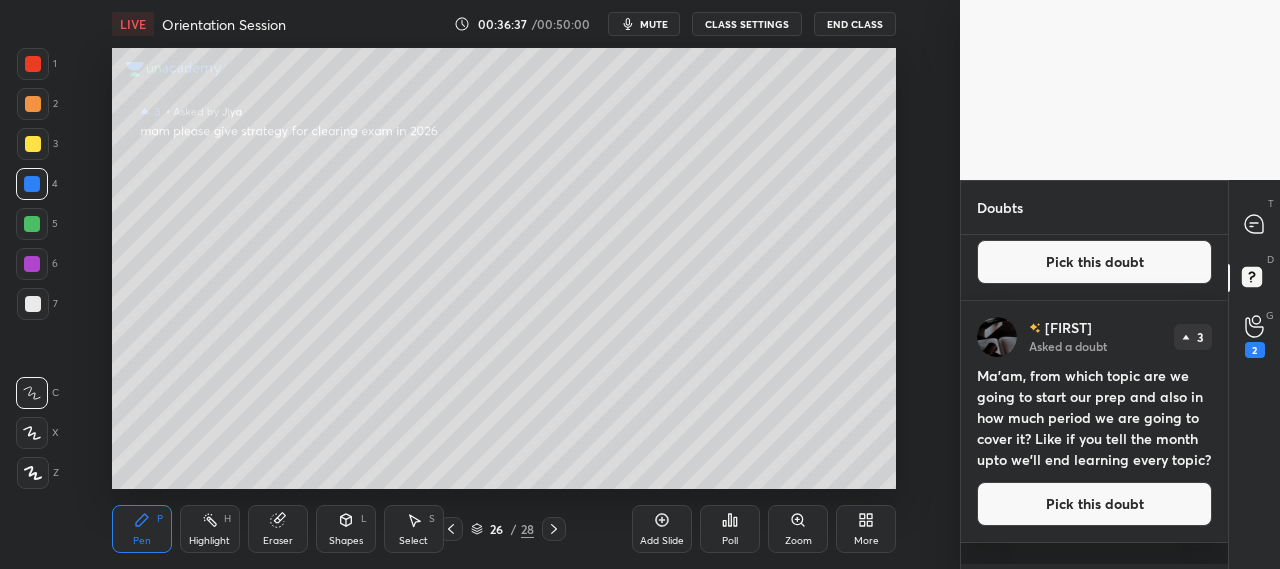 scroll, scrollTop: 302, scrollLeft: 0, axis: vertical 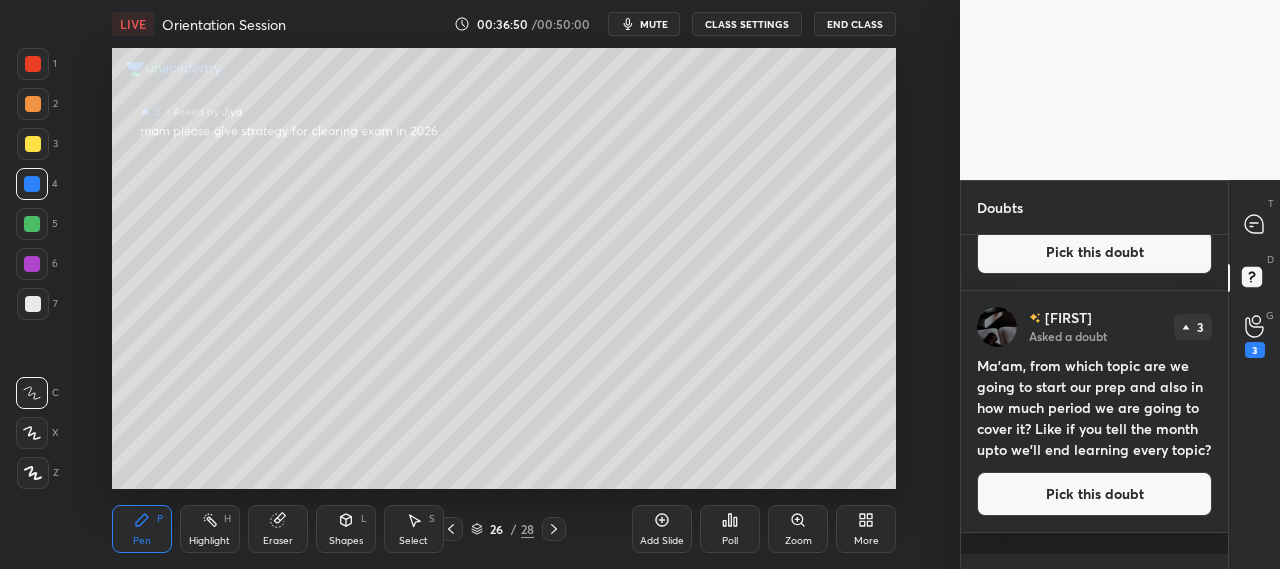 click on "Setting up your live class Poll for   secs No correct answer Start poll" at bounding box center [504, 268] 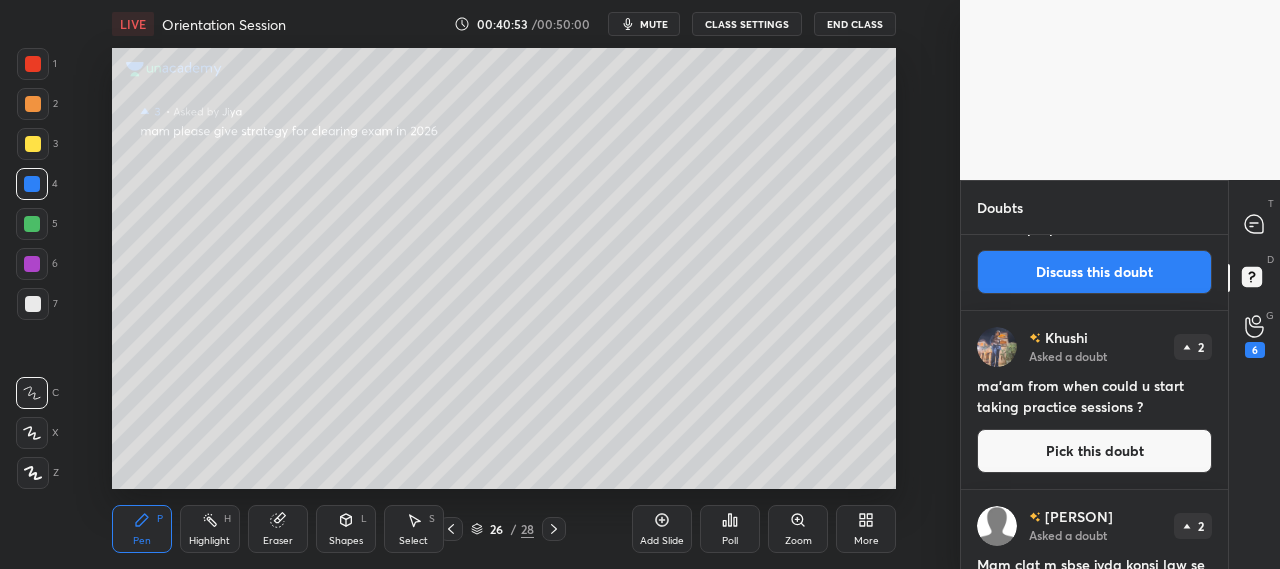 scroll, scrollTop: 3327, scrollLeft: 0, axis: vertical 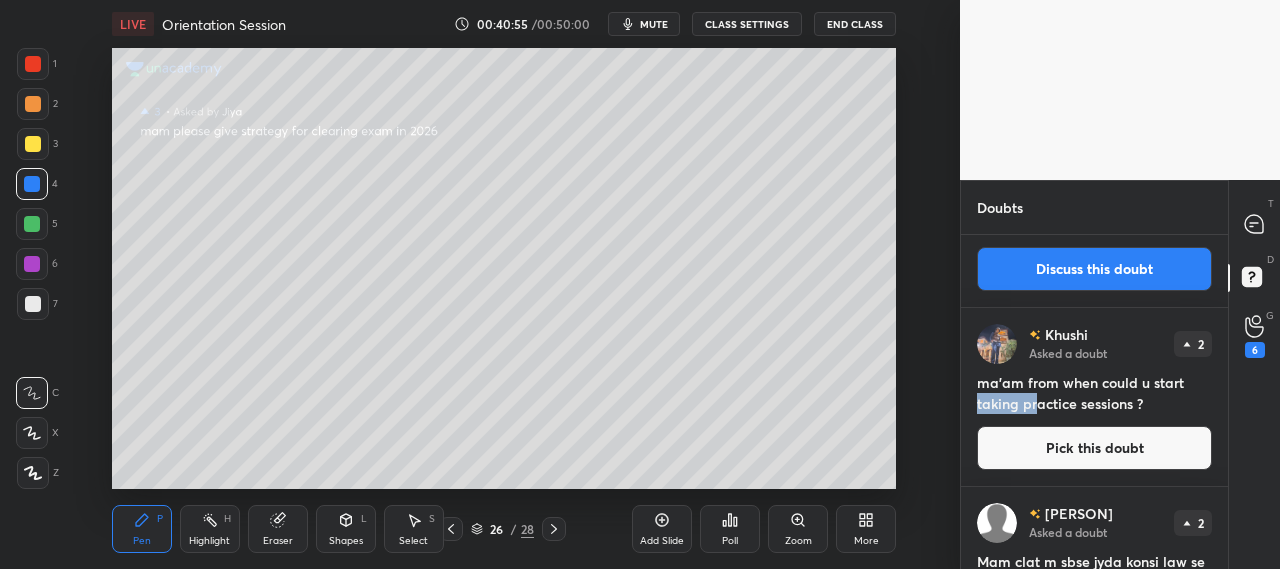 drag, startPoint x: 1036, startPoint y: 401, endPoint x: 1191, endPoint y: 391, distance: 155.32225 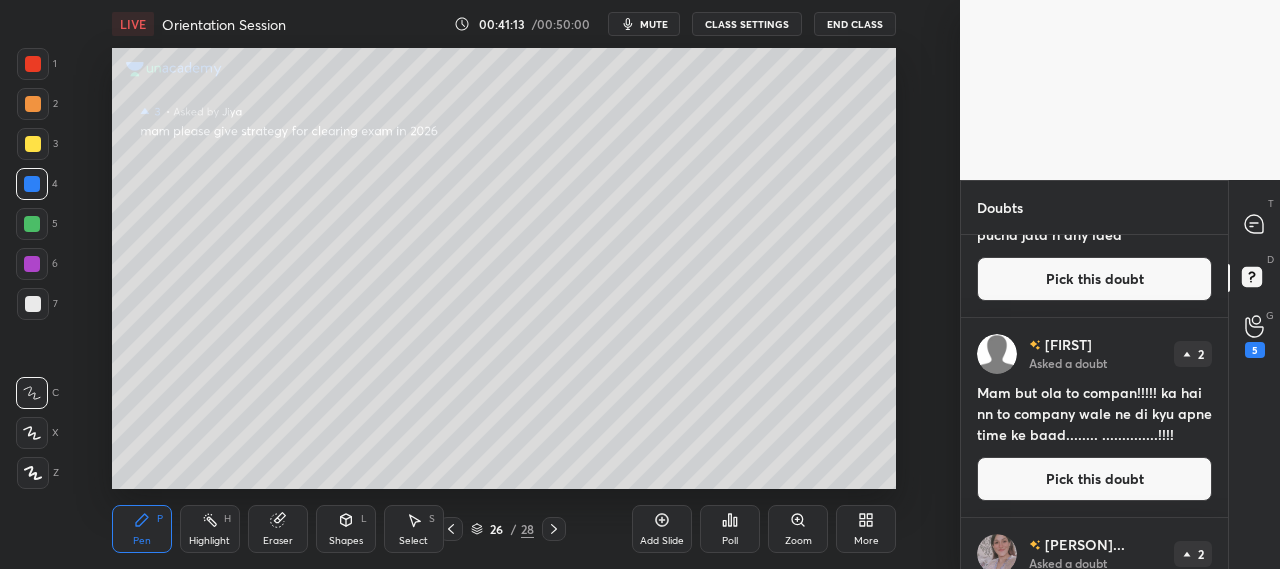 scroll, scrollTop: 3677, scrollLeft: 0, axis: vertical 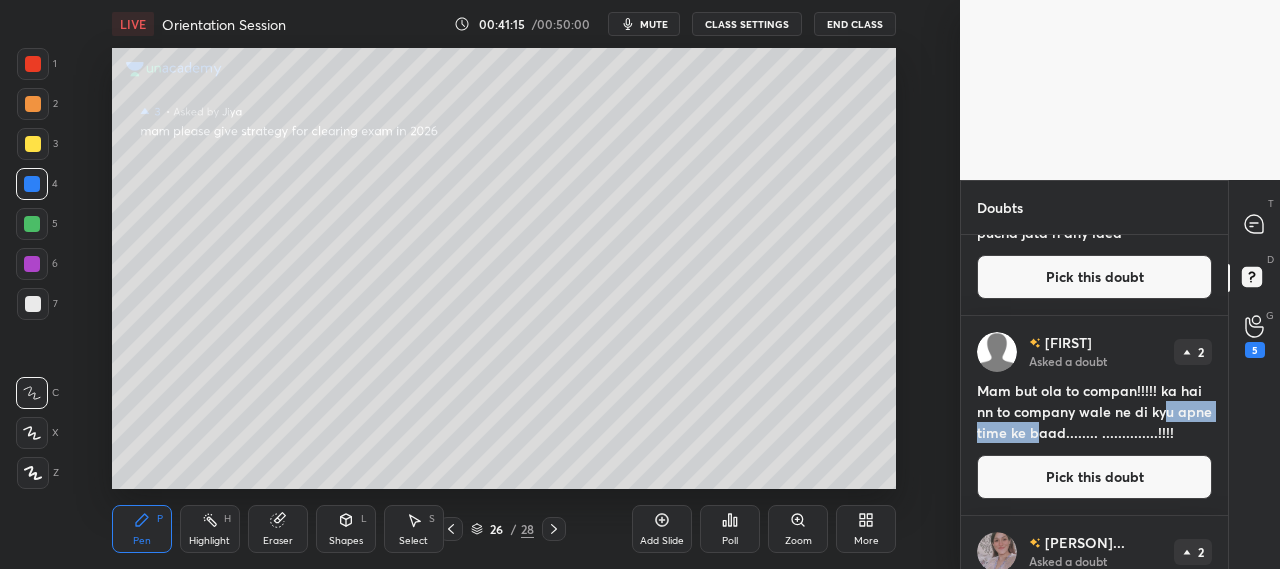 drag, startPoint x: 1073, startPoint y: 435, endPoint x: 1166, endPoint y: 419, distance: 94.36631 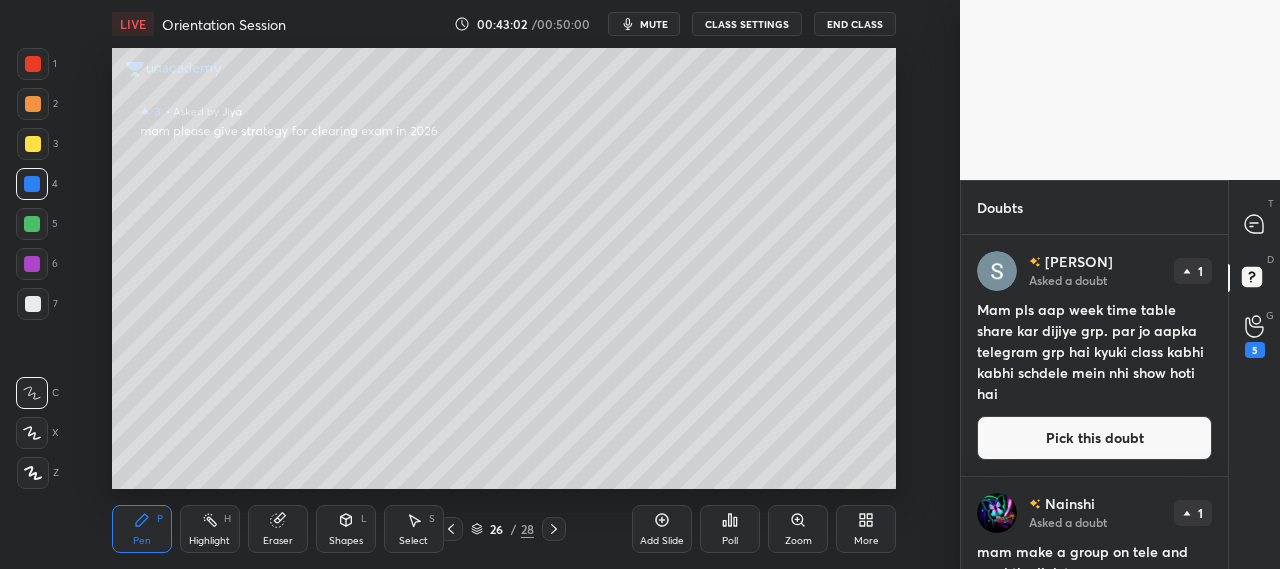 scroll, scrollTop: 7205, scrollLeft: 0, axis: vertical 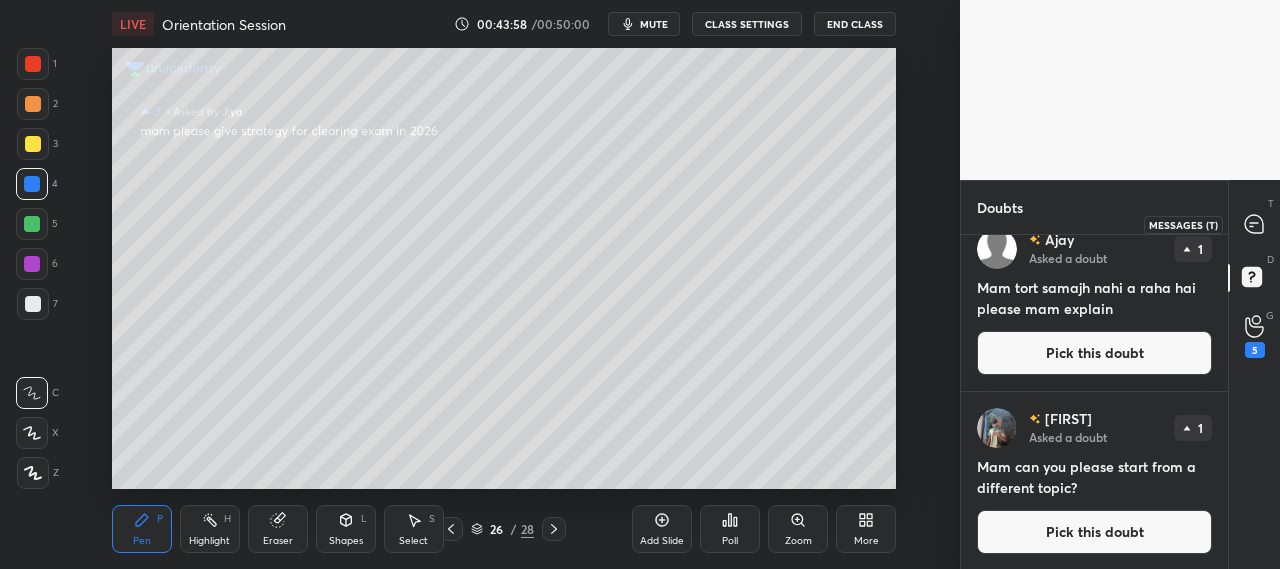 click 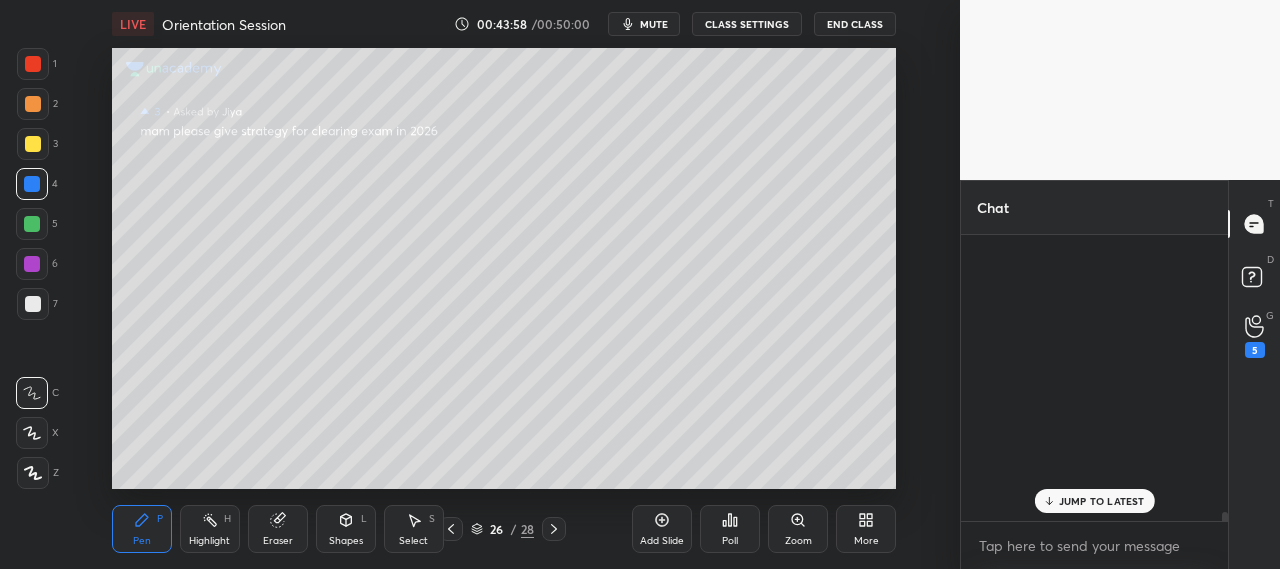 scroll, scrollTop: 15283, scrollLeft: 0, axis: vertical 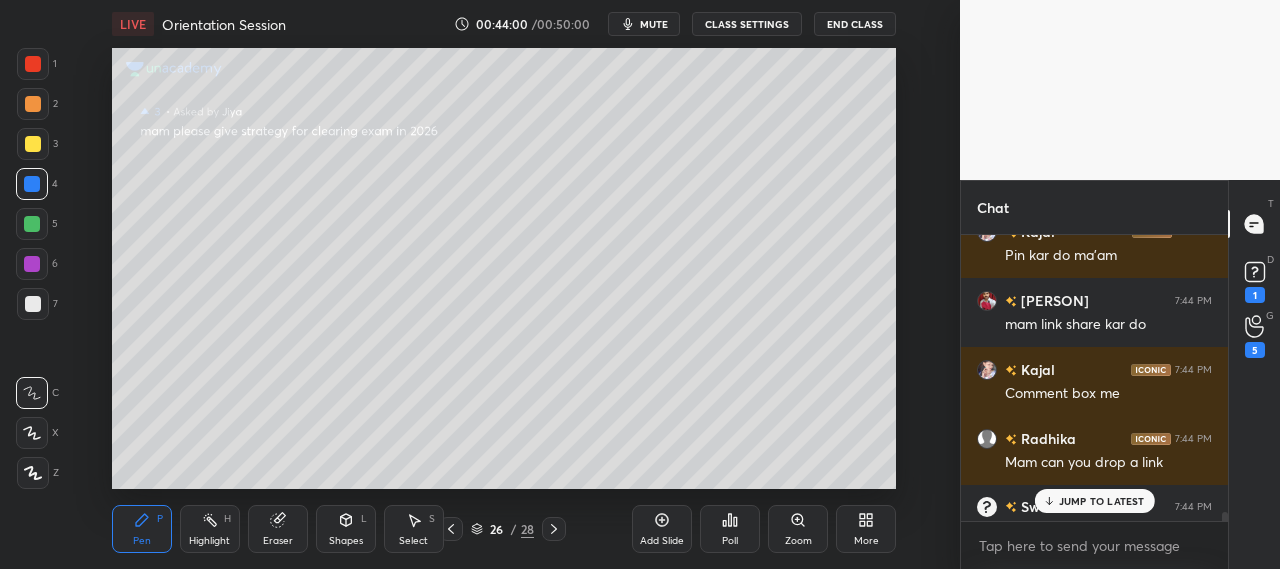 click on "JUMP TO LATEST" at bounding box center [1102, 501] 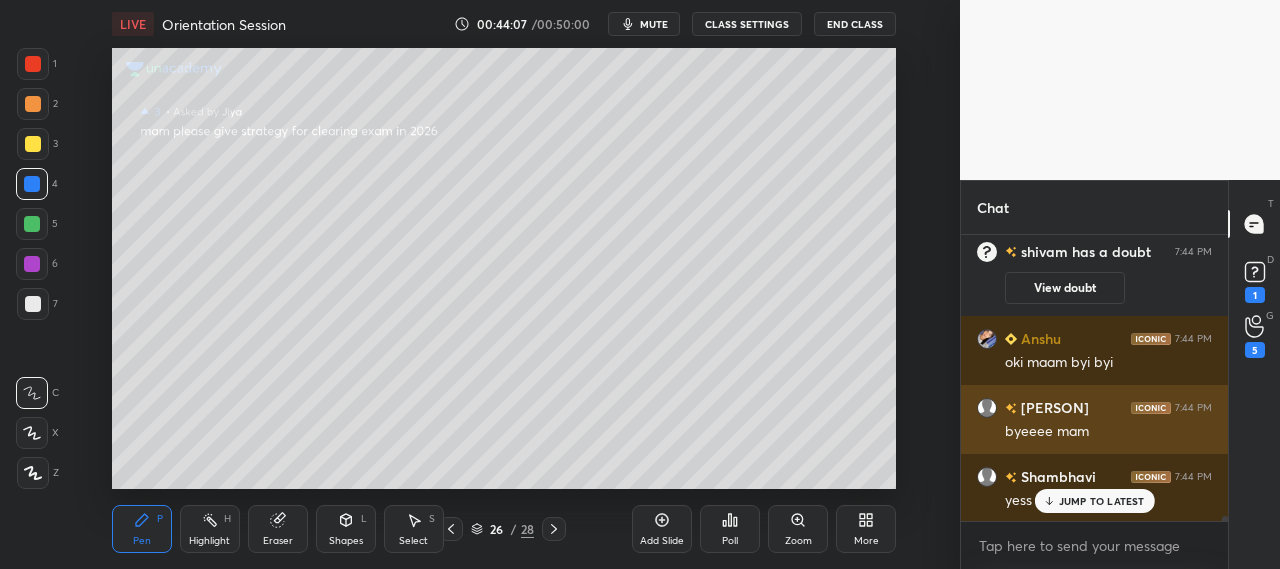 scroll, scrollTop: 16004, scrollLeft: 0, axis: vertical 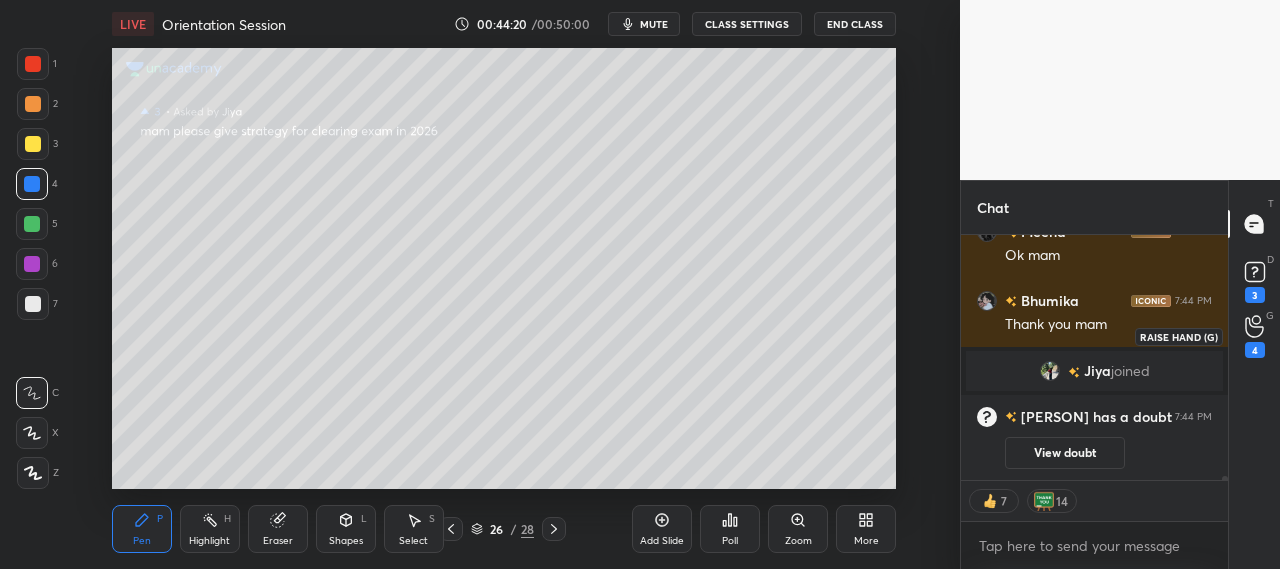 click on "4" at bounding box center (1255, 336) 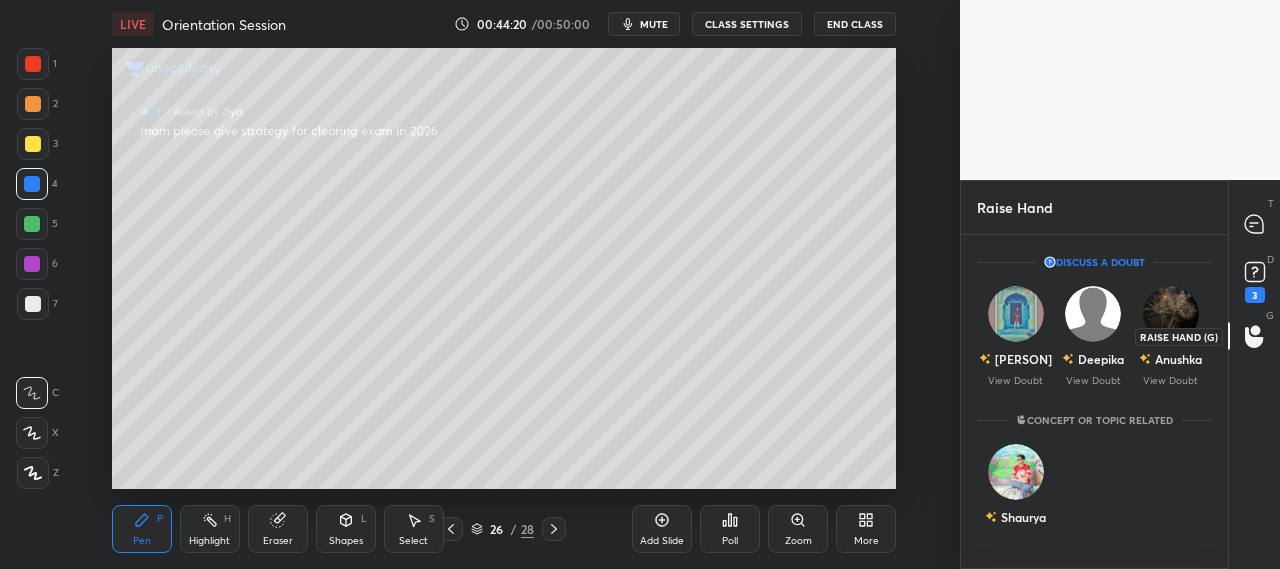 scroll, scrollTop: 328, scrollLeft: 261, axis: both 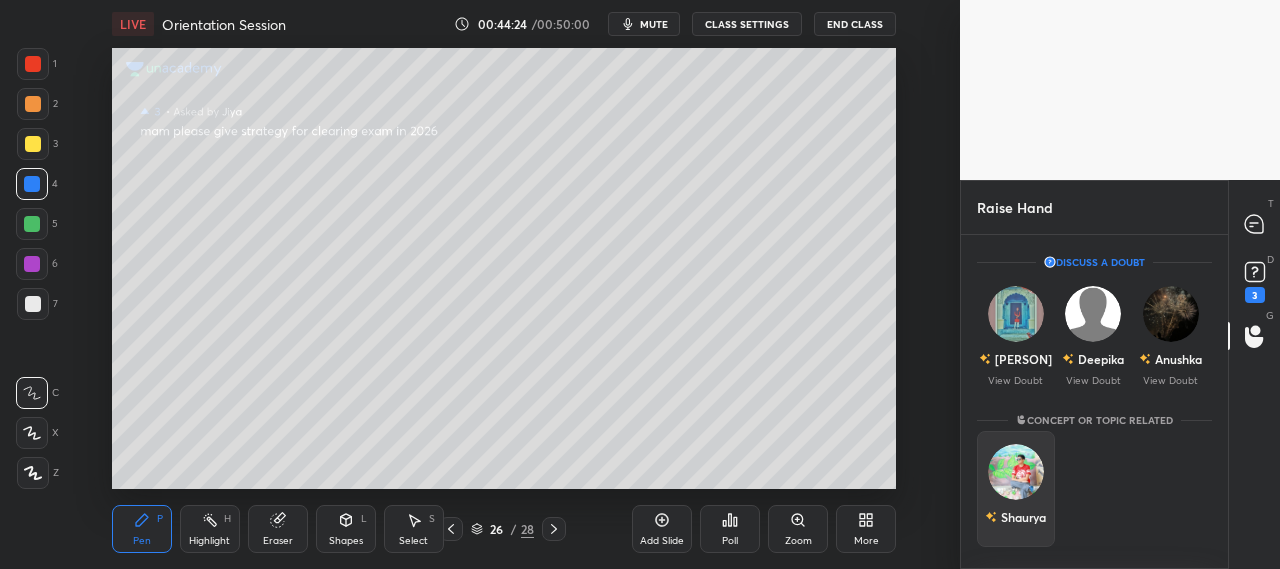 click on "Shaurya" at bounding box center [1016, 489] 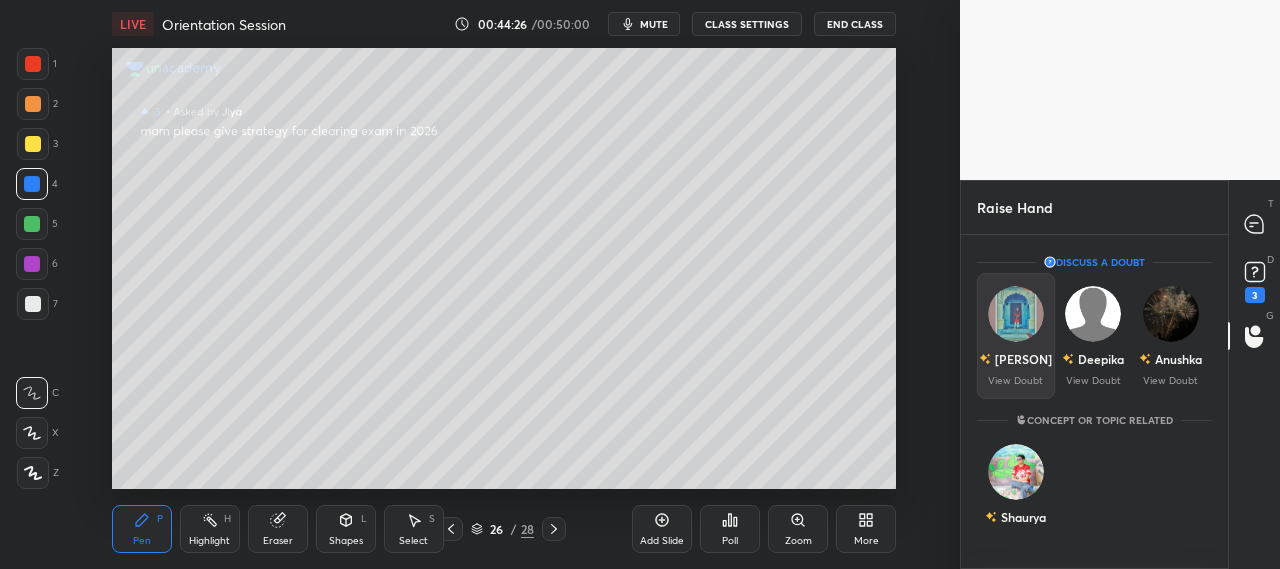 click at bounding box center (1016, 314) 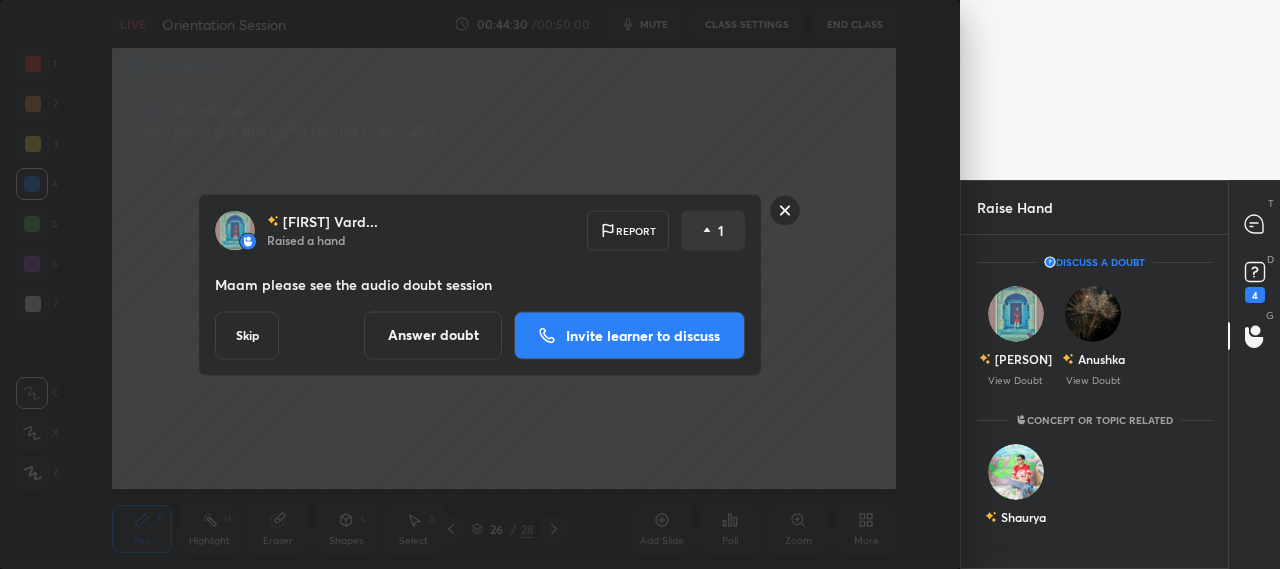 click on "Answer doubt" at bounding box center [433, 335] 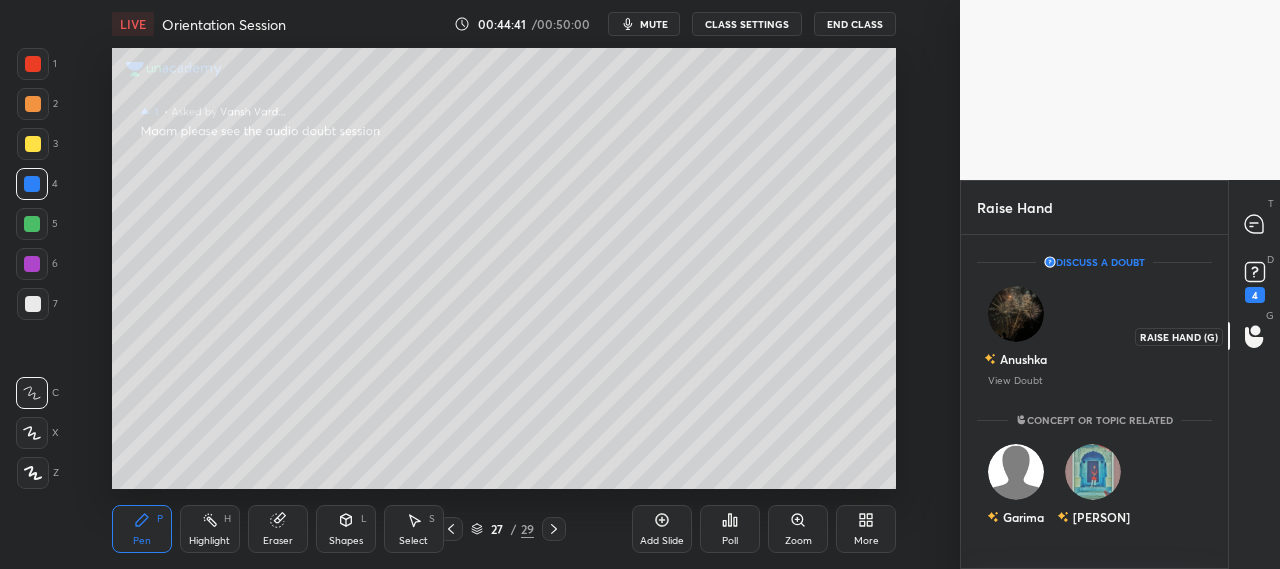 click 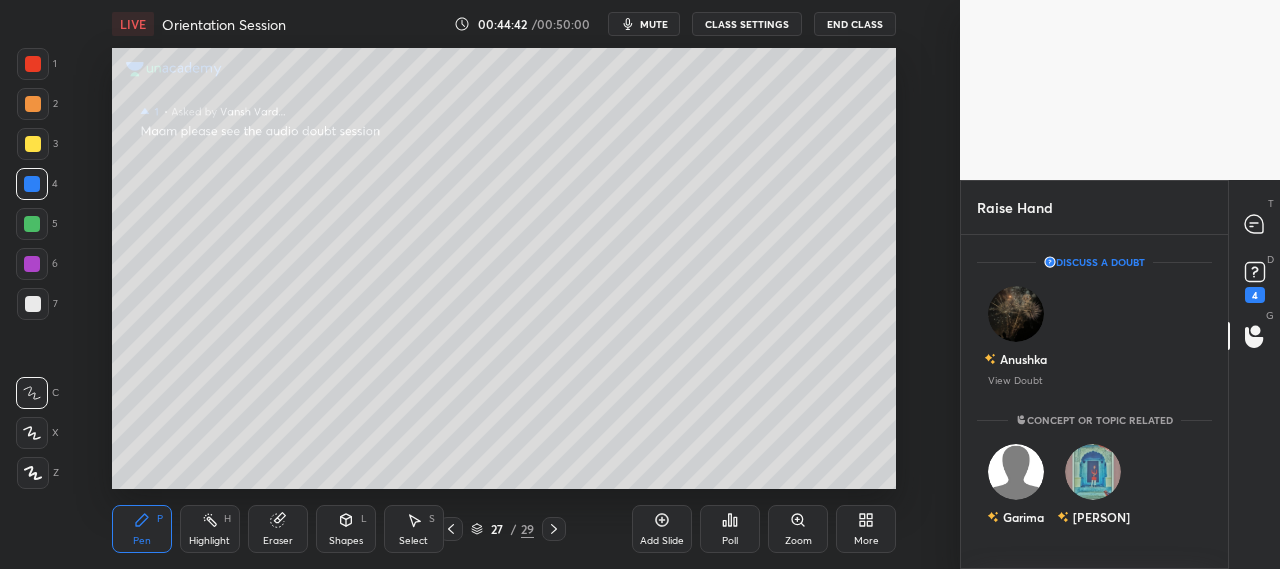 click 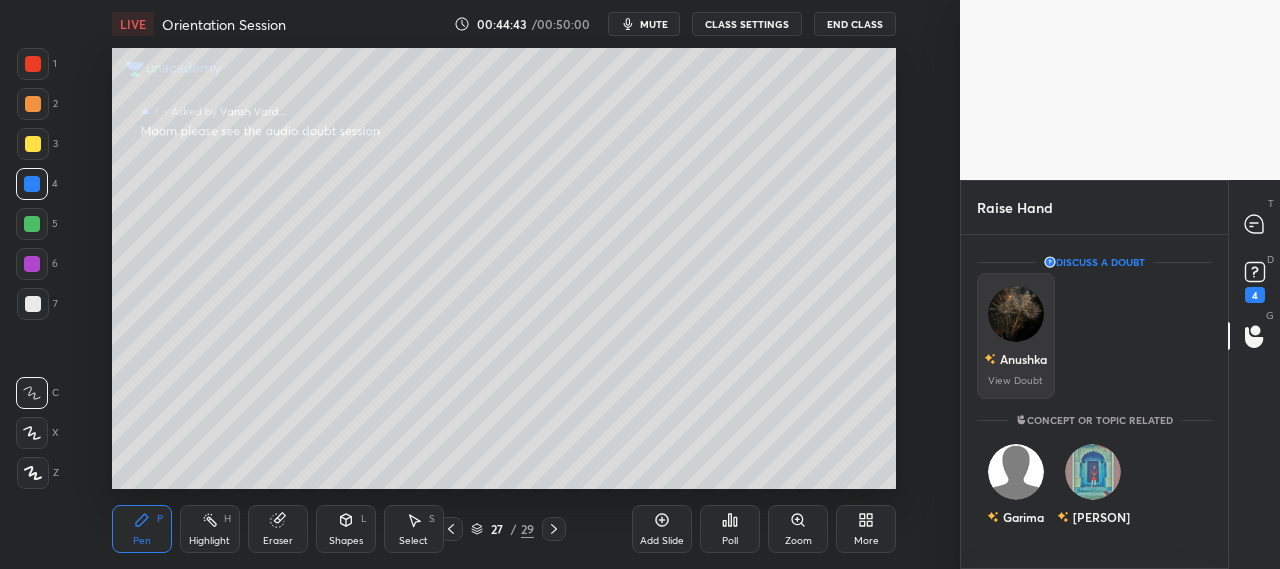 click at bounding box center (1016, 314) 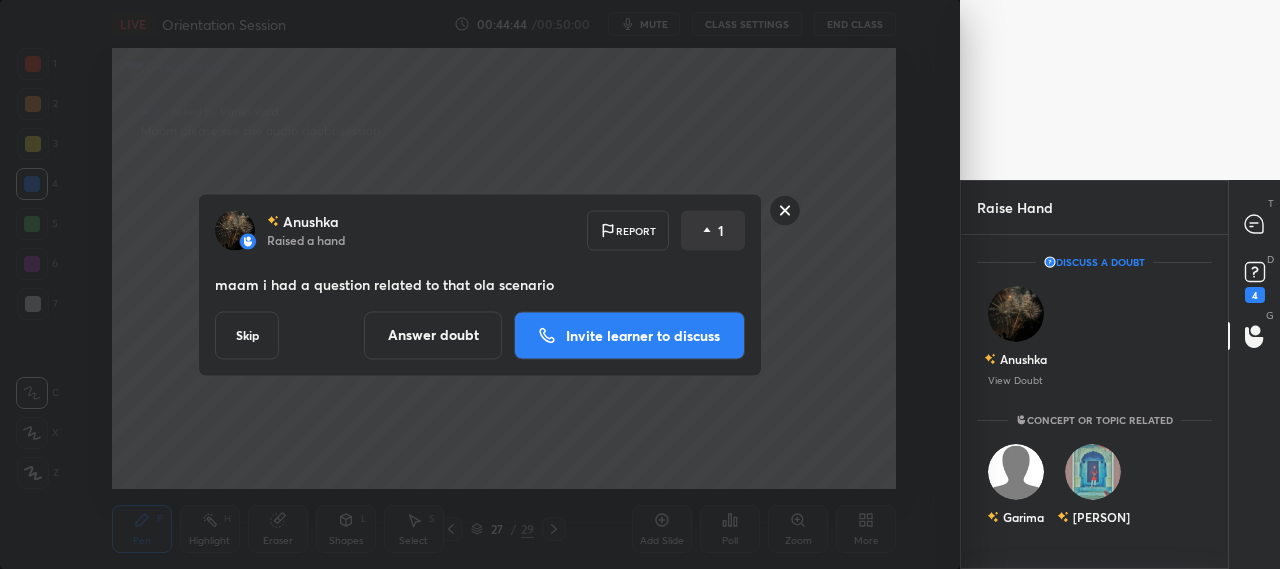 click on "Invite learner to discuss" at bounding box center (643, 335) 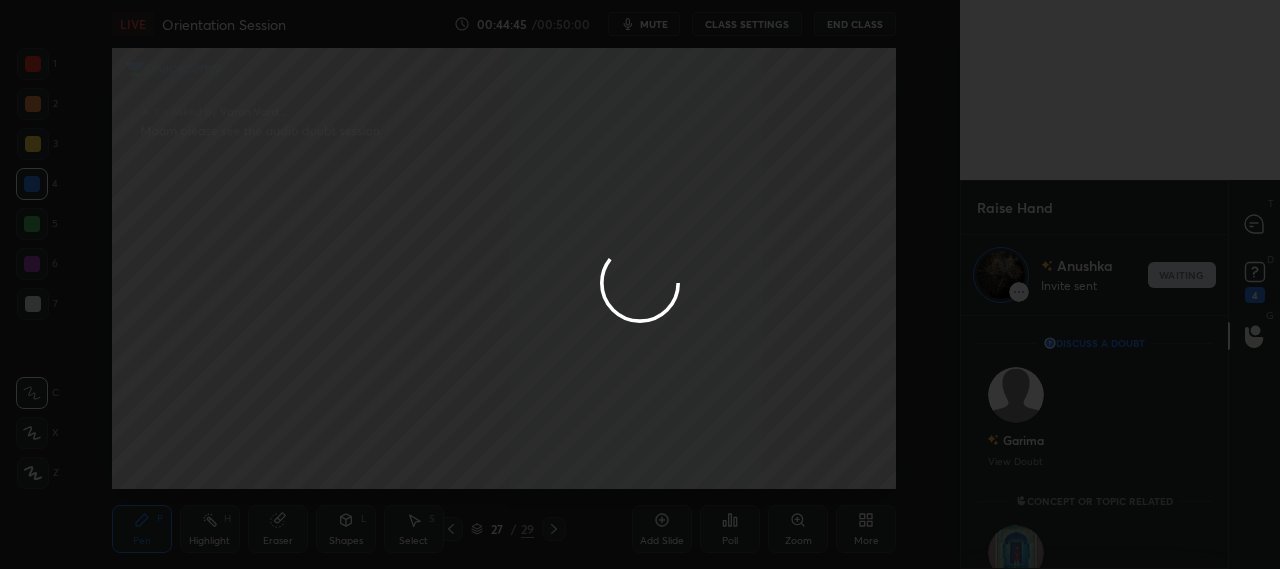 scroll, scrollTop: 247, scrollLeft: 261, axis: both 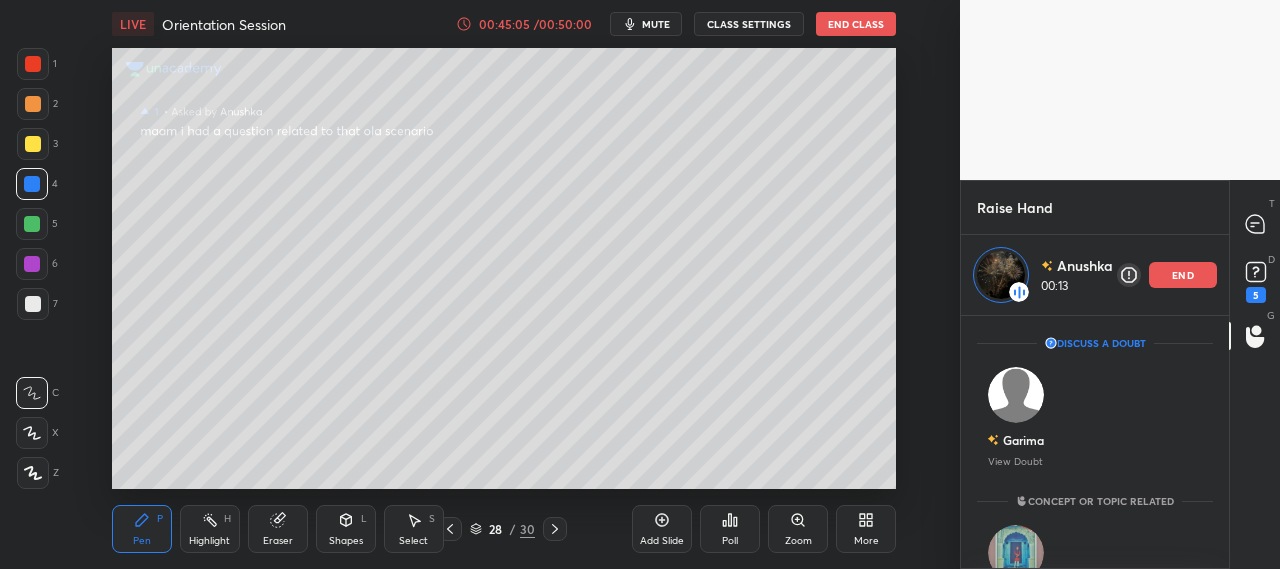 click on "end" at bounding box center [1183, 275] 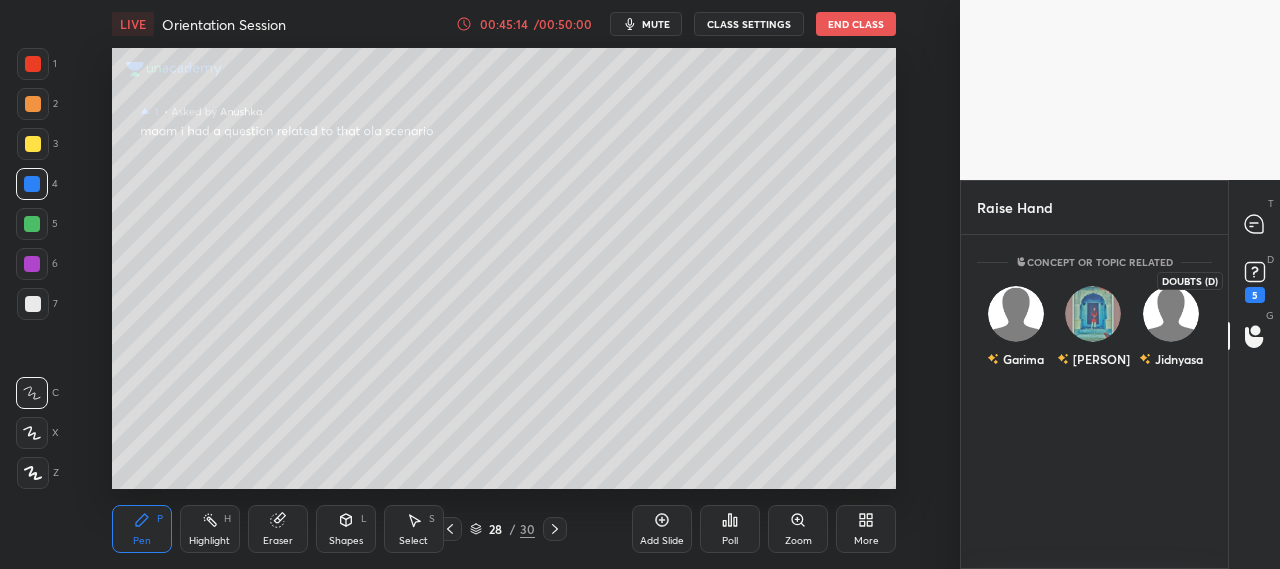 click 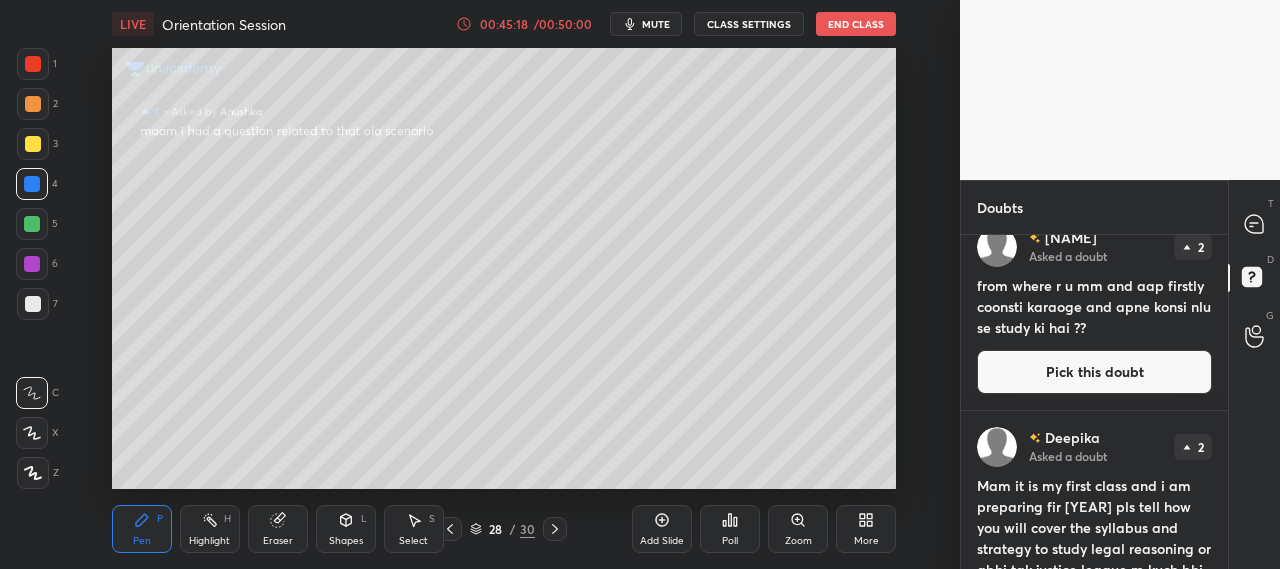 scroll, scrollTop: 3252, scrollLeft: 0, axis: vertical 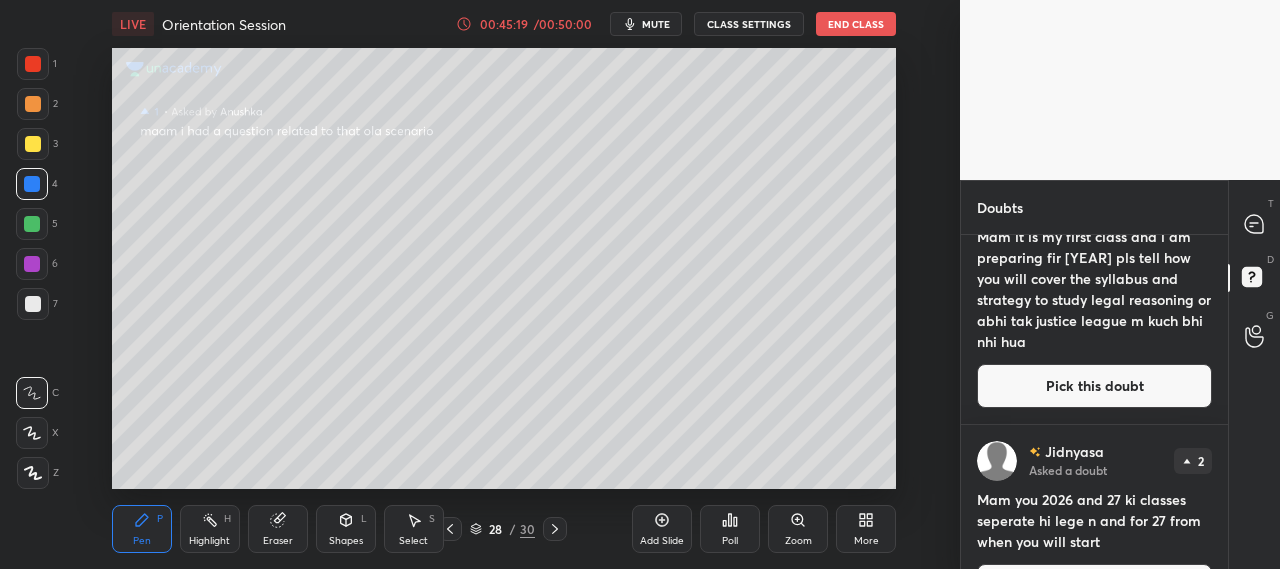 click on "T Messages (T)" at bounding box center [1254, 224] 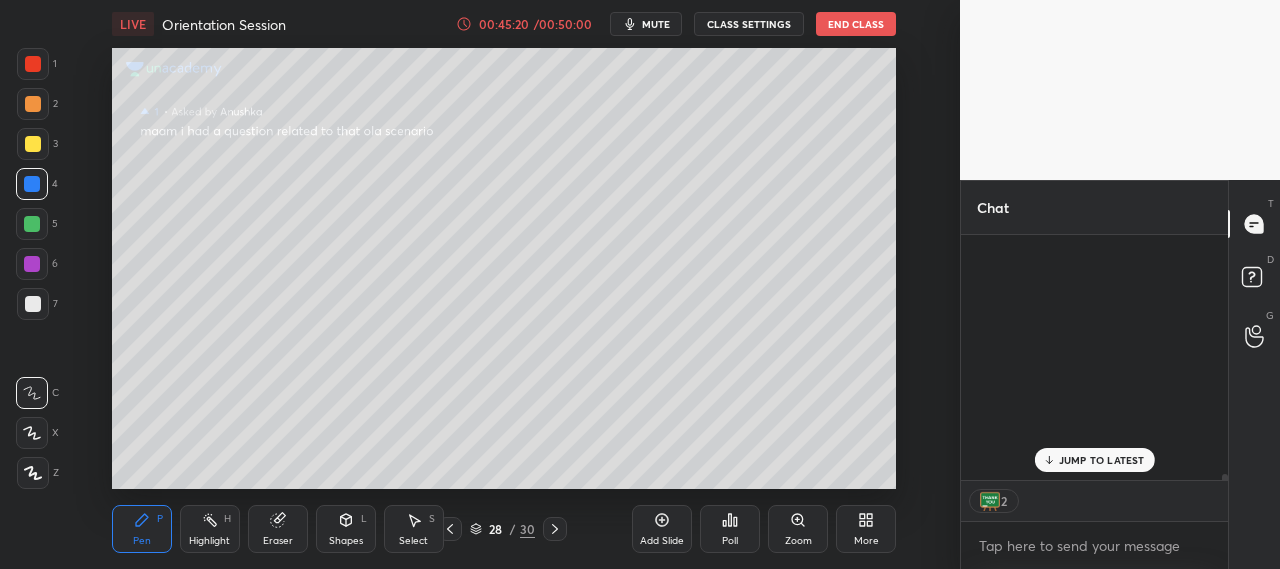 scroll, scrollTop: 17247, scrollLeft: 0, axis: vertical 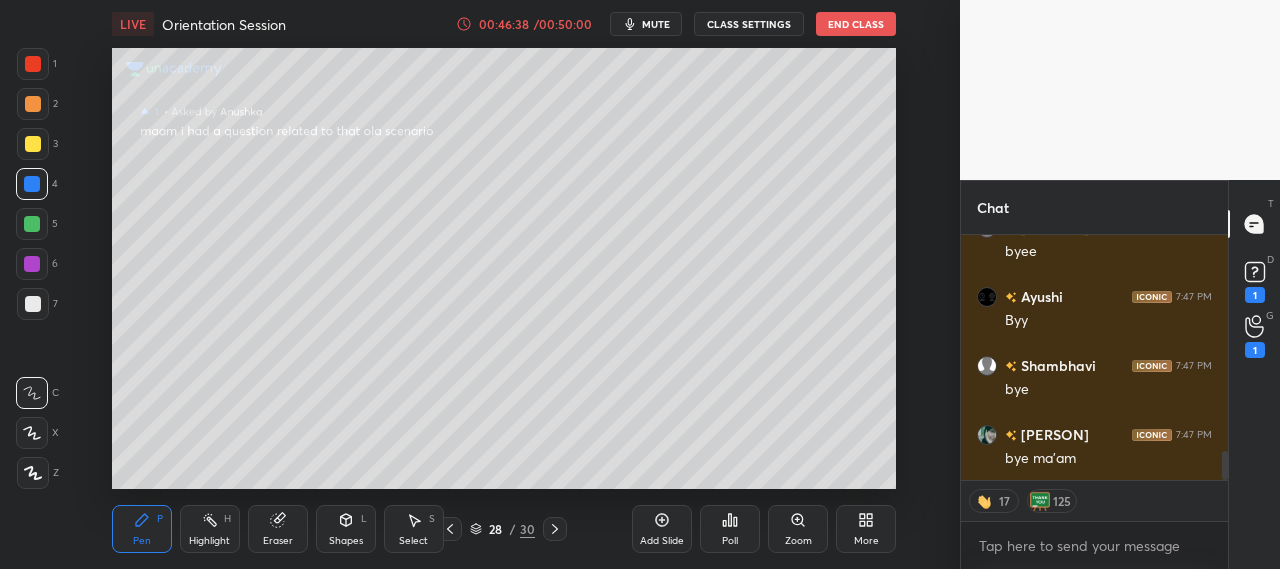 click on "End Class" at bounding box center (856, 24) 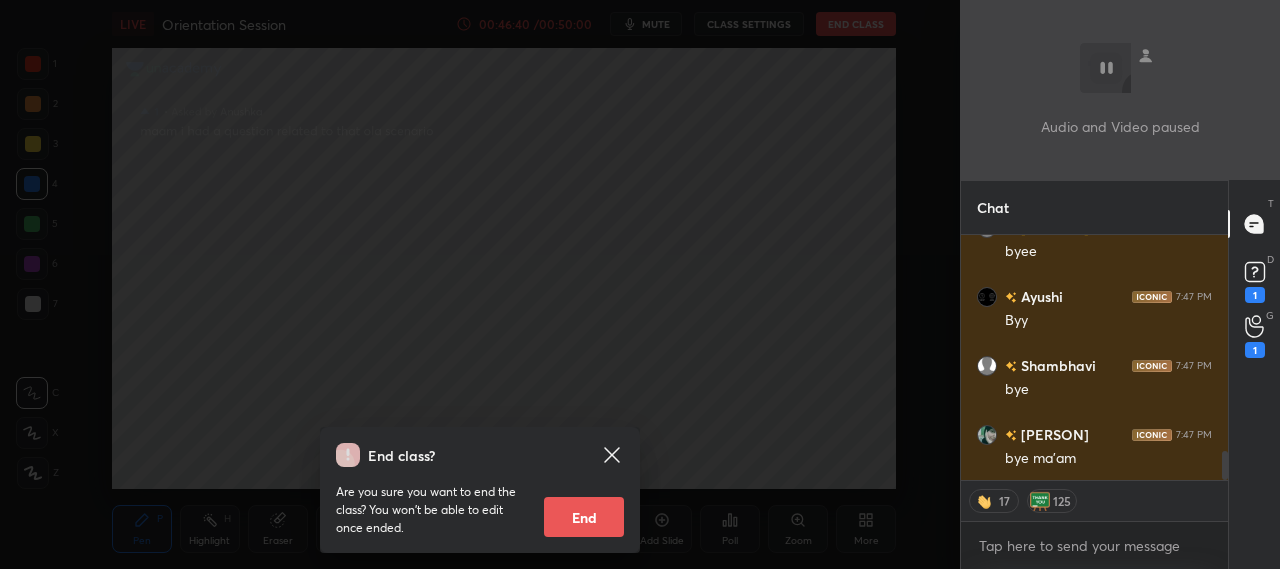 click on "End" at bounding box center [584, 517] 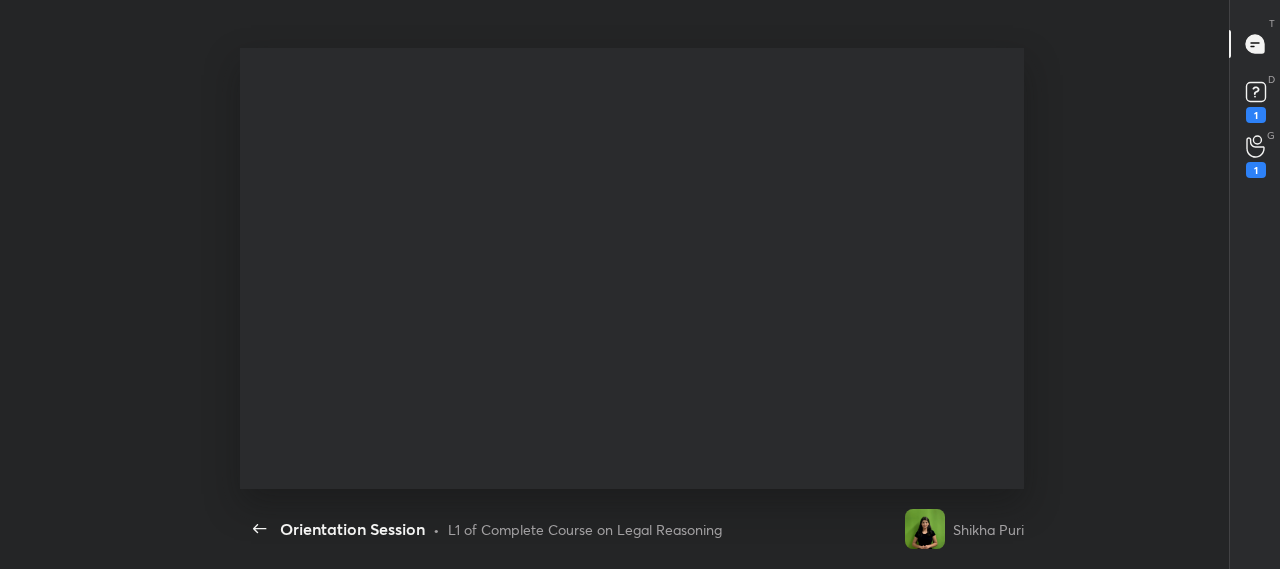 scroll, scrollTop: 99558, scrollLeft: 99056, axis: both 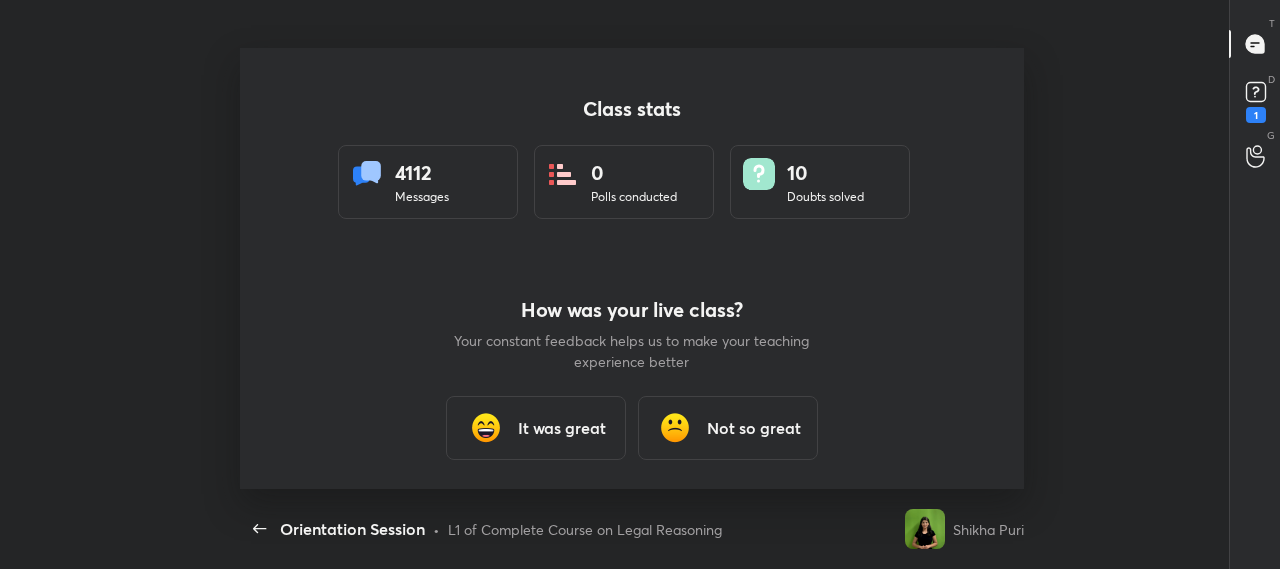 type on "x" 